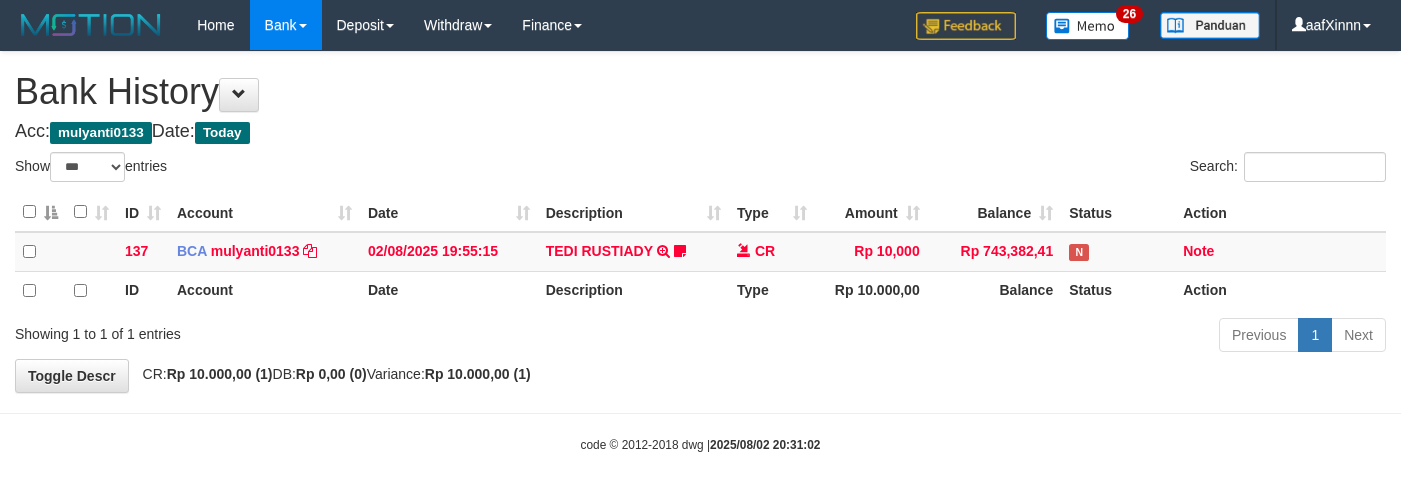 select on "***" 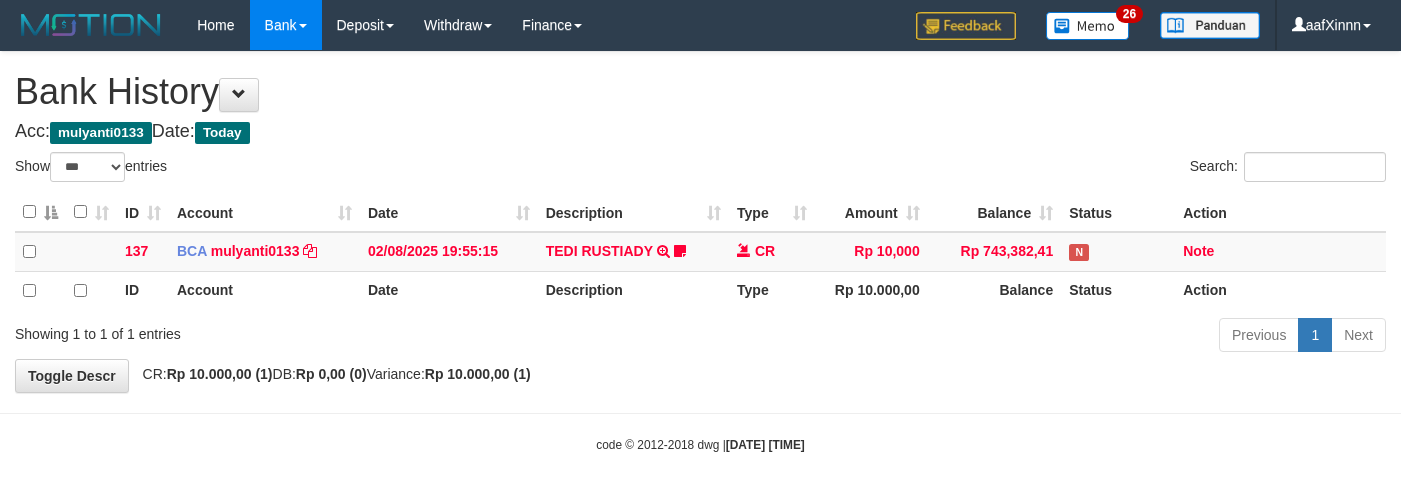 select on "***" 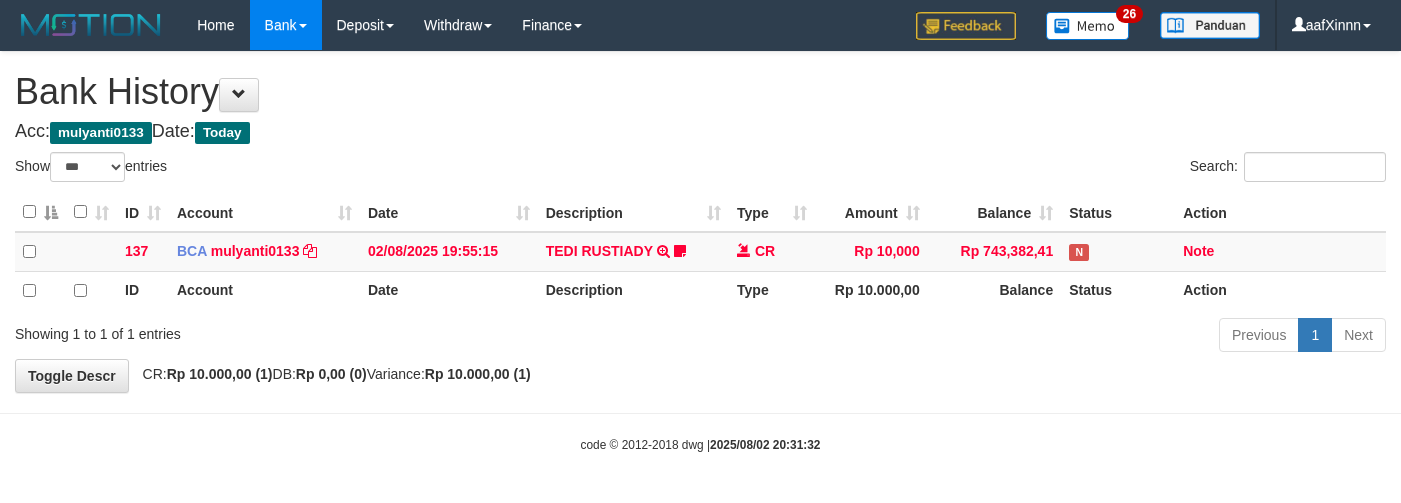 select on "***" 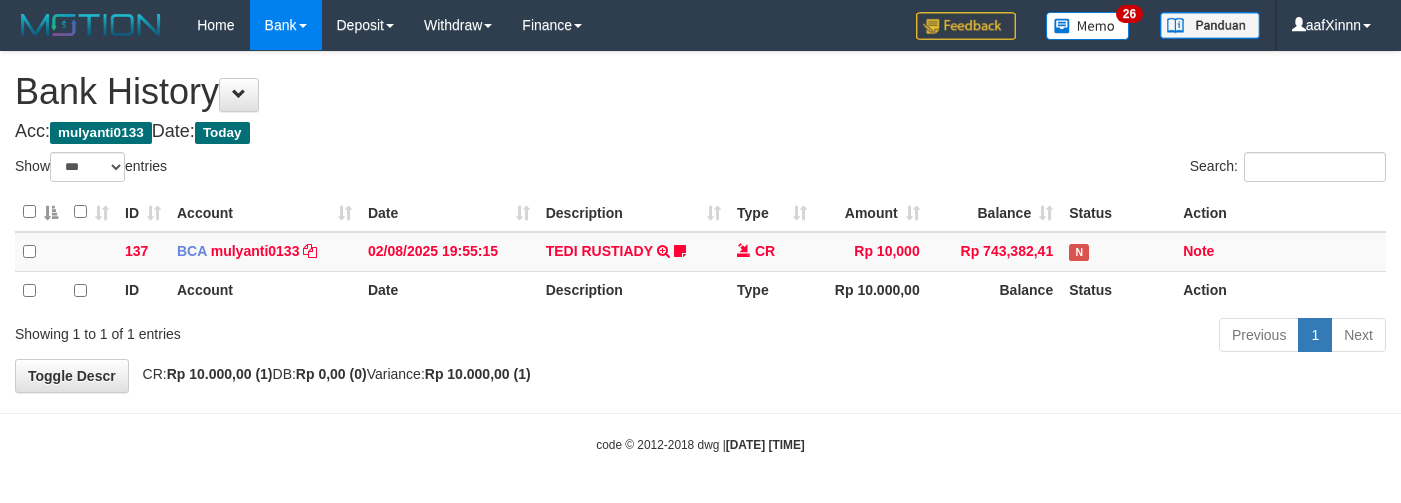 select on "***" 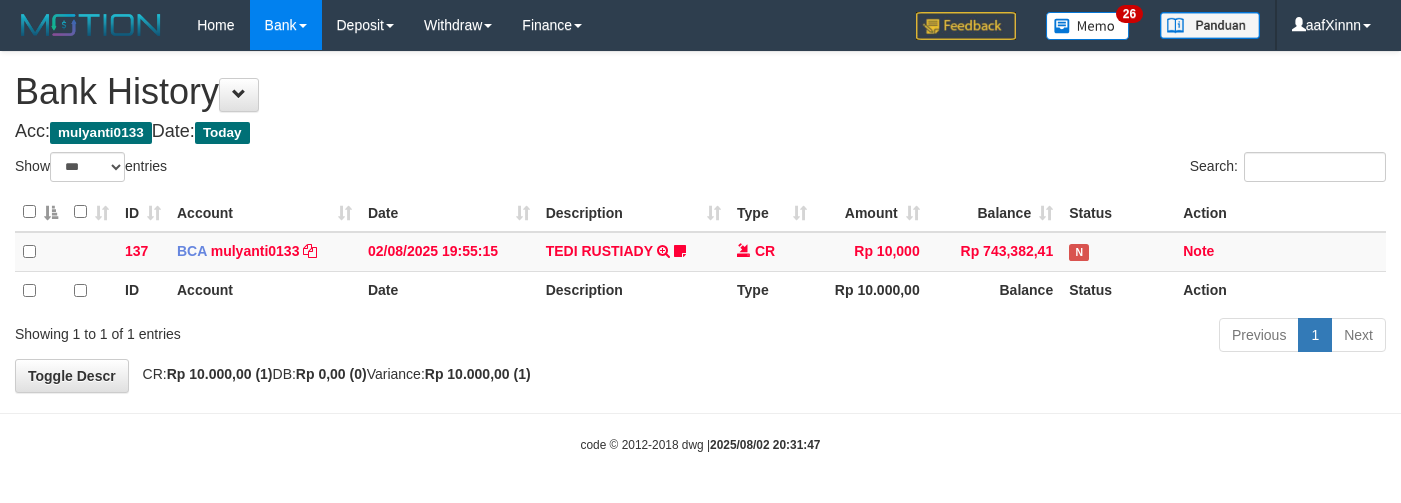 select on "***" 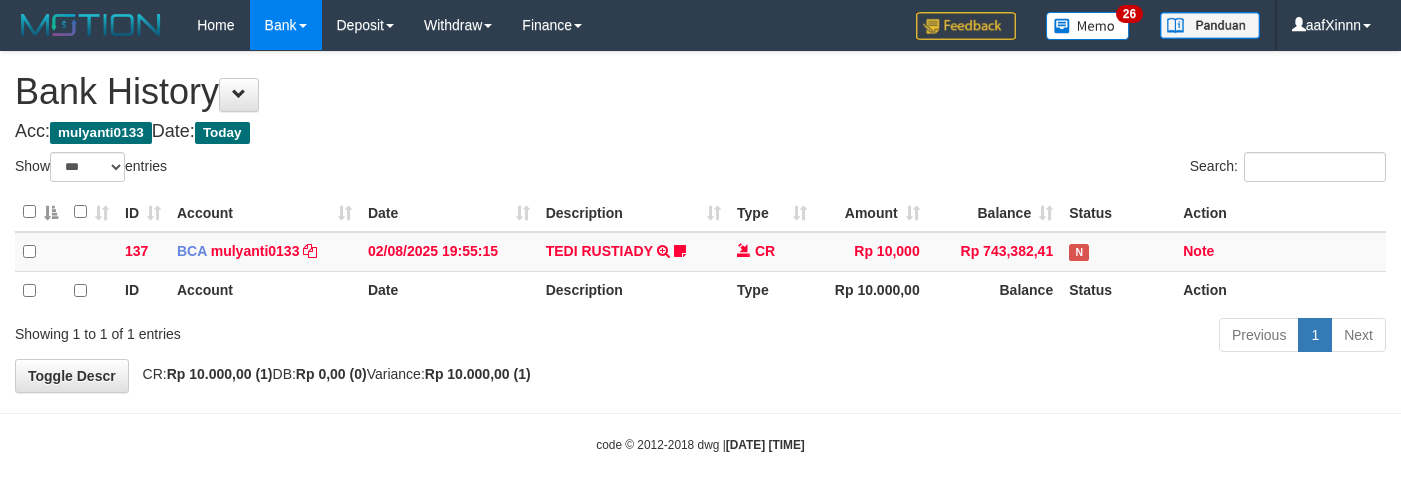 select on "***" 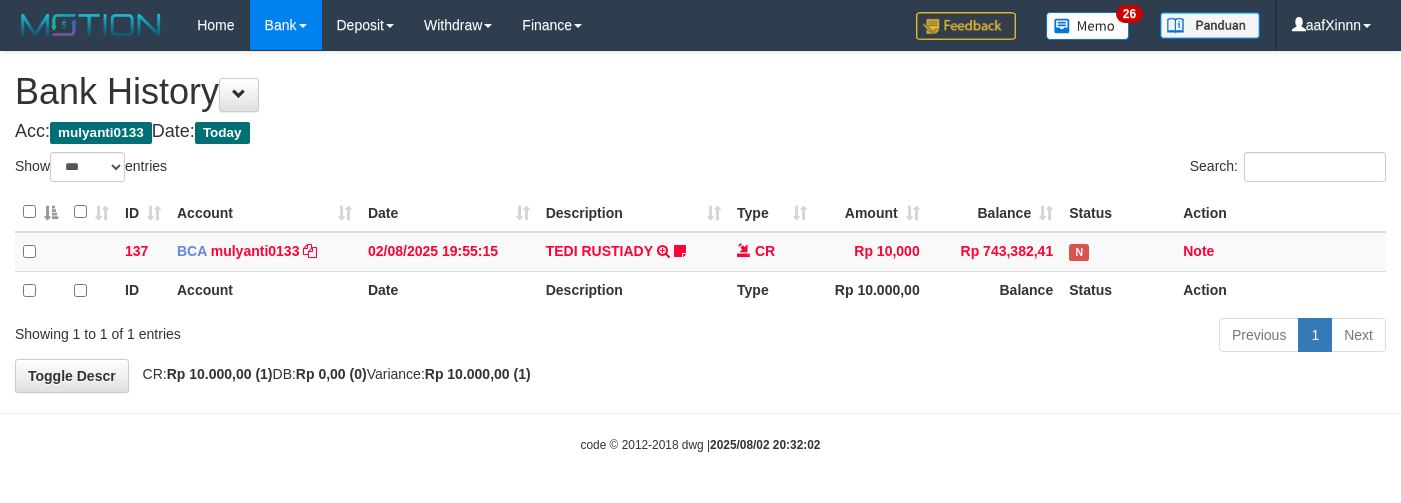 select on "***" 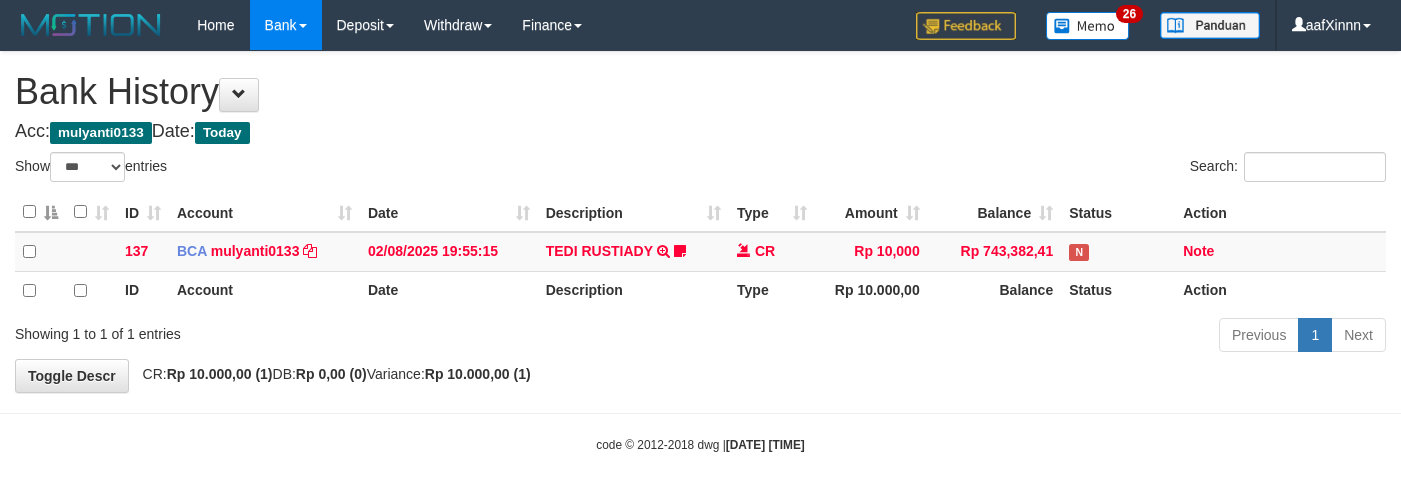 select on "***" 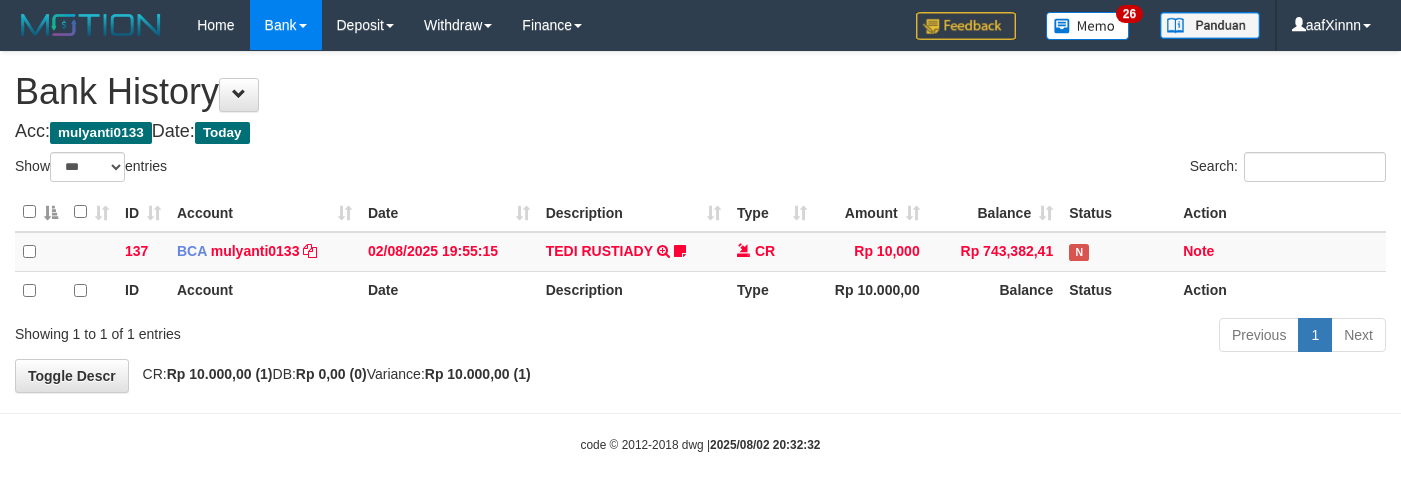 select on "***" 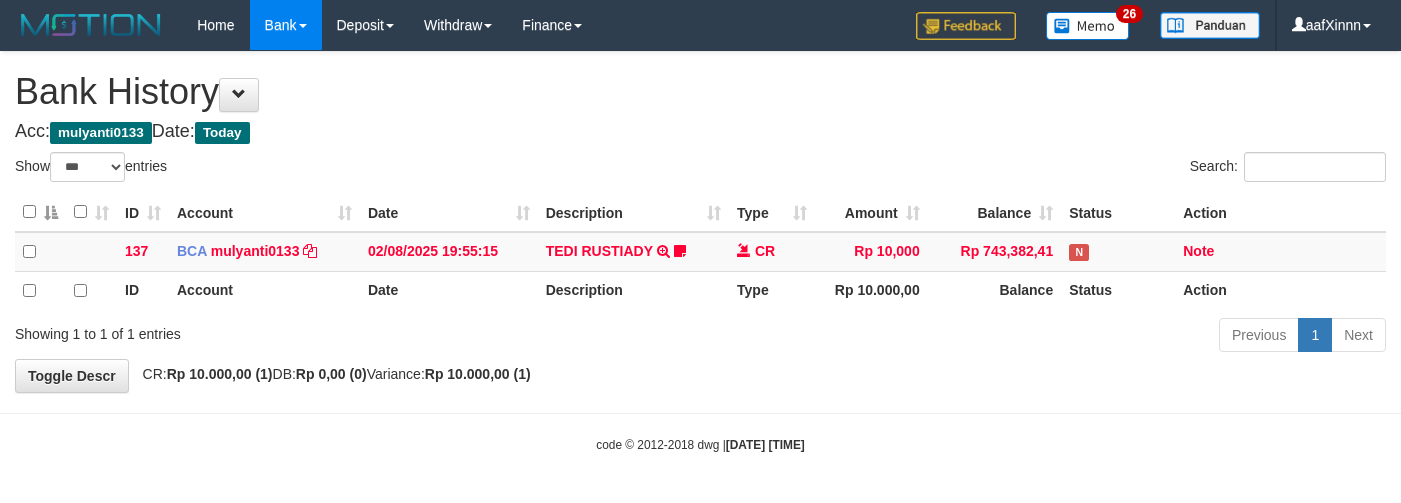select on "***" 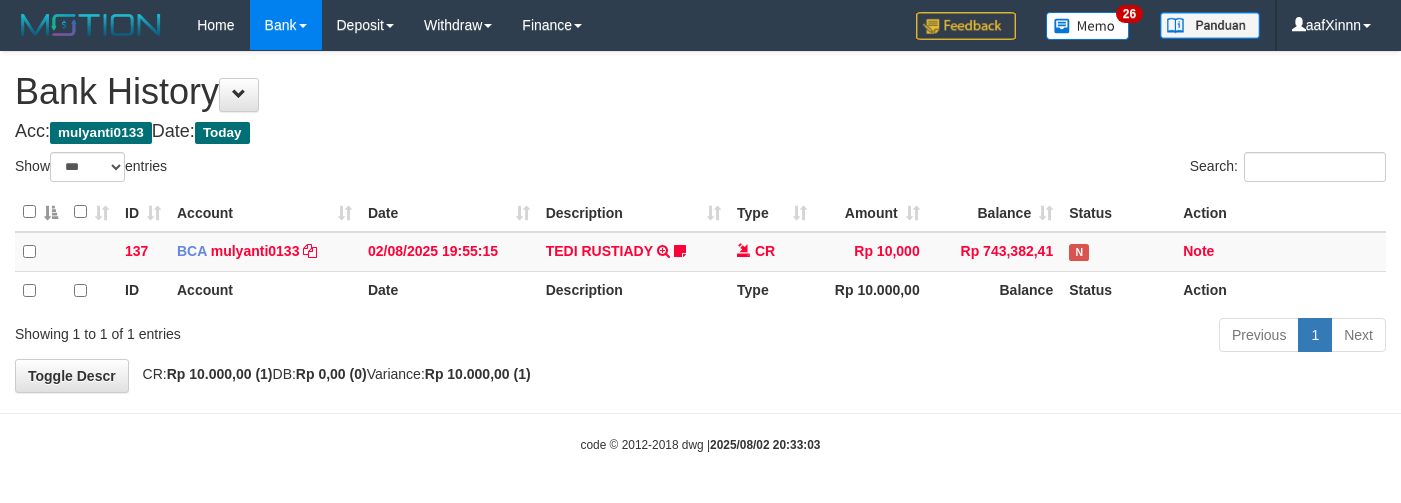 select on "***" 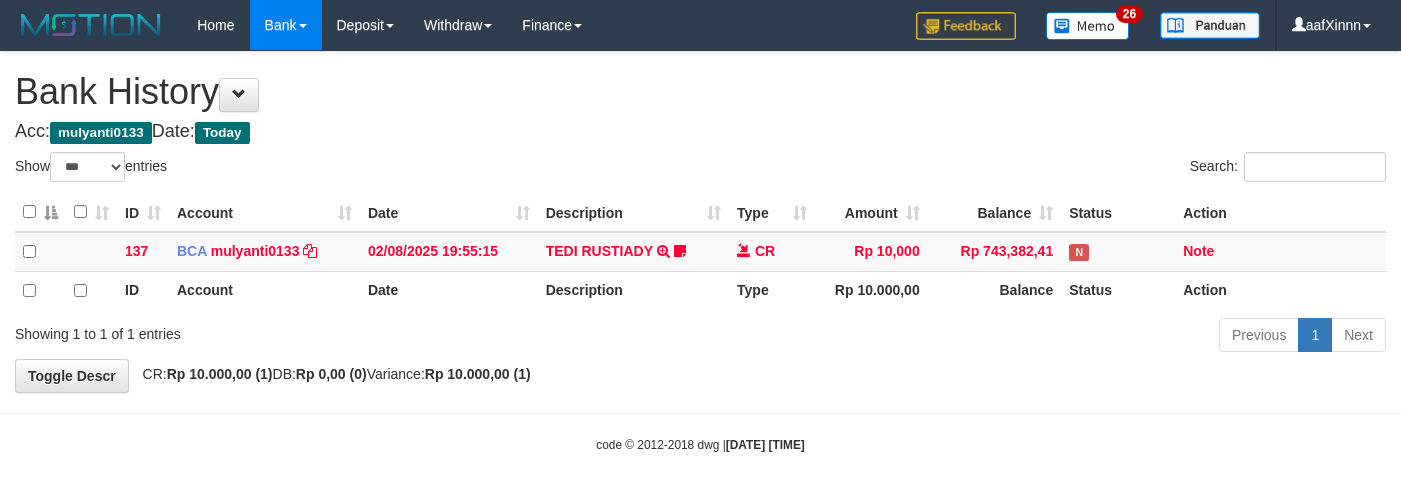 select on "***" 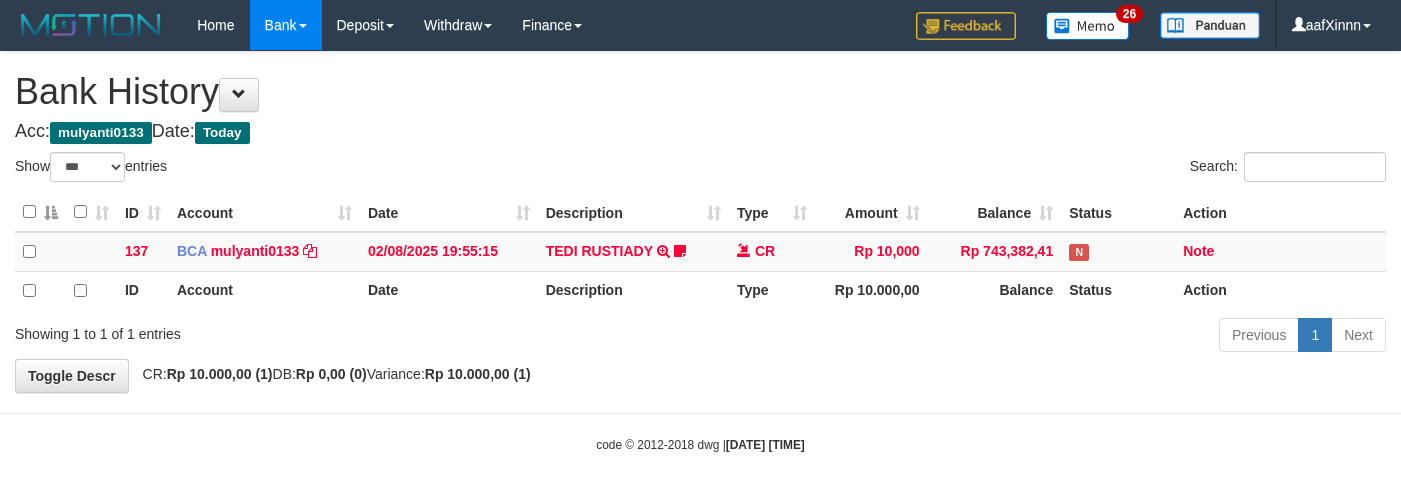 scroll, scrollTop: 0, scrollLeft: 0, axis: both 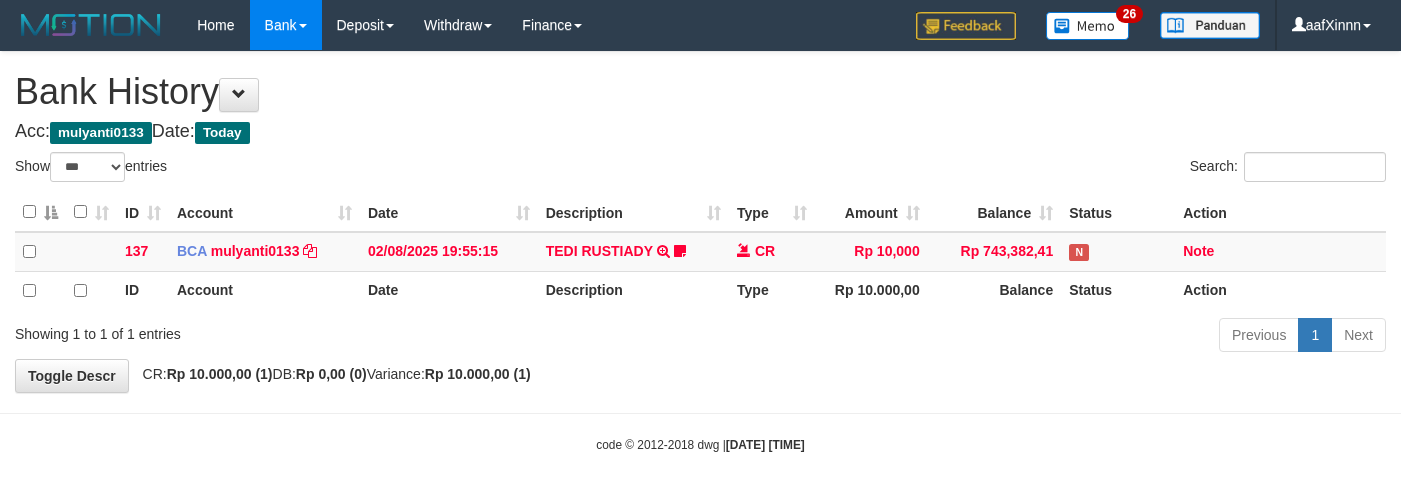 select on "***" 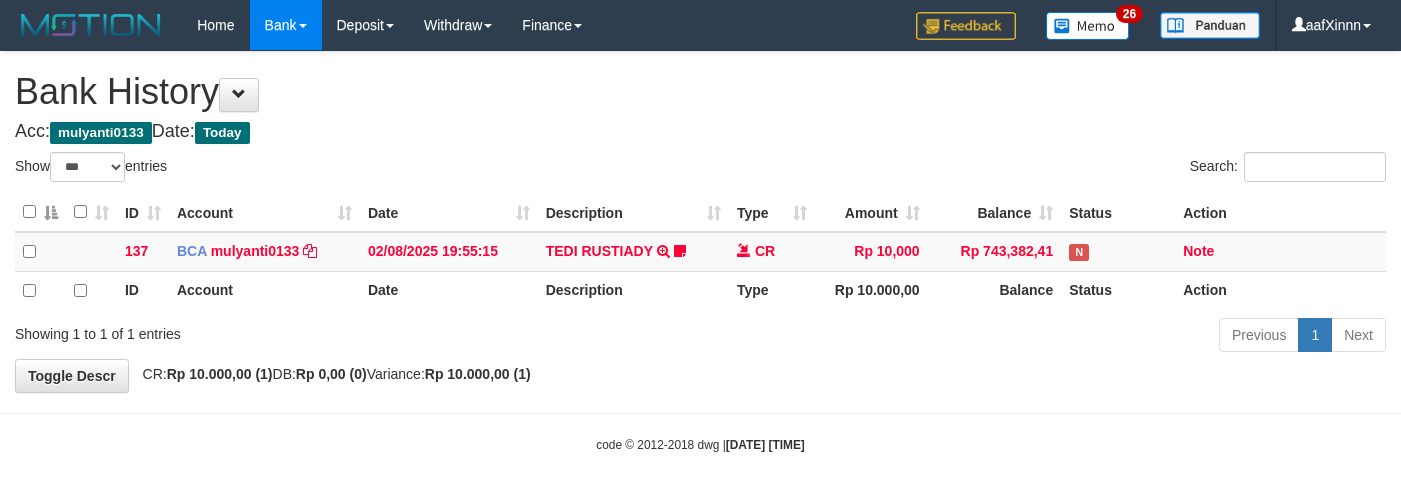 scroll, scrollTop: 0, scrollLeft: 0, axis: both 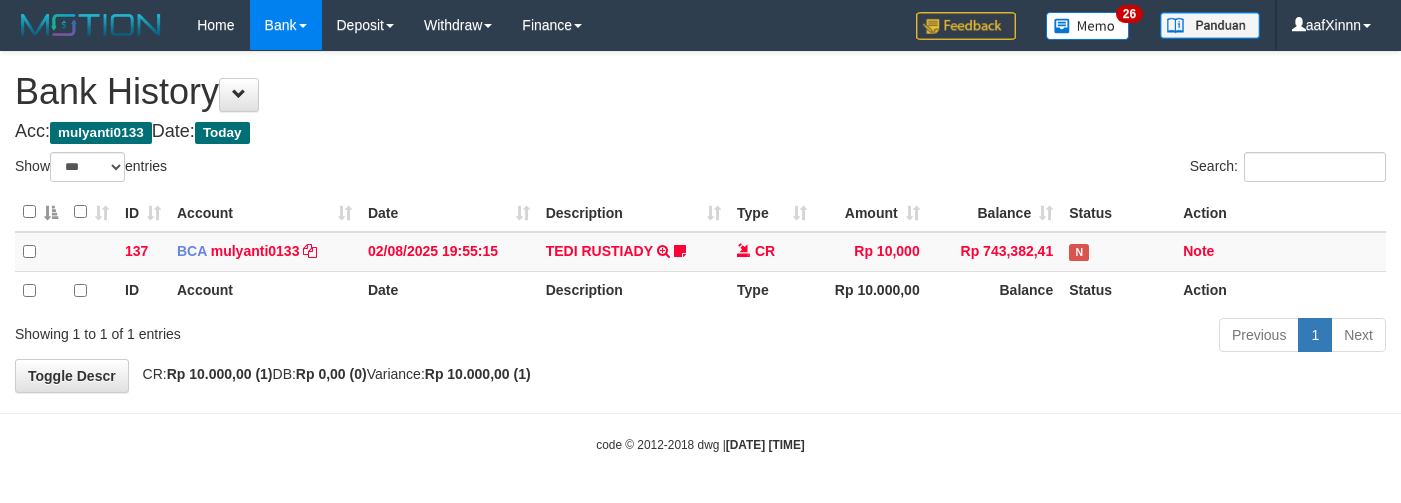 select on "***" 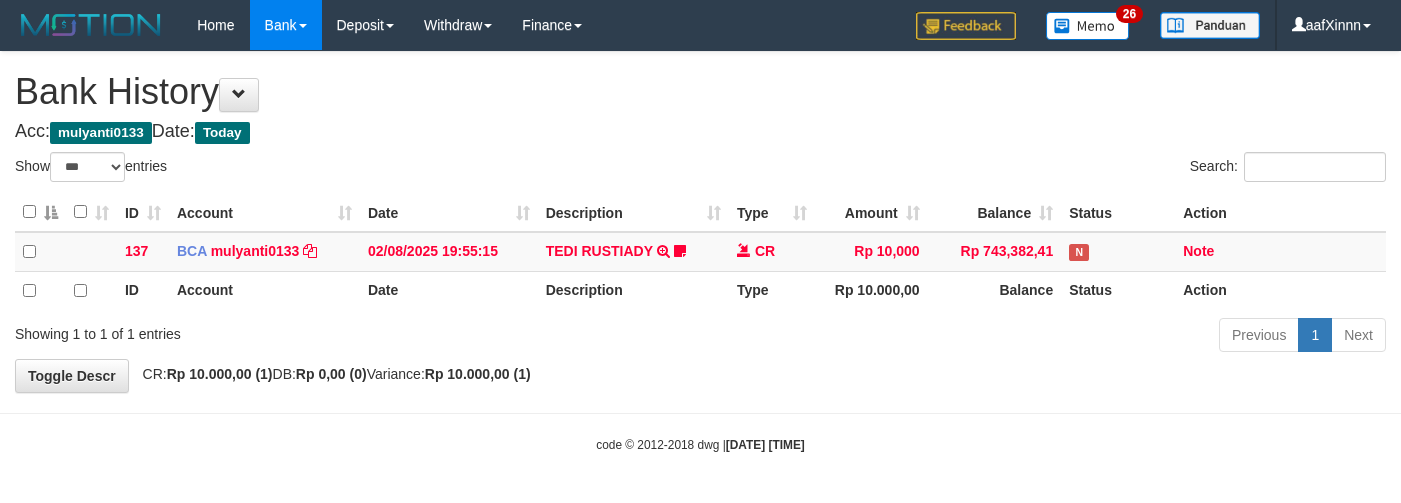scroll, scrollTop: 0, scrollLeft: 0, axis: both 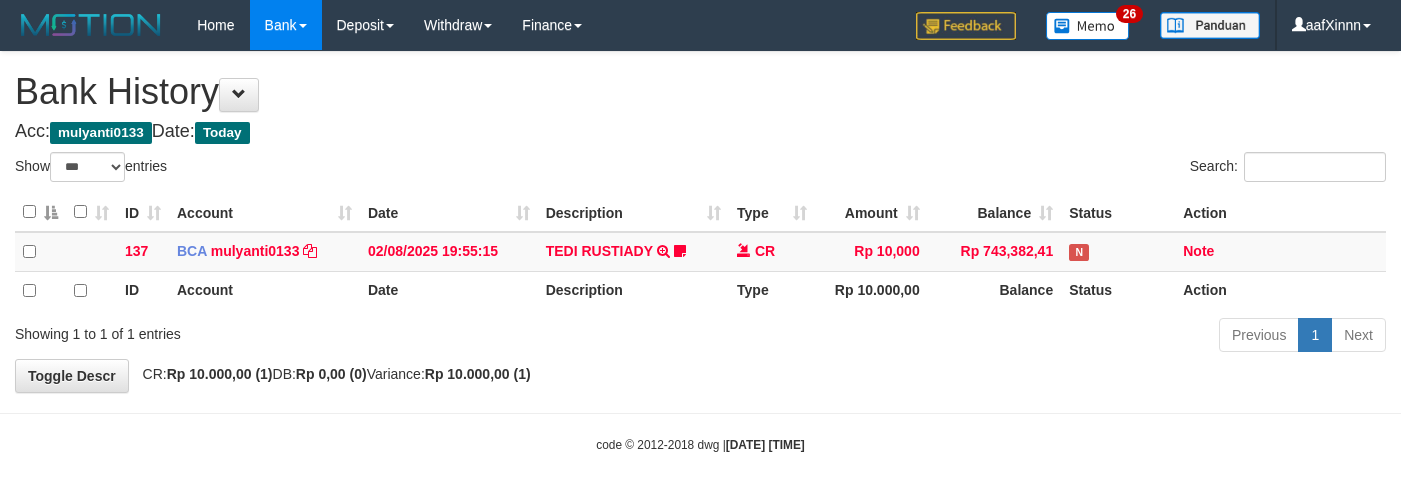 select on "***" 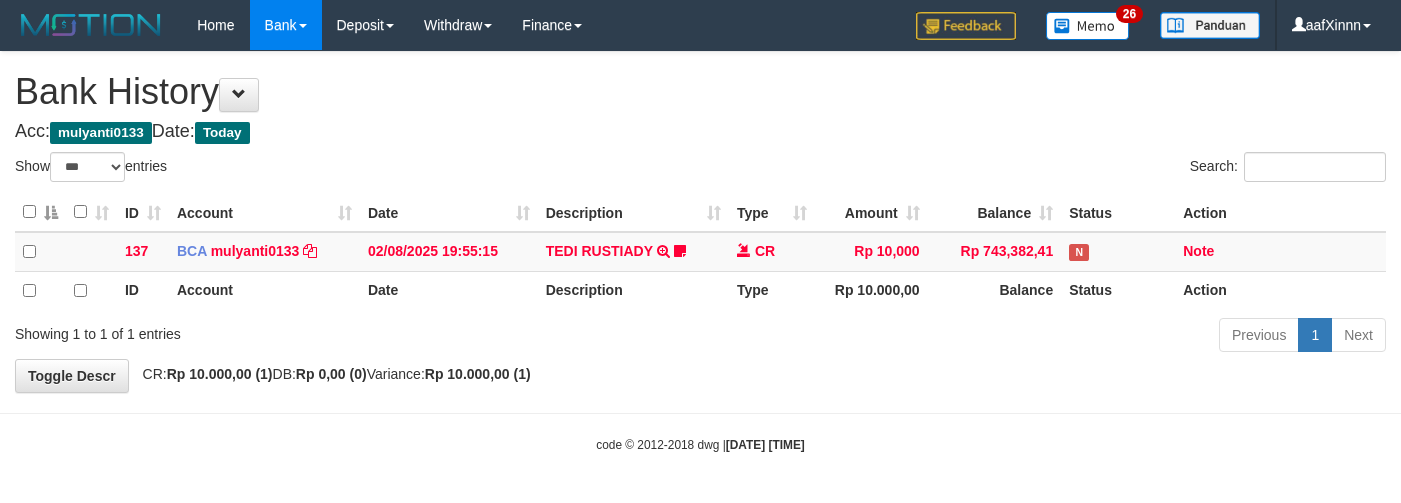 scroll, scrollTop: 0, scrollLeft: 0, axis: both 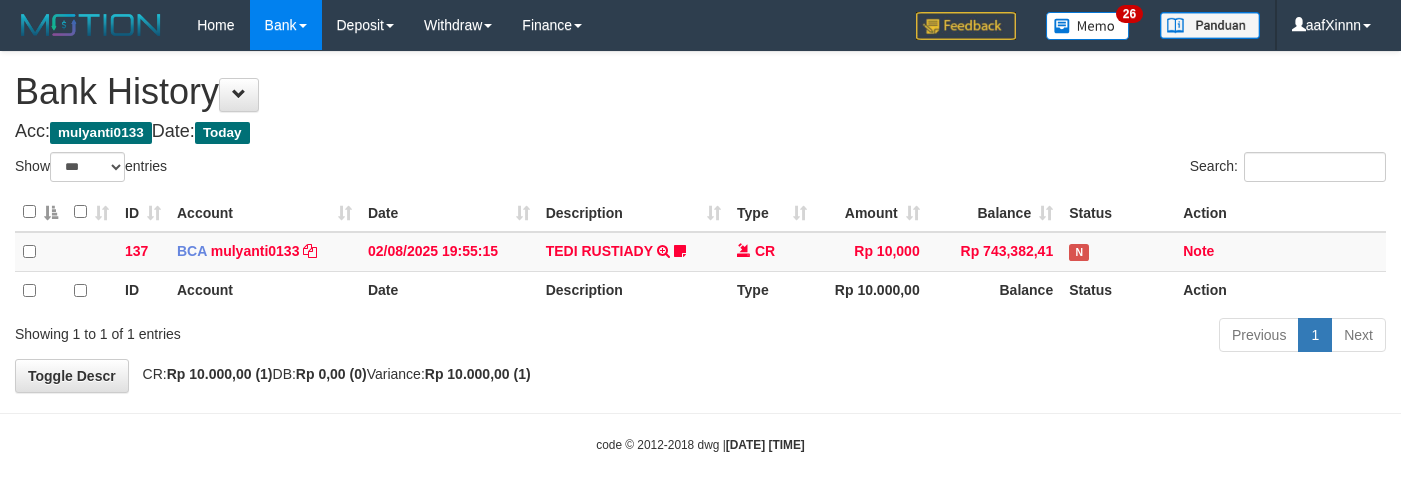 select on "***" 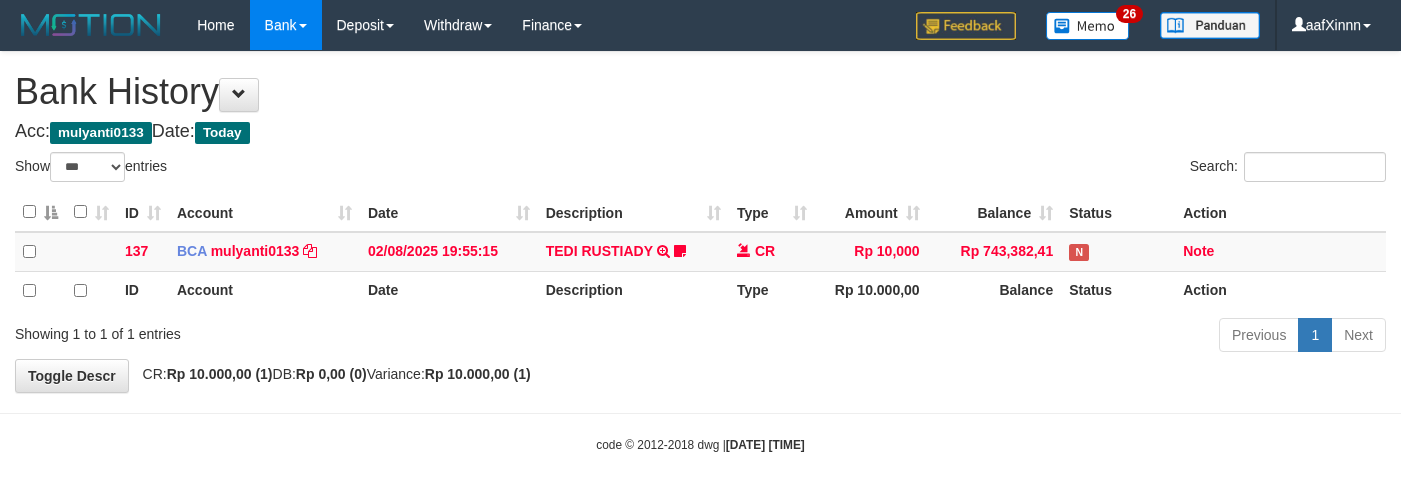 scroll, scrollTop: 0, scrollLeft: 0, axis: both 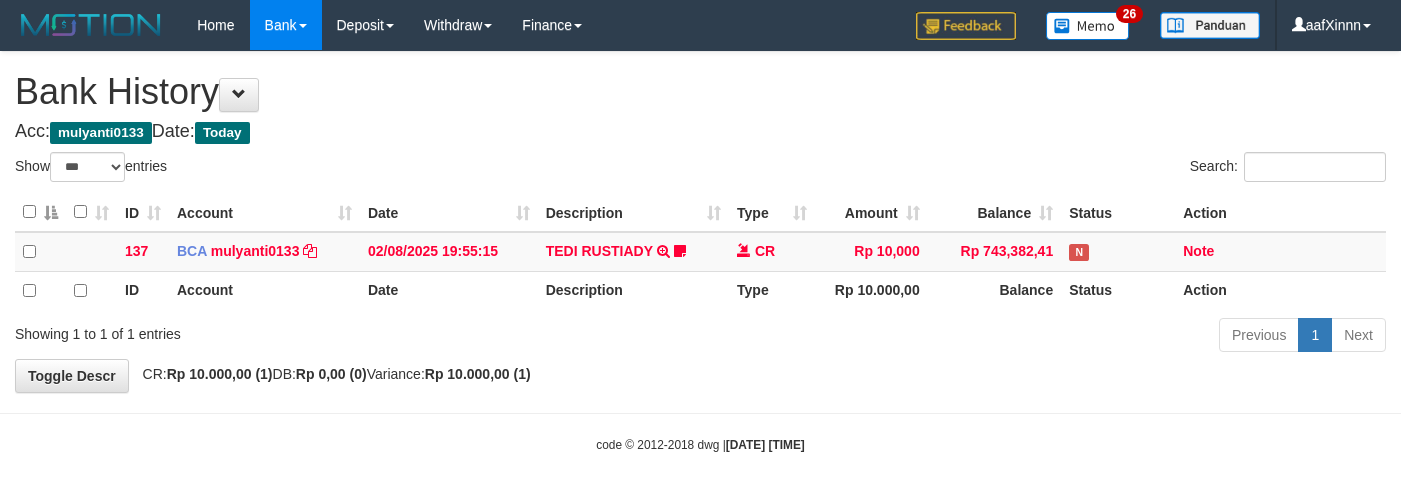 select on "***" 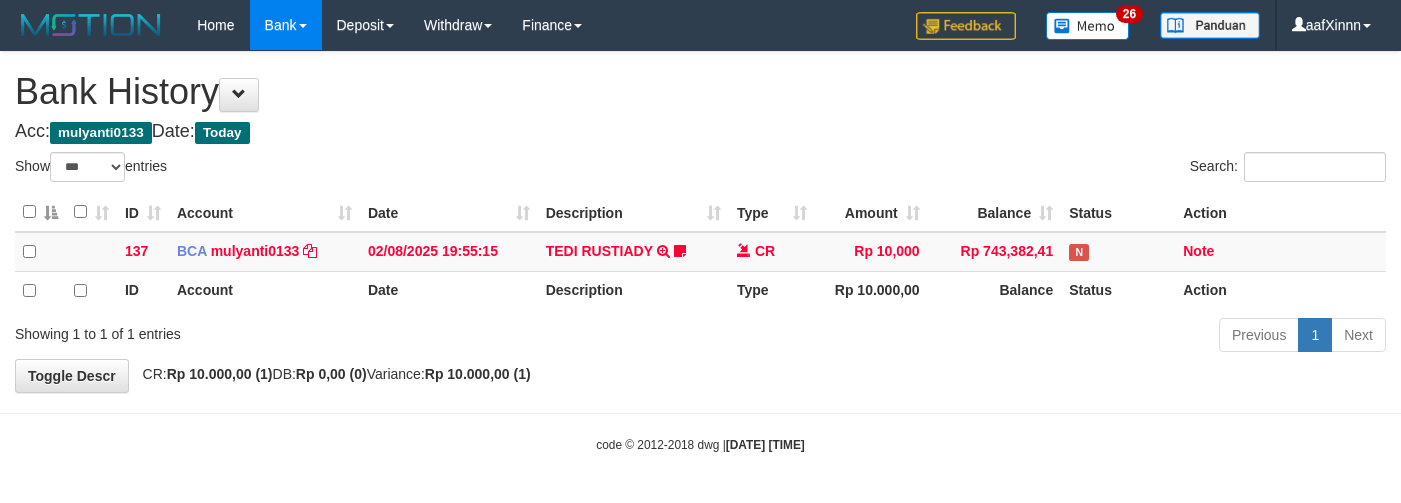 scroll, scrollTop: 0, scrollLeft: 0, axis: both 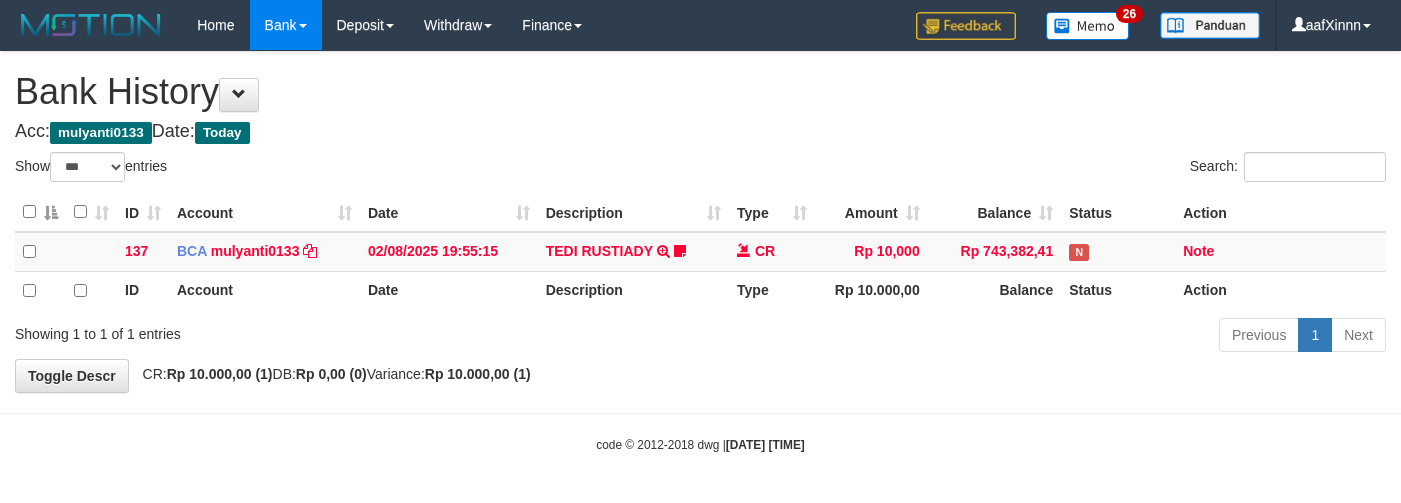 select on "***" 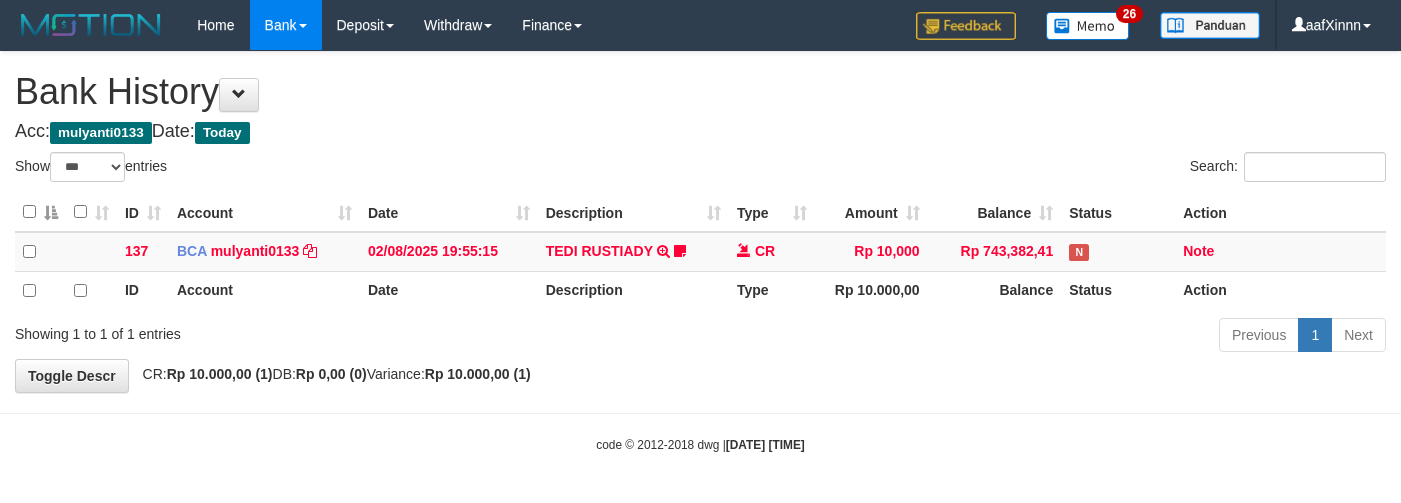 scroll, scrollTop: 0, scrollLeft: 0, axis: both 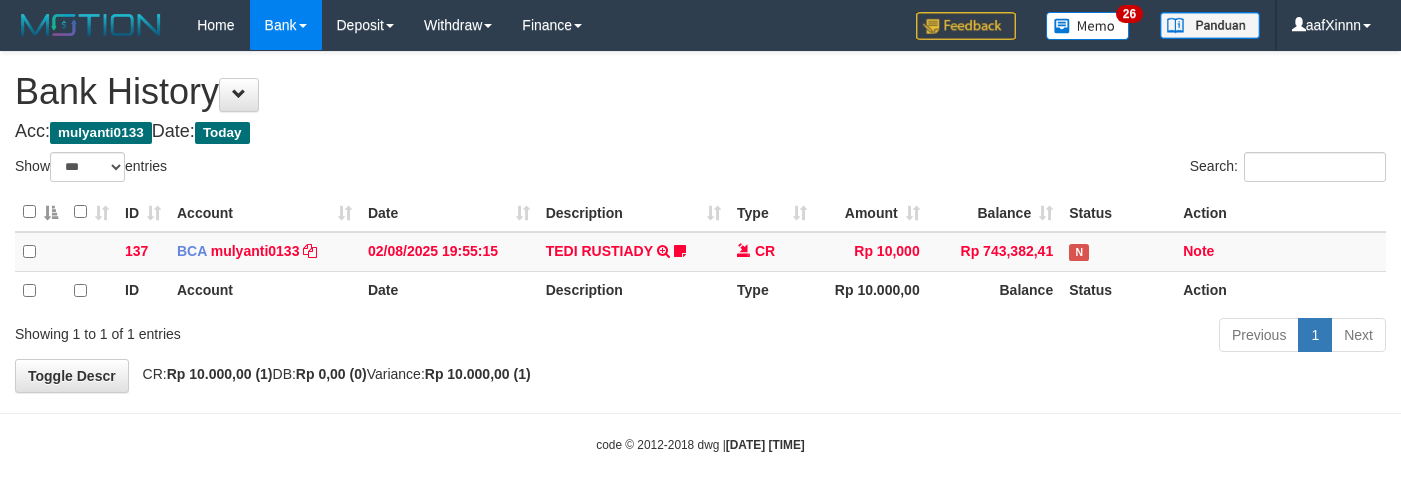 select on "***" 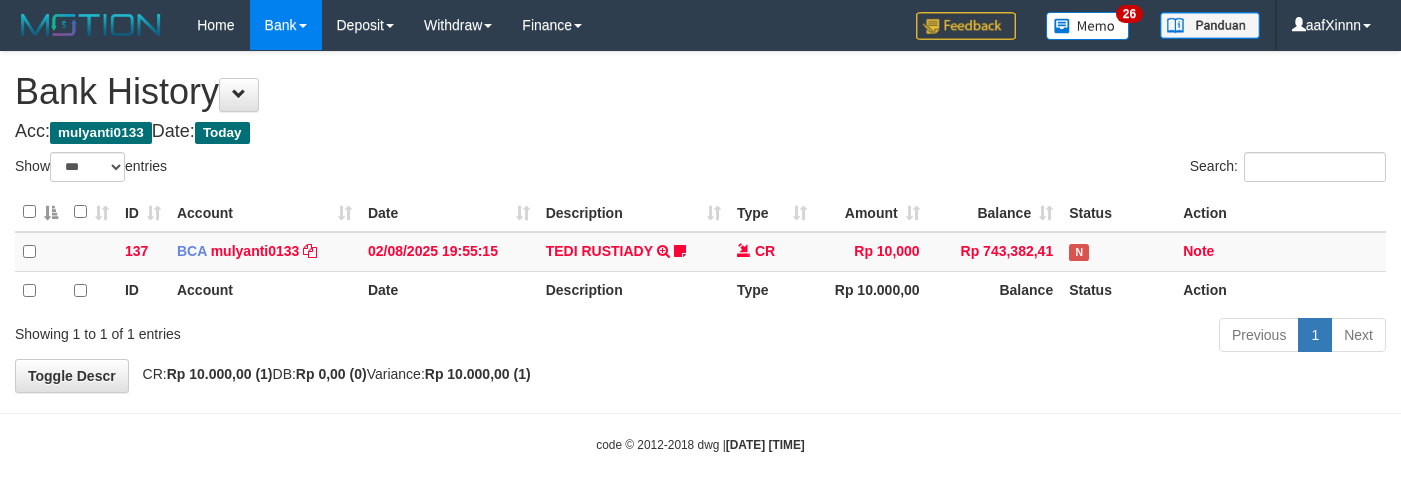 scroll, scrollTop: 0, scrollLeft: 0, axis: both 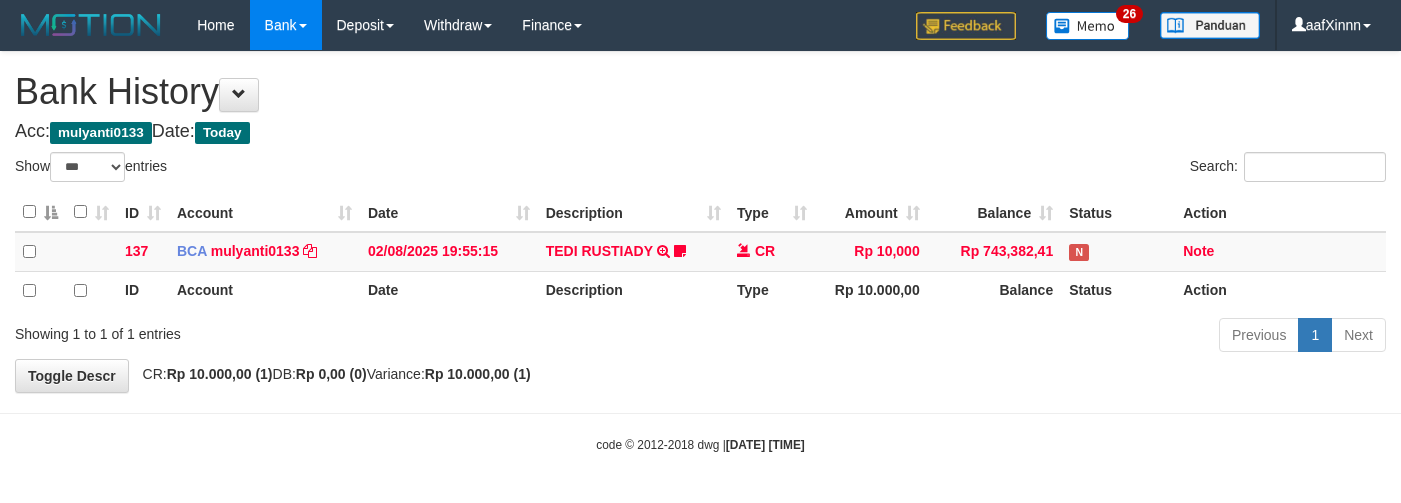 select on "***" 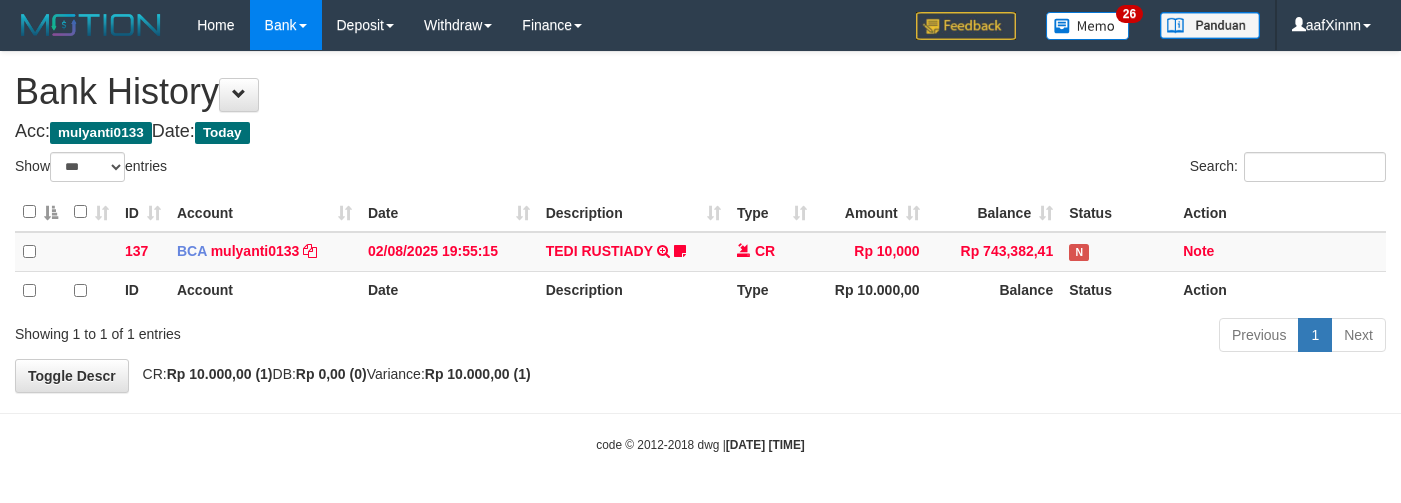scroll, scrollTop: 0, scrollLeft: 0, axis: both 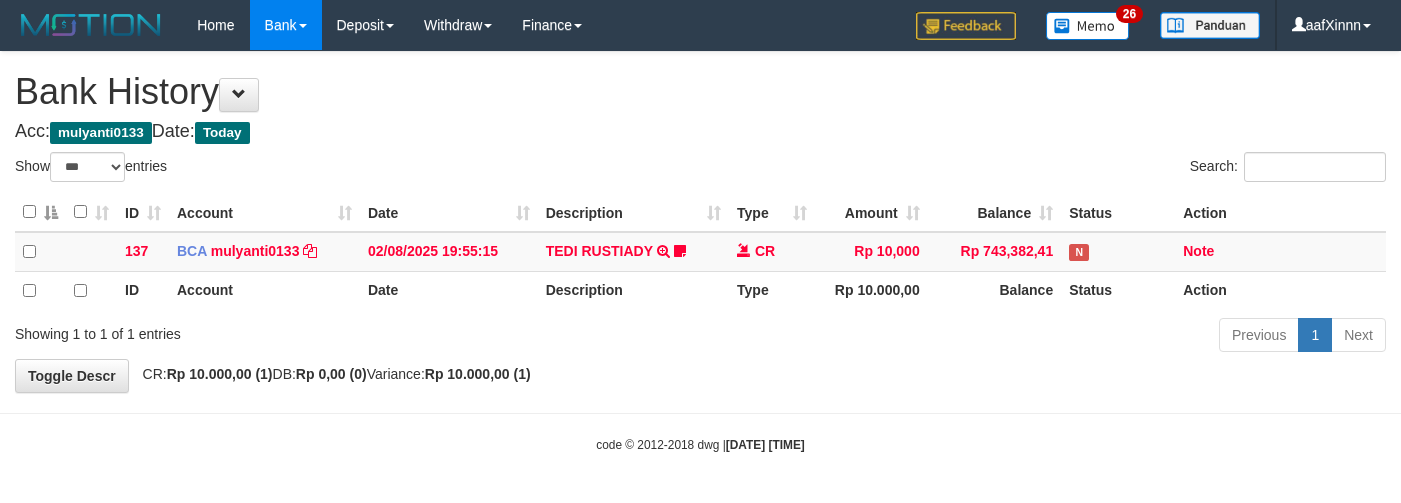 select on "***" 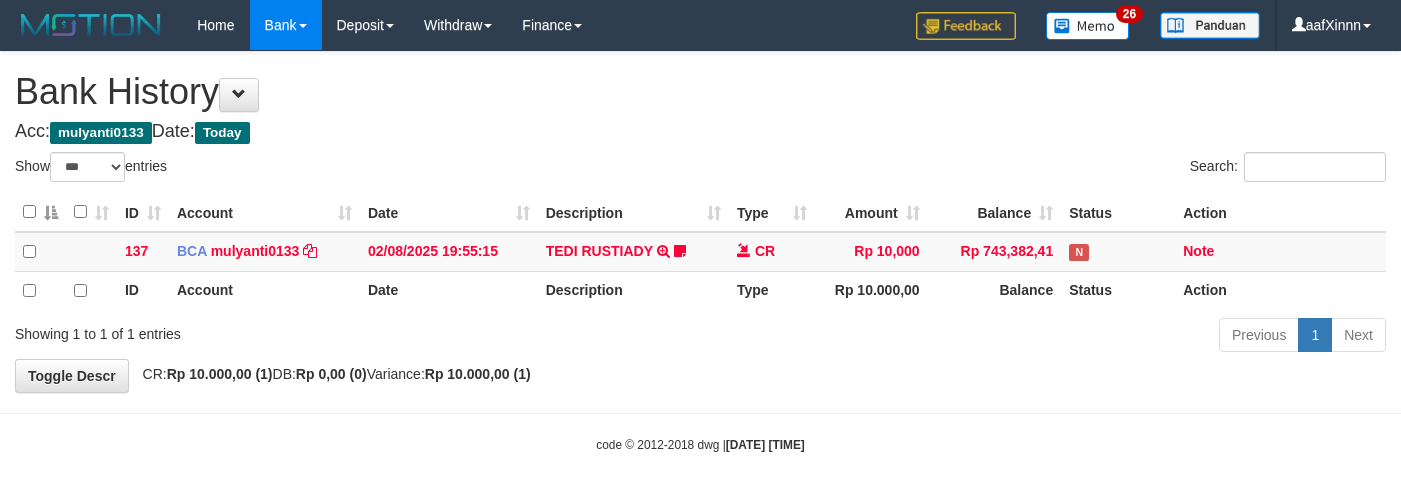 scroll, scrollTop: 0, scrollLeft: 0, axis: both 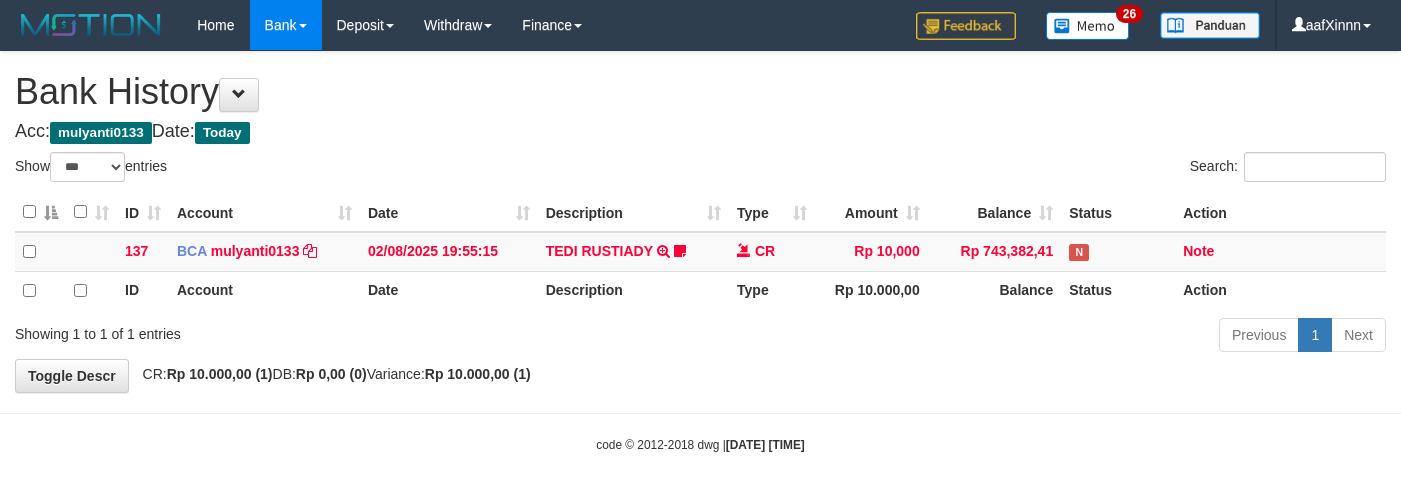select on "***" 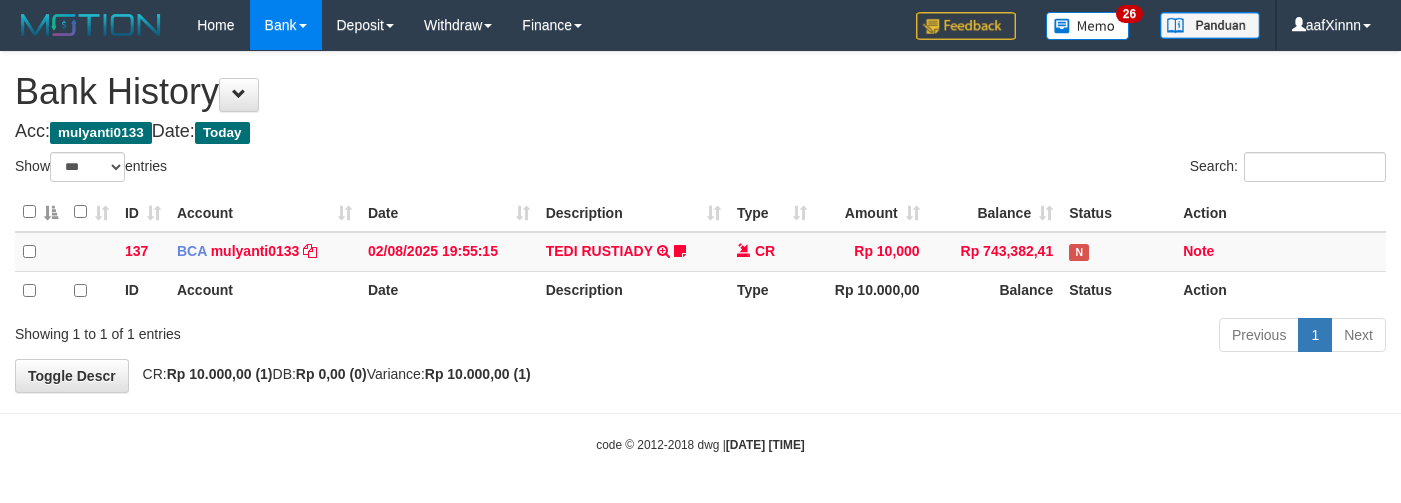 scroll, scrollTop: 0, scrollLeft: 0, axis: both 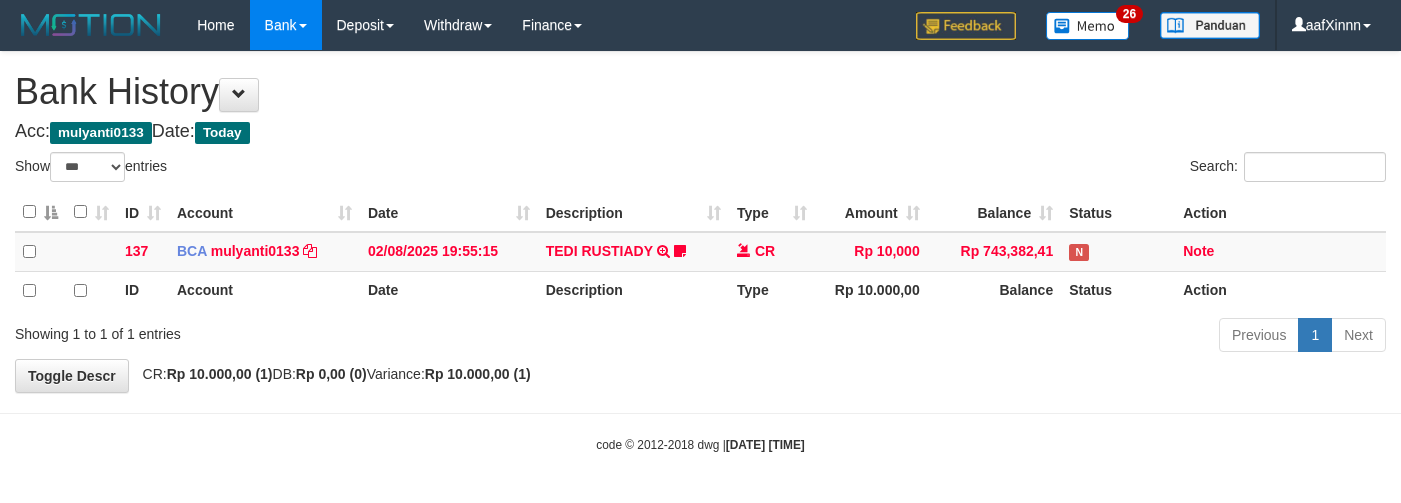 select on "***" 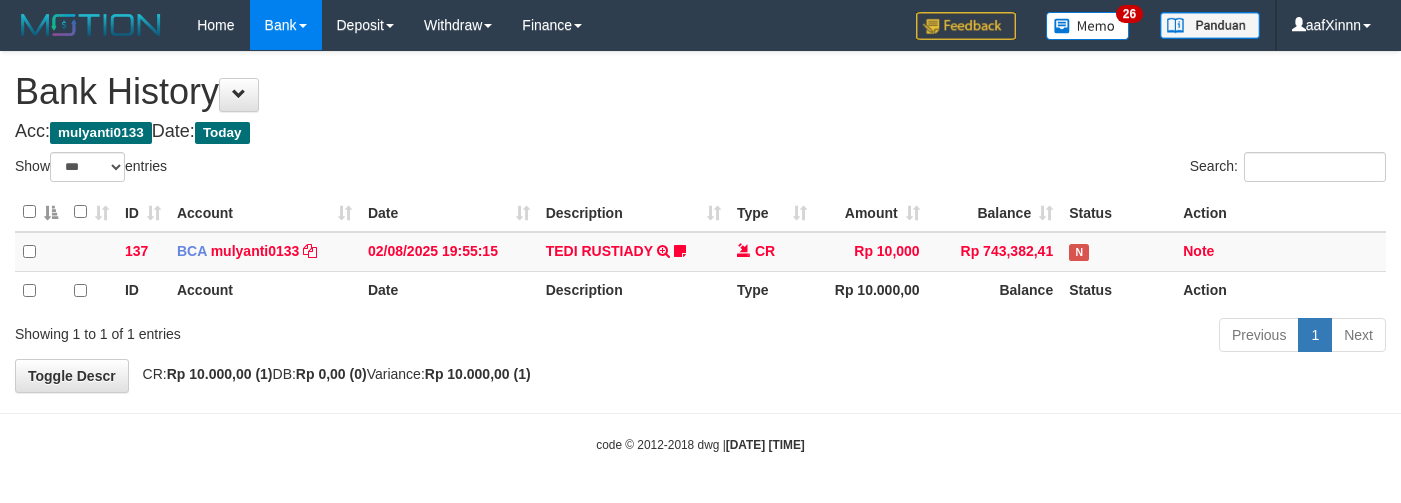 scroll, scrollTop: 0, scrollLeft: 0, axis: both 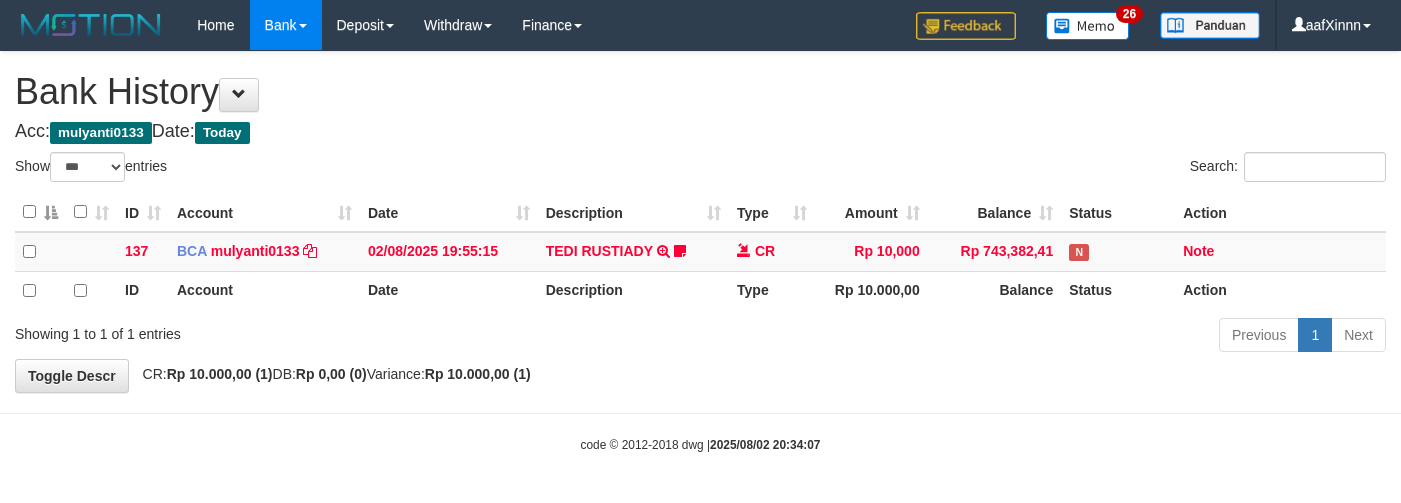 select on "***" 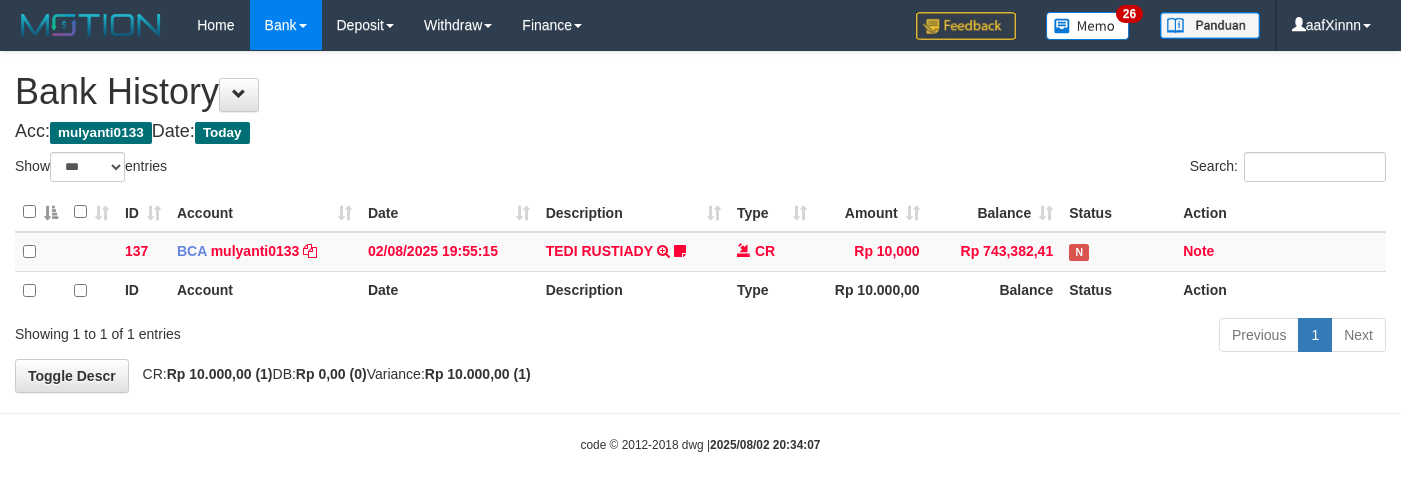 scroll, scrollTop: 0, scrollLeft: 0, axis: both 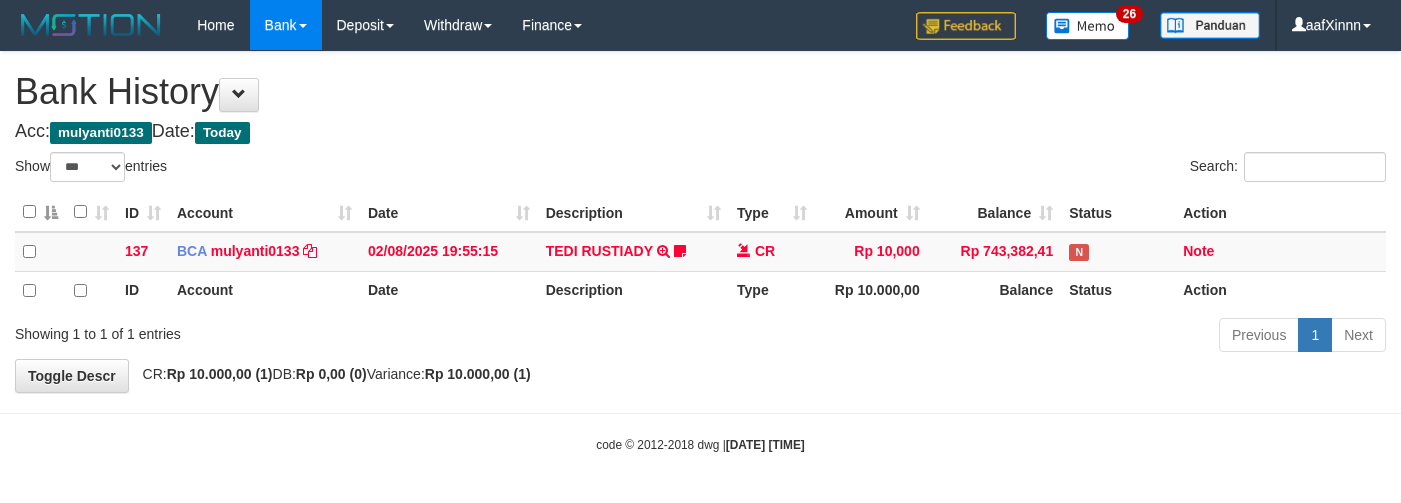 select on "***" 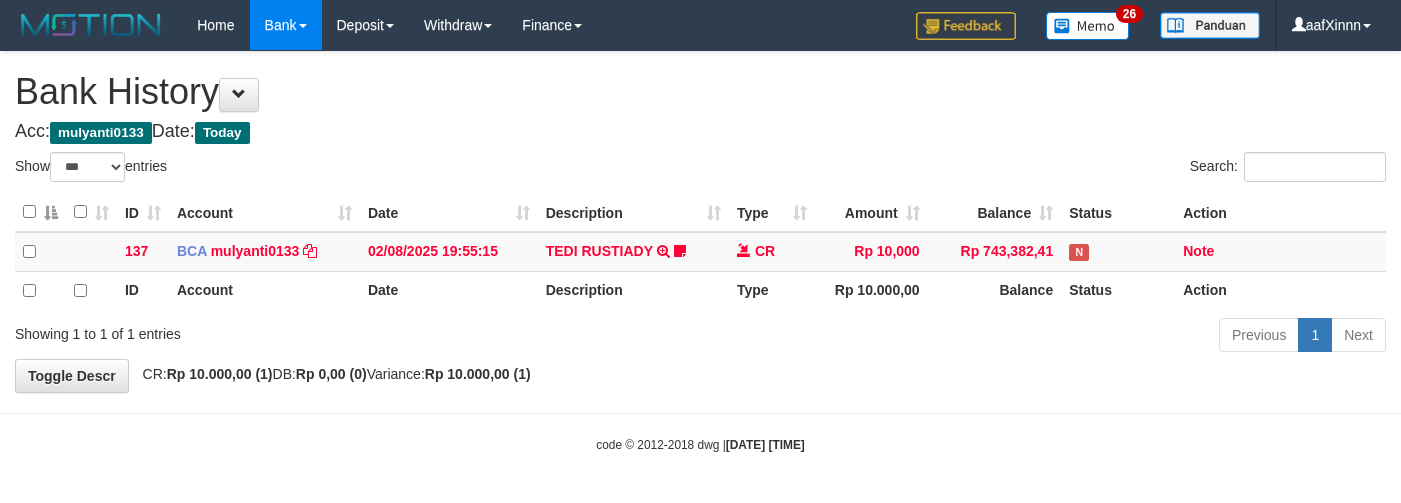 scroll, scrollTop: 0, scrollLeft: 0, axis: both 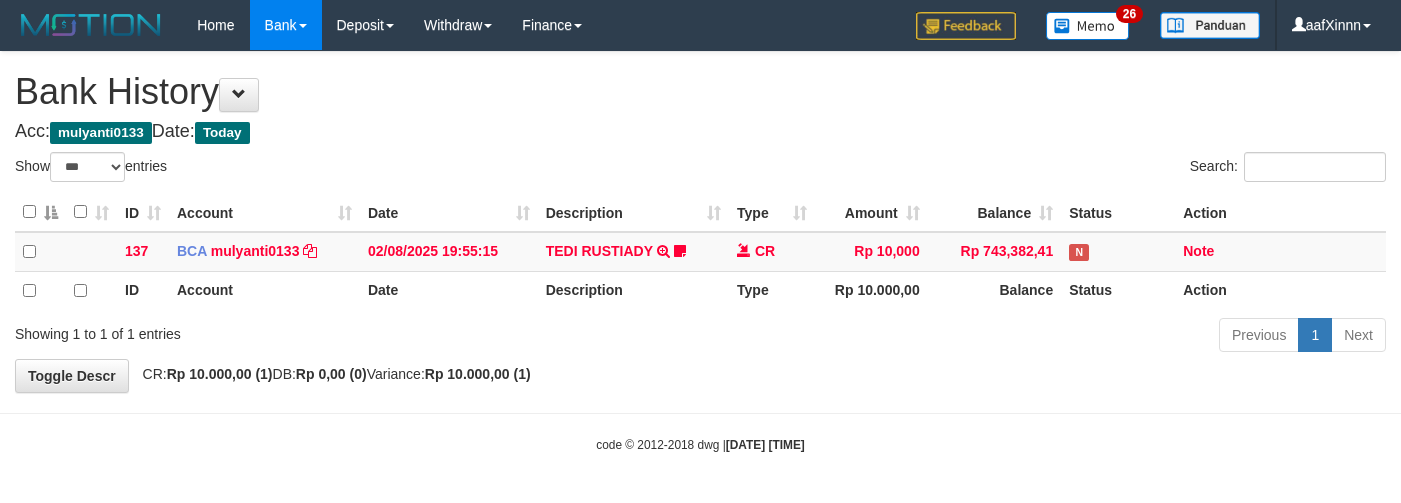 select on "***" 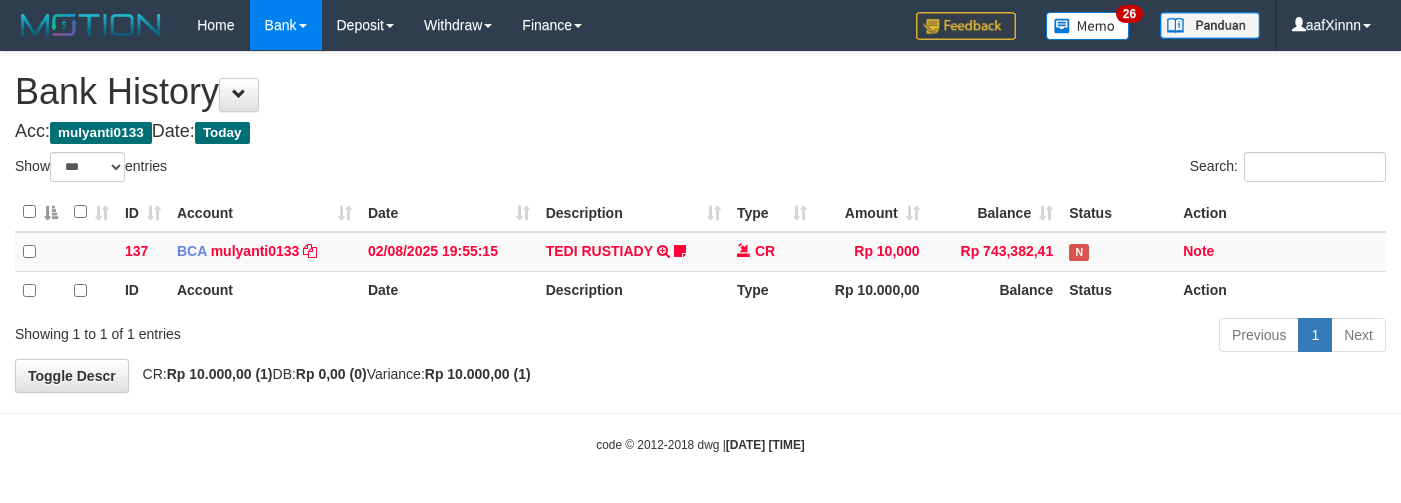 scroll, scrollTop: 0, scrollLeft: 0, axis: both 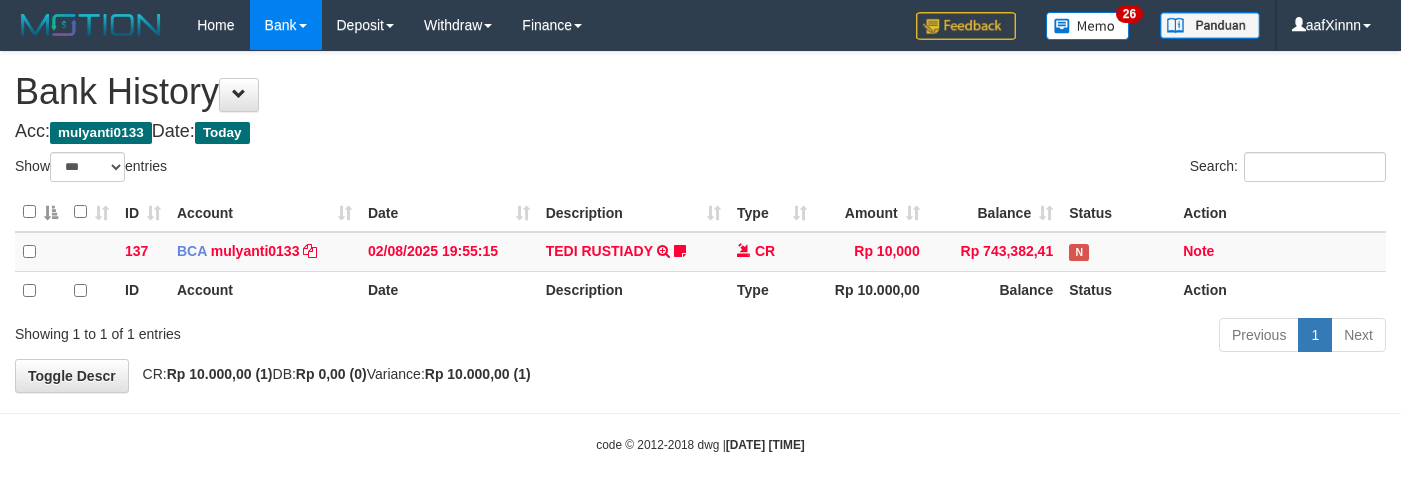 select on "***" 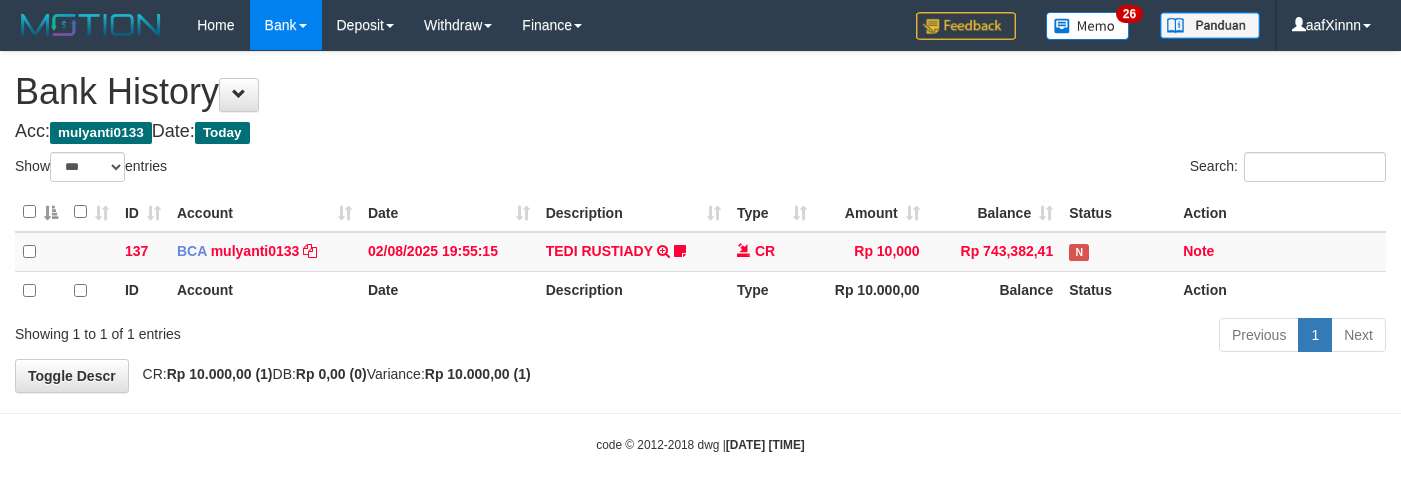 scroll, scrollTop: 0, scrollLeft: 0, axis: both 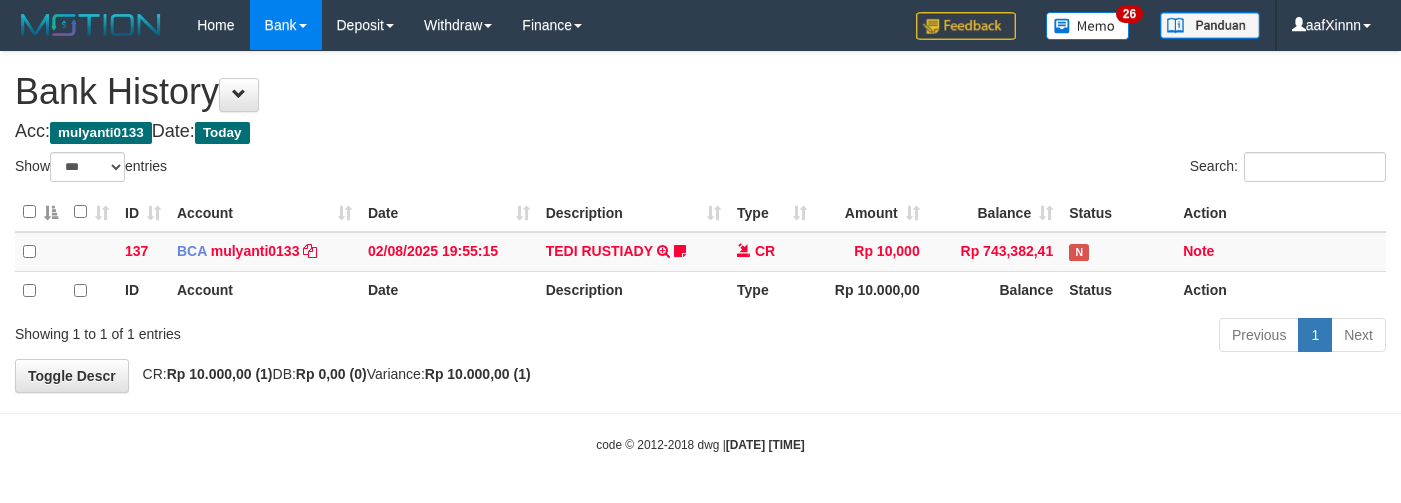 select on "***" 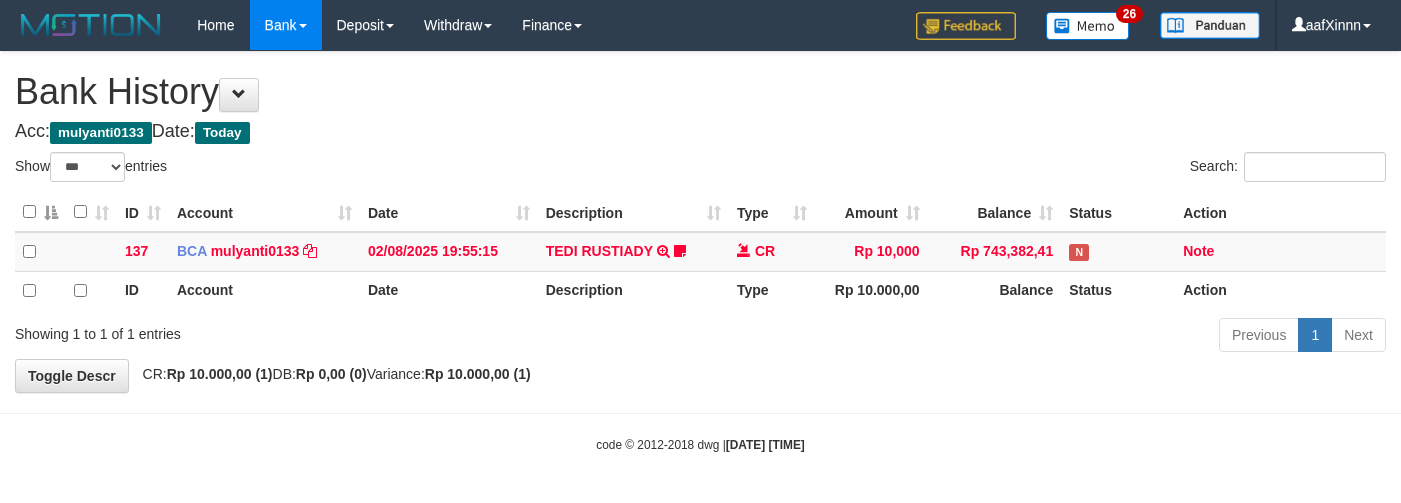 scroll, scrollTop: 0, scrollLeft: 0, axis: both 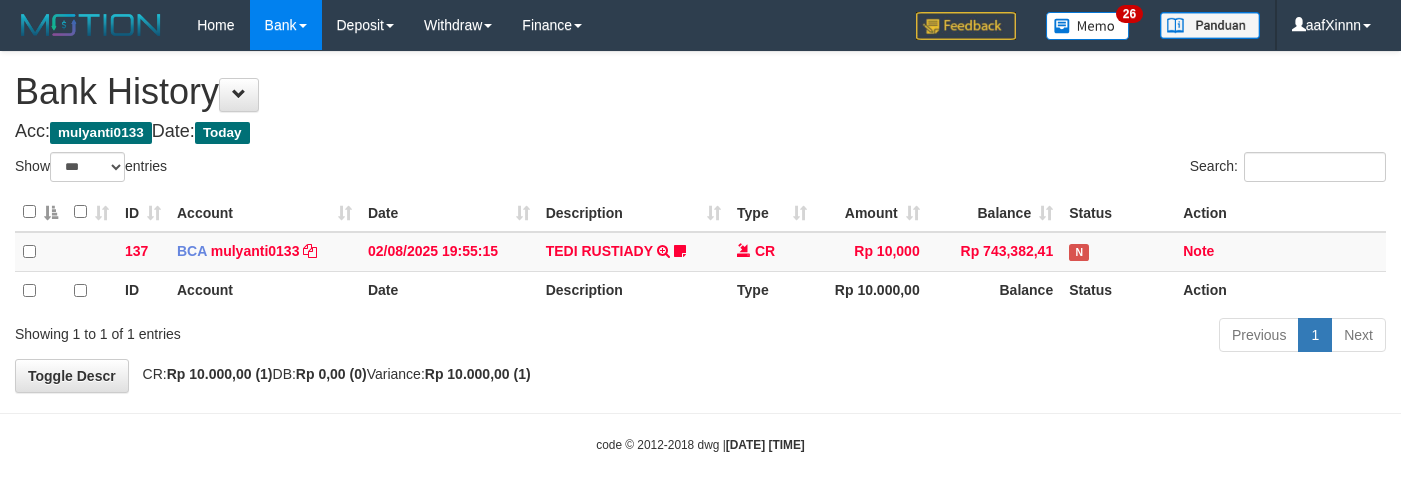 select on "***" 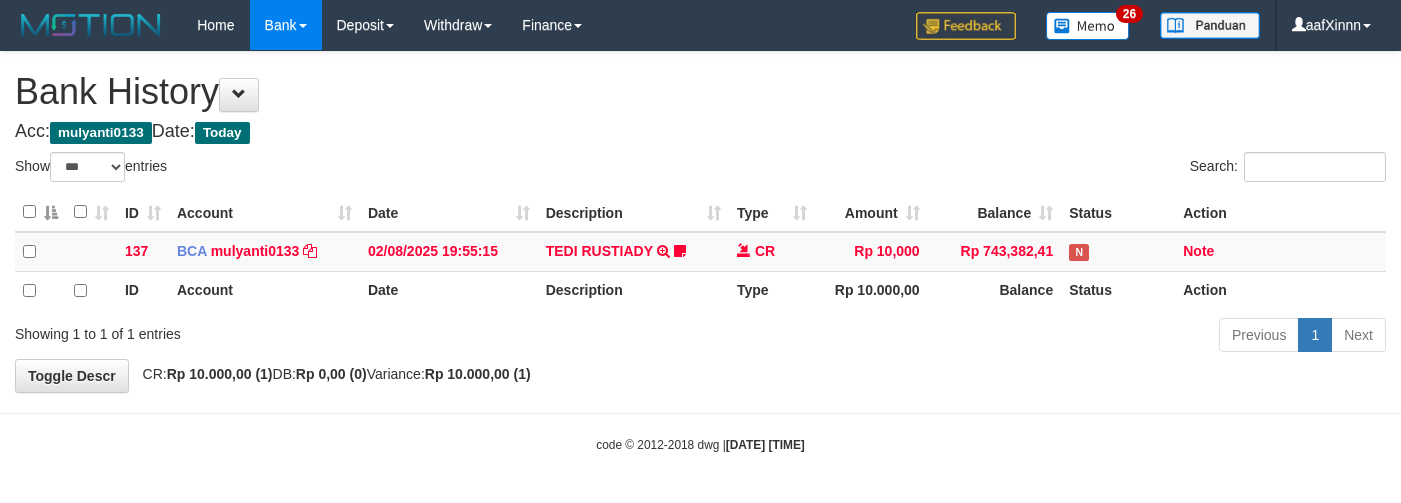 scroll, scrollTop: 0, scrollLeft: 0, axis: both 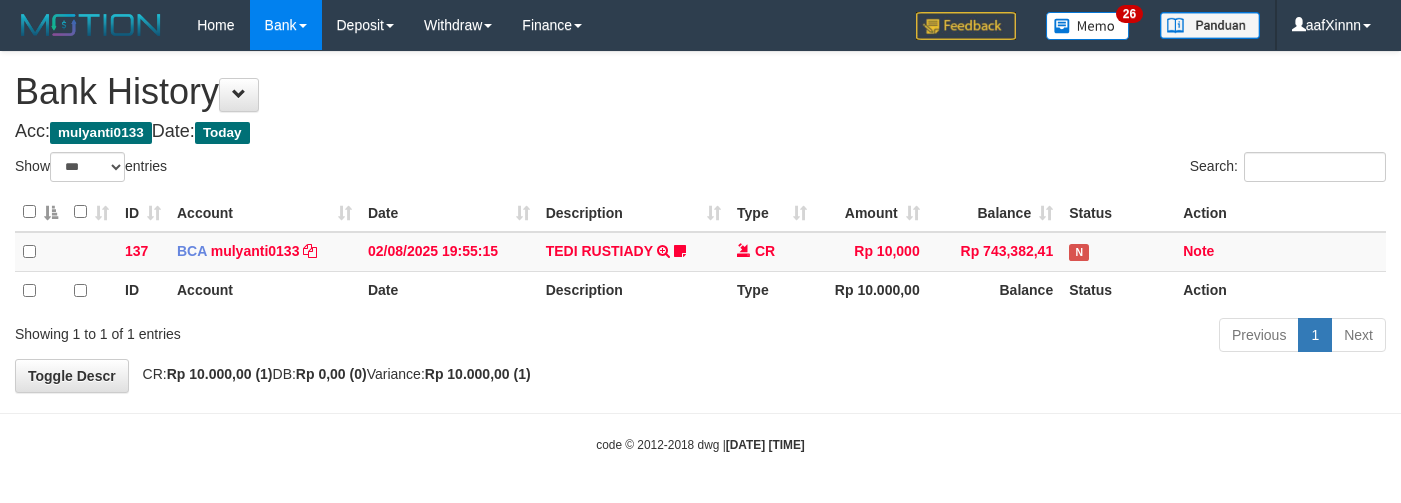 select on "***" 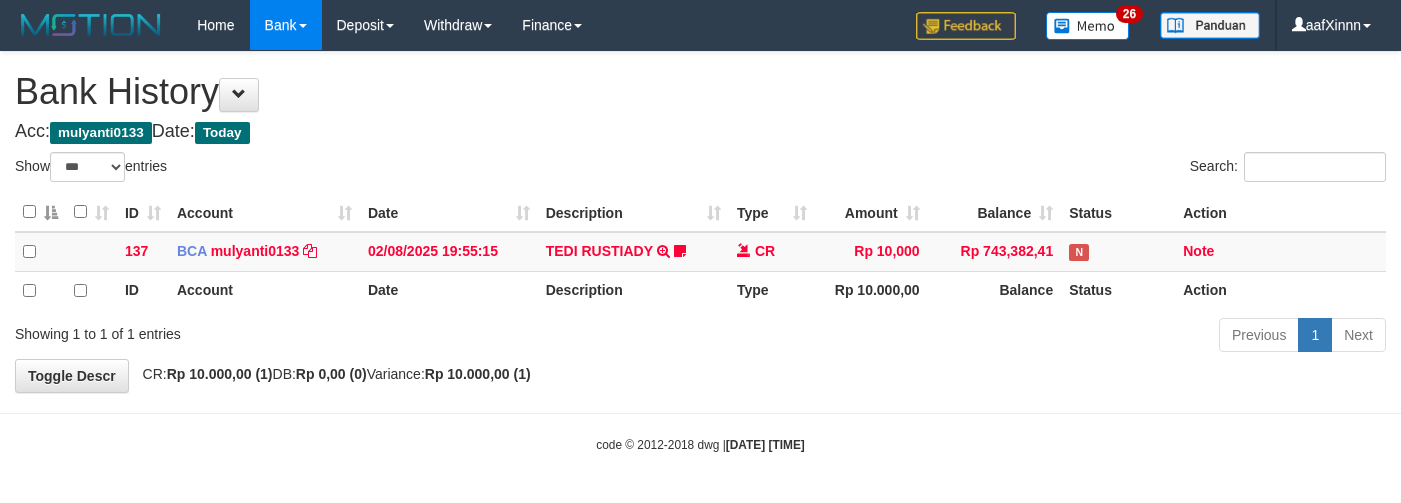 scroll, scrollTop: 0, scrollLeft: 0, axis: both 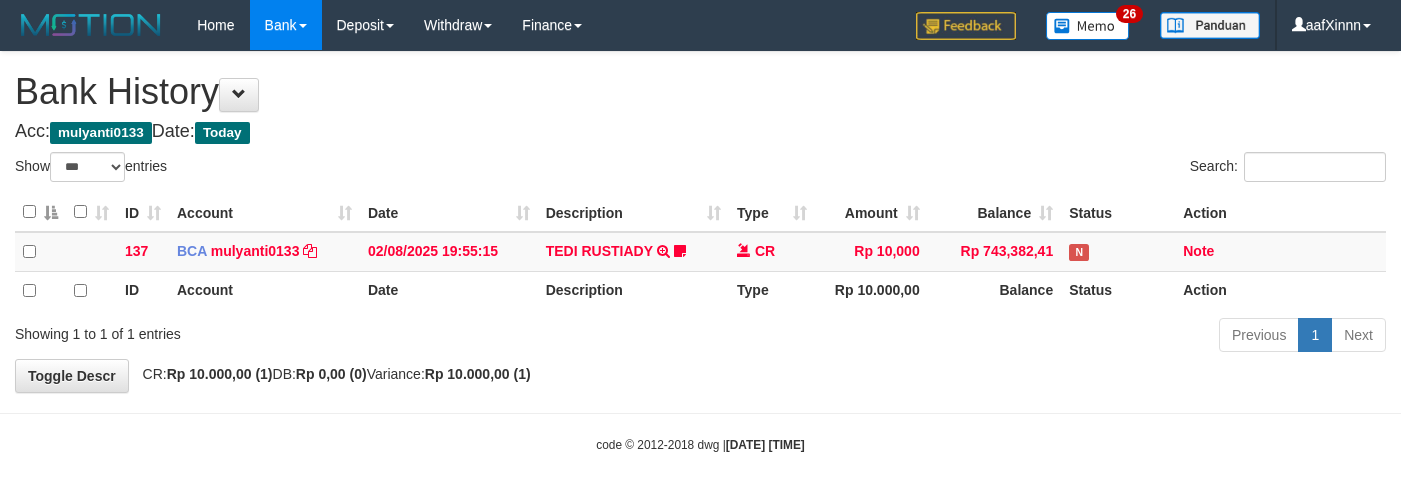 select on "***" 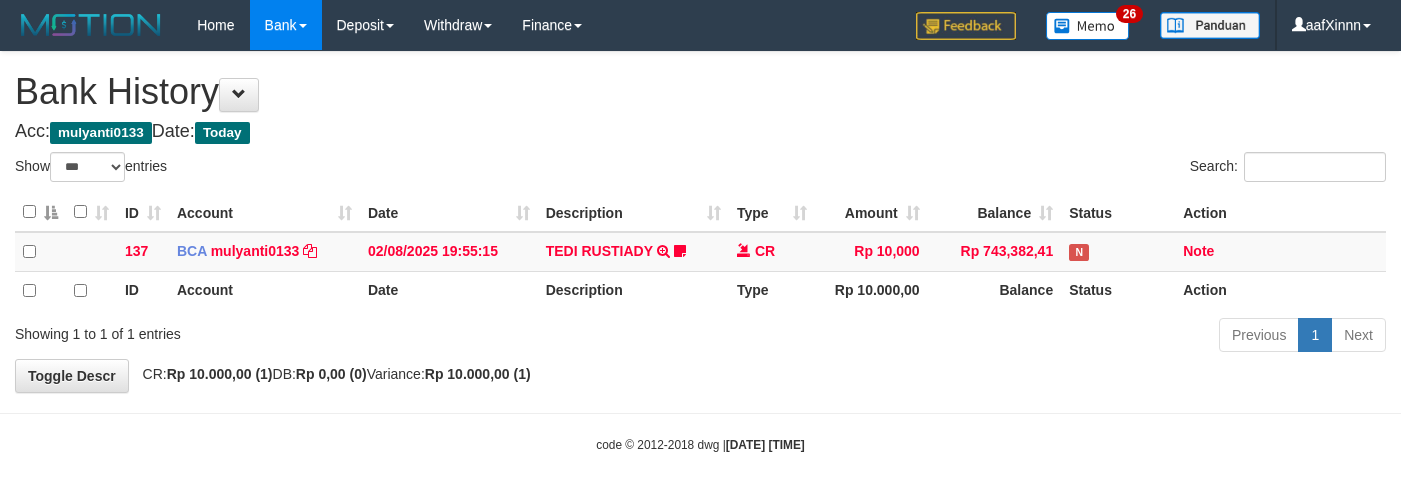 scroll, scrollTop: 0, scrollLeft: 0, axis: both 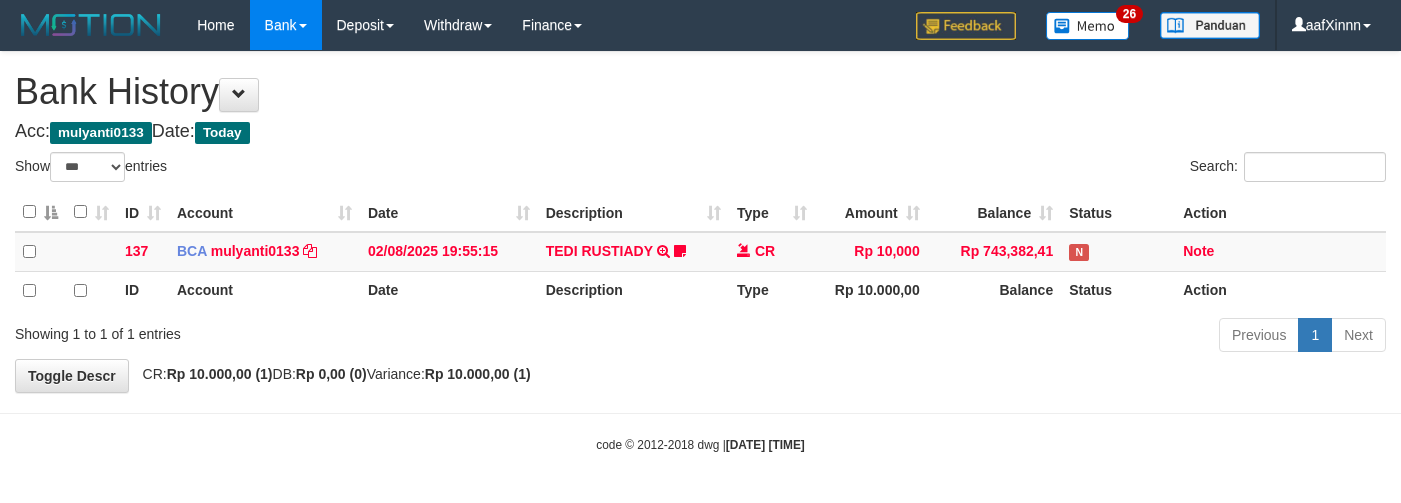 select on "***" 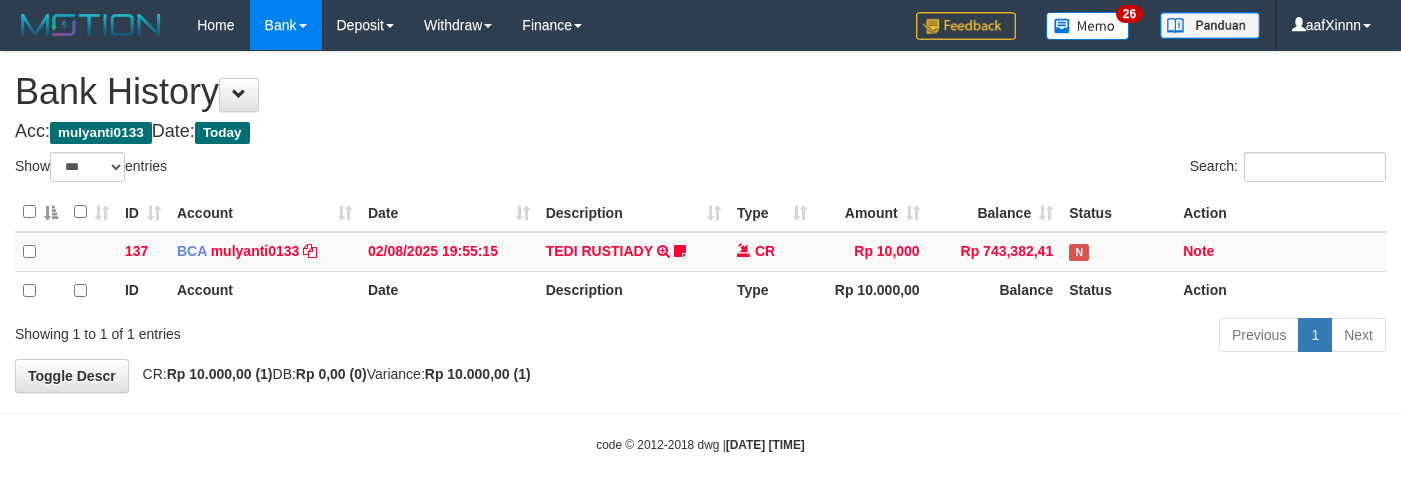 scroll, scrollTop: 0, scrollLeft: 0, axis: both 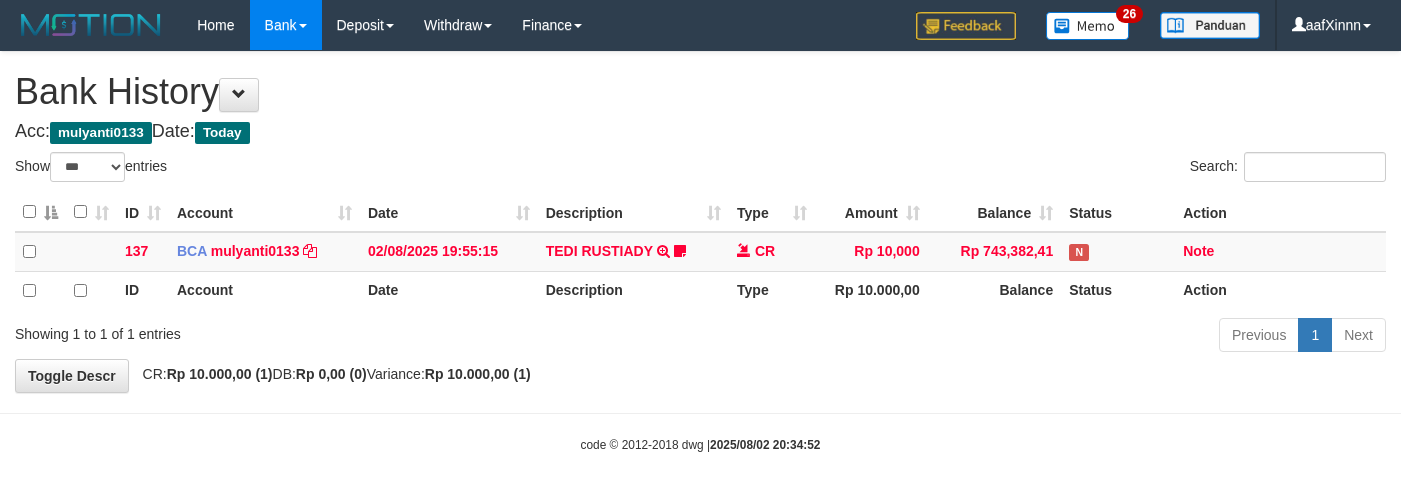 select on "***" 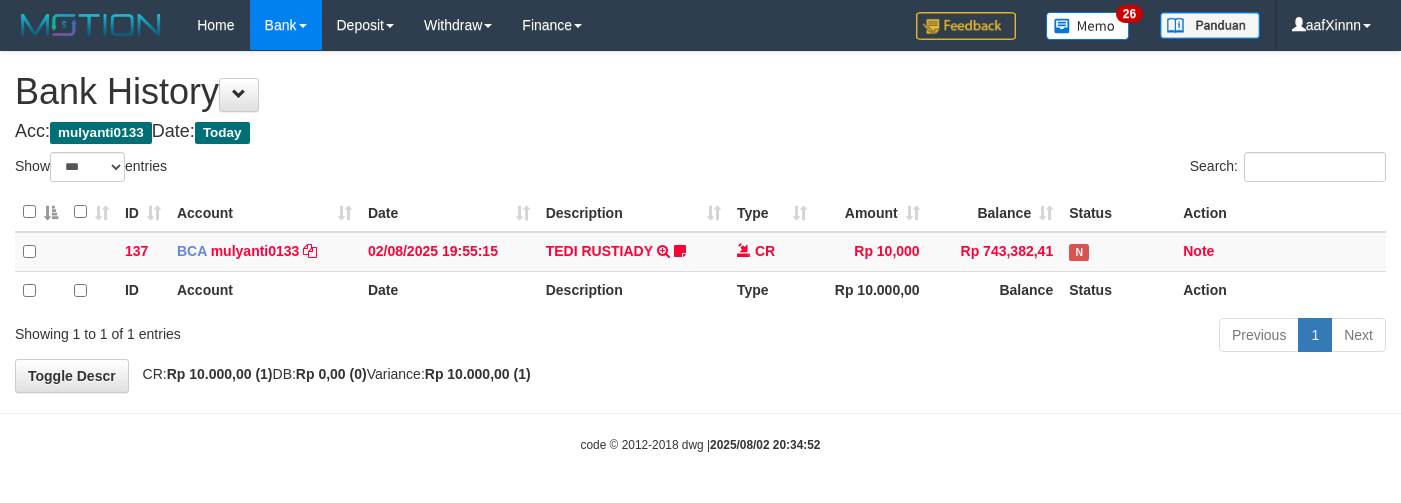 scroll, scrollTop: 0, scrollLeft: 0, axis: both 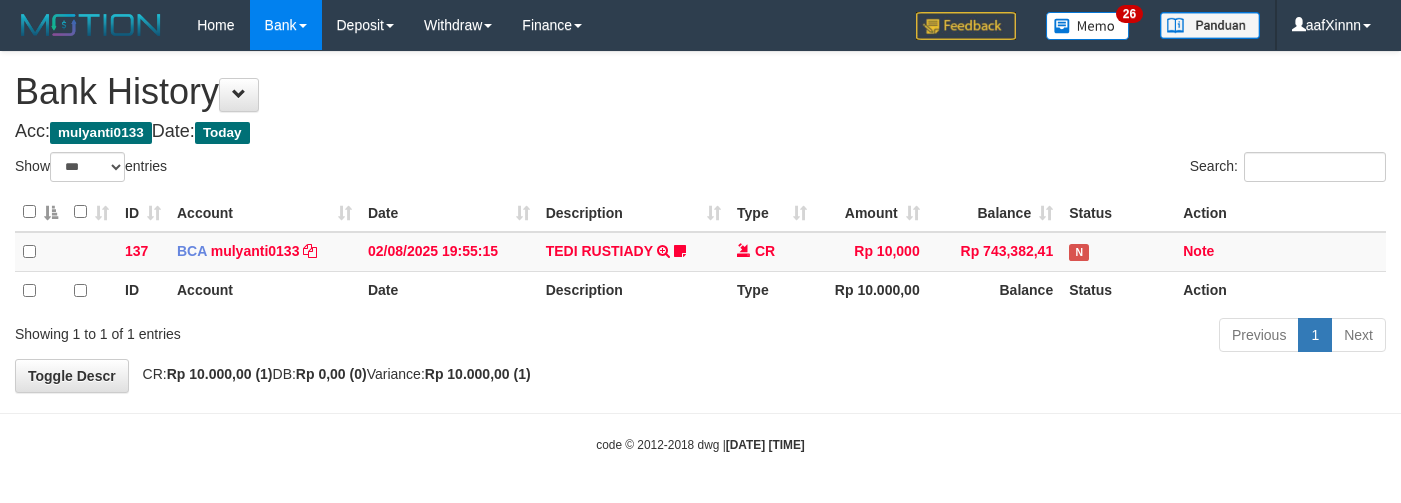 select on "***" 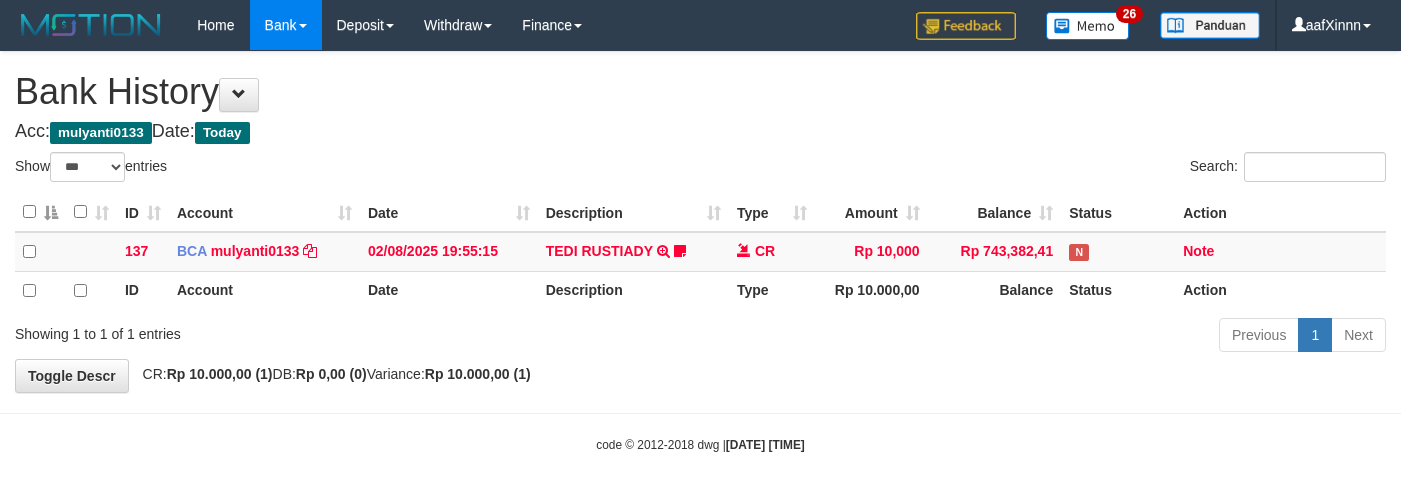 scroll, scrollTop: 0, scrollLeft: 0, axis: both 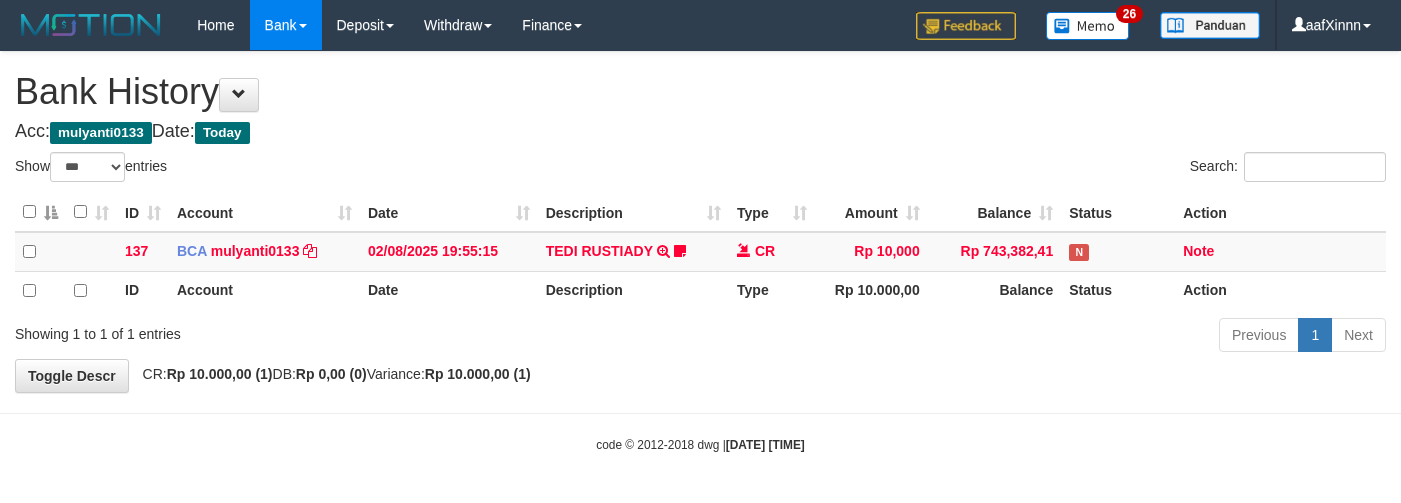 select on "***" 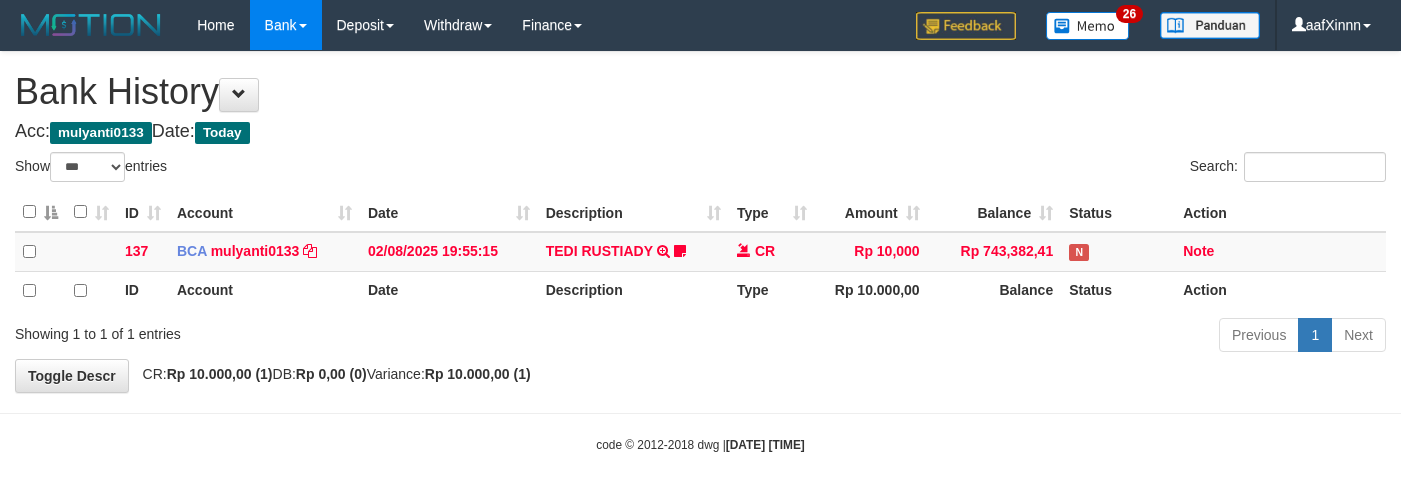 scroll, scrollTop: 0, scrollLeft: 0, axis: both 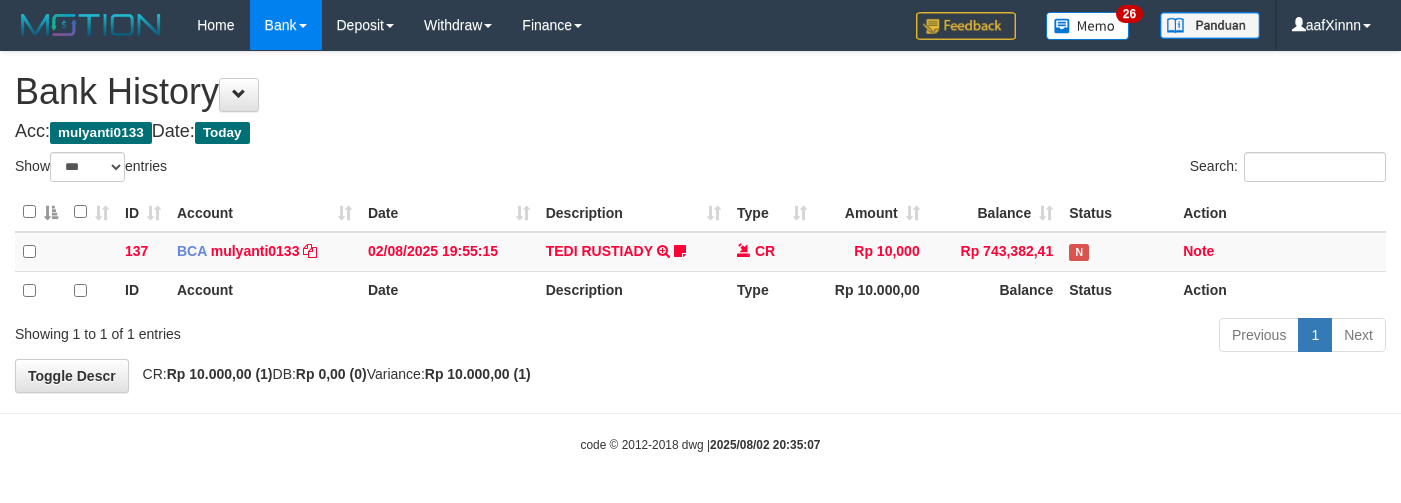select on "***" 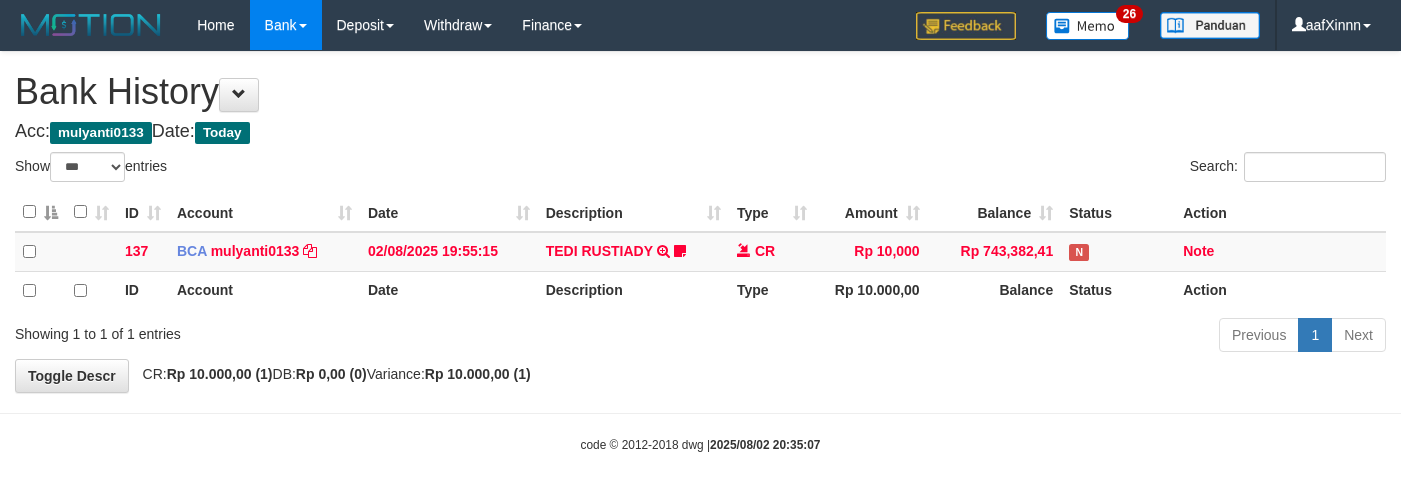scroll, scrollTop: 0, scrollLeft: 0, axis: both 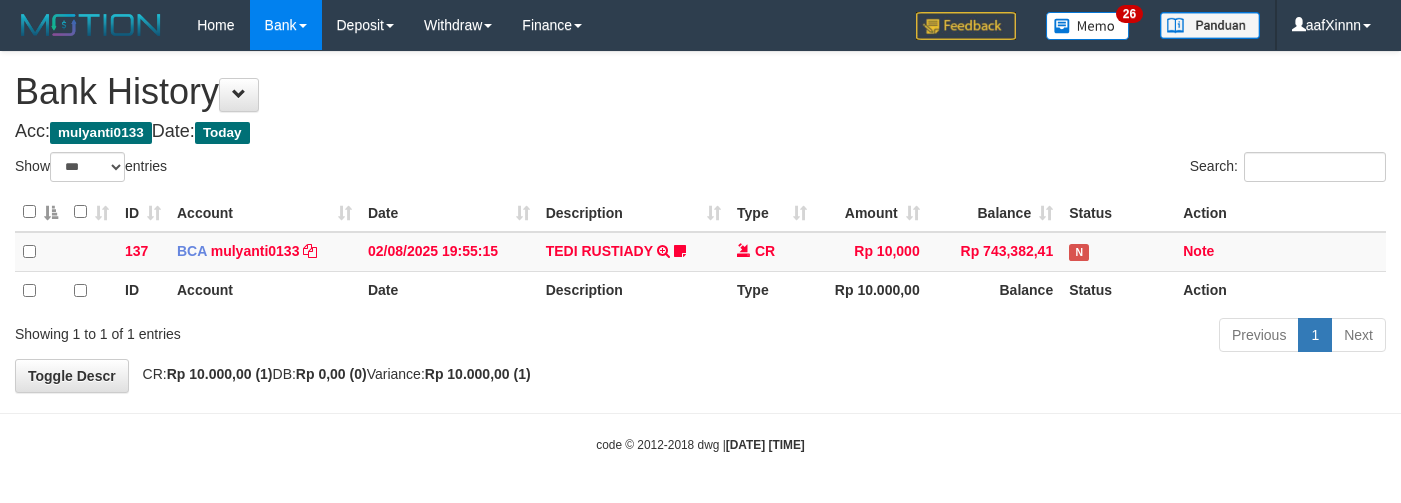 select on "***" 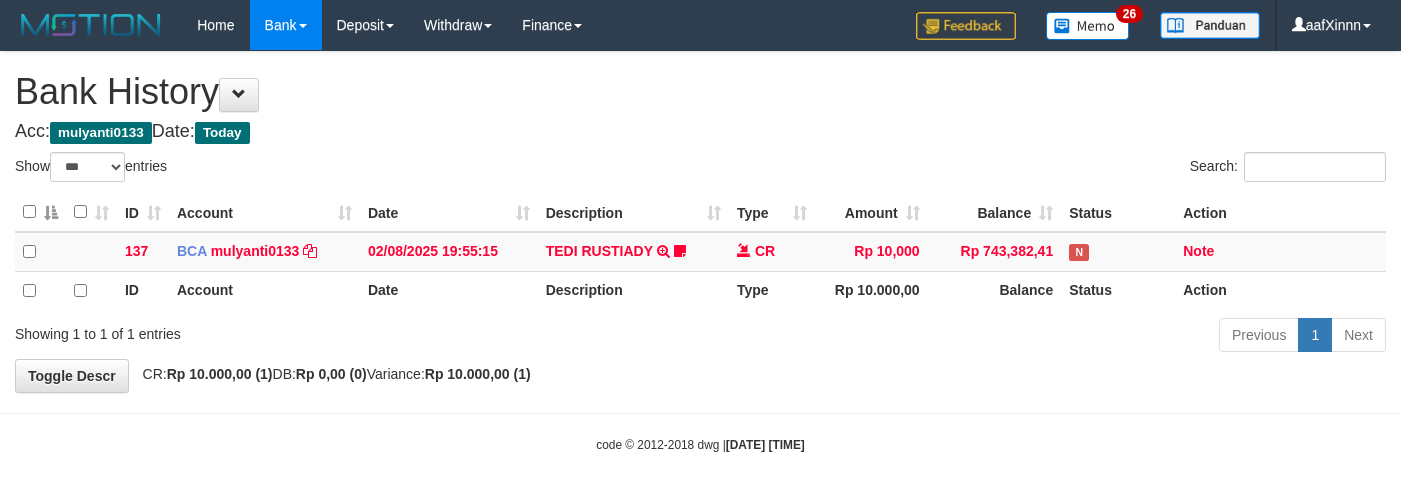 scroll, scrollTop: 0, scrollLeft: 0, axis: both 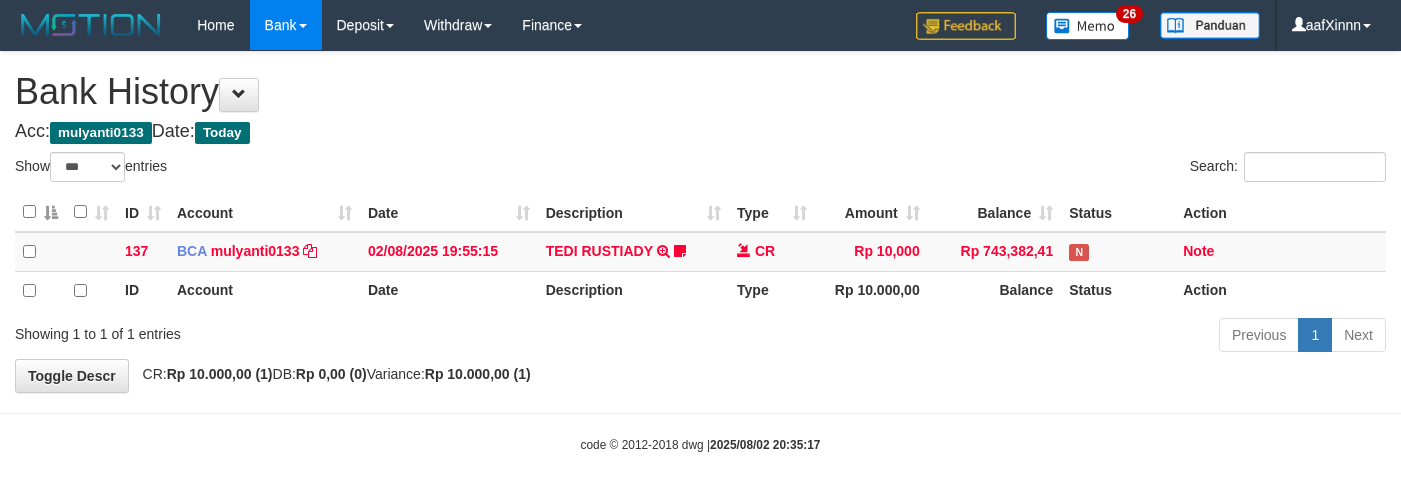 select on "***" 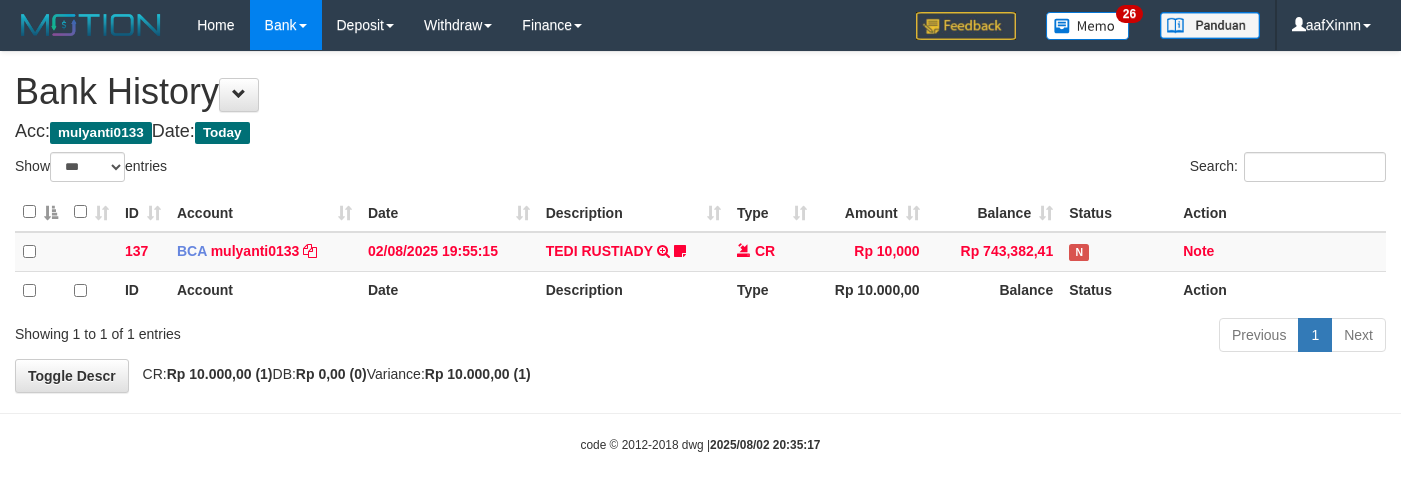 scroll, scrollTop: 0, scrollLeft: 0, axis: both 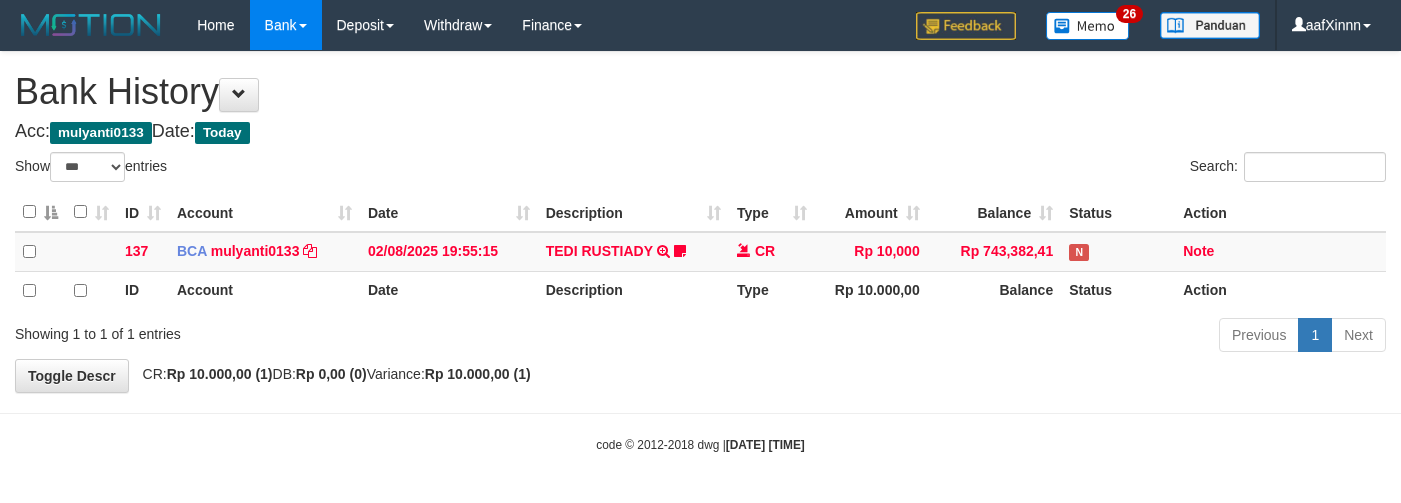 select on "***" 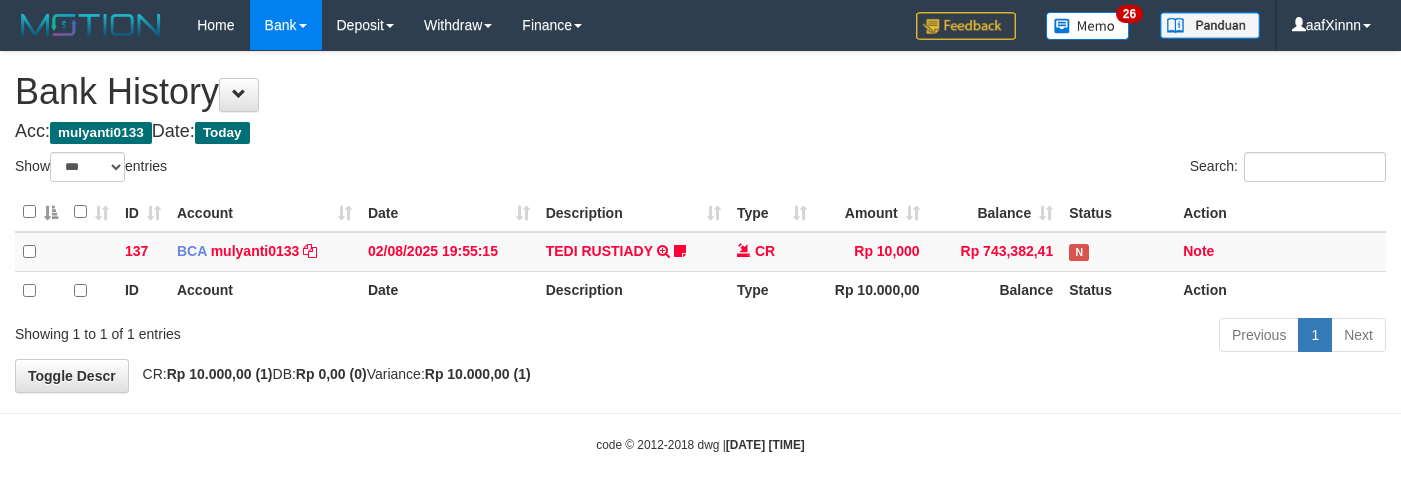 scroll, scrollTop: 0, scrollLeft: 0, axis: both 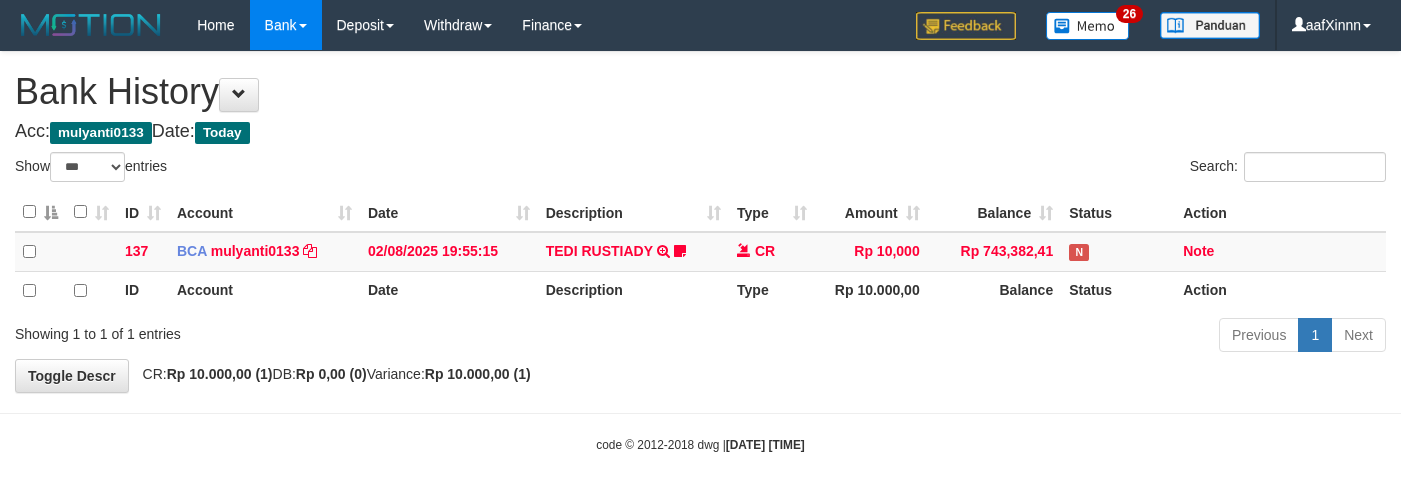select on "***" 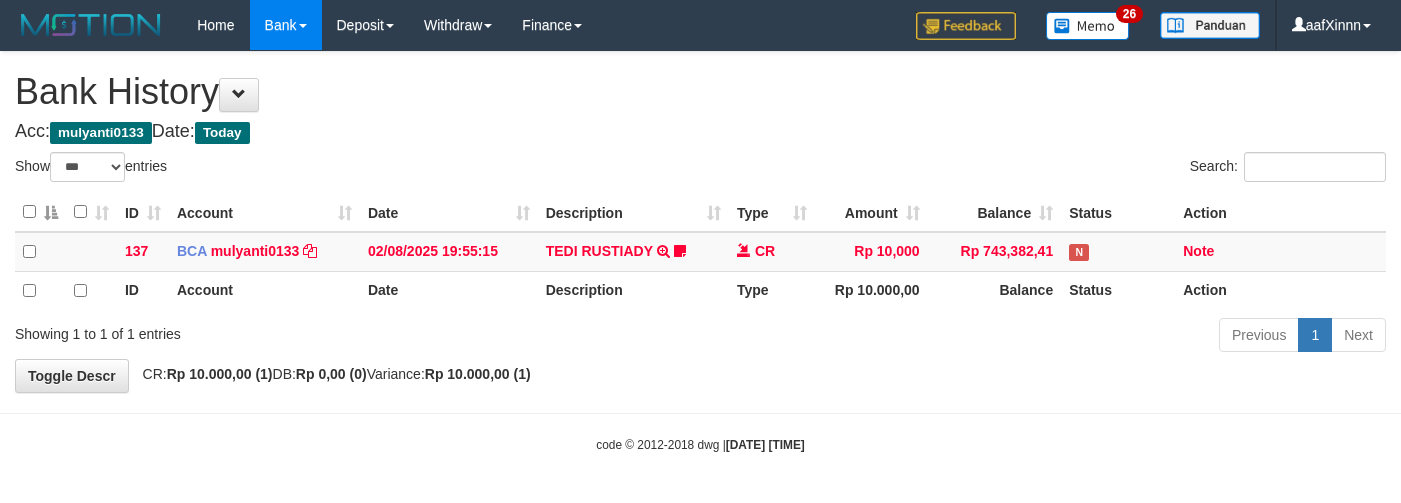 scroll, scrollTop: 0, scrollLeft: 0, axis: both 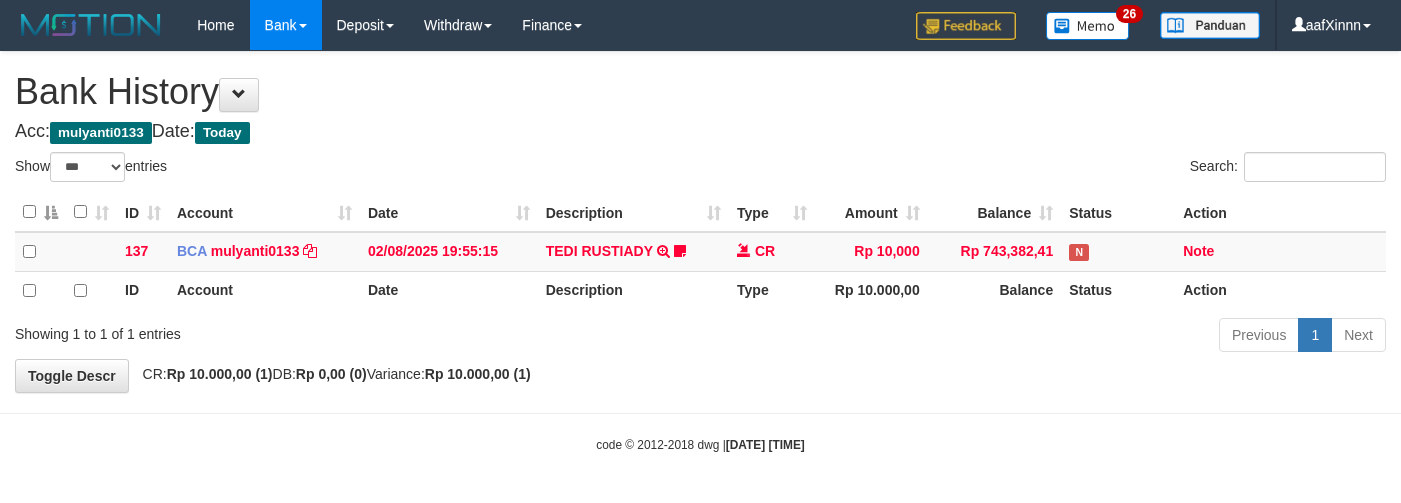 select on "***" 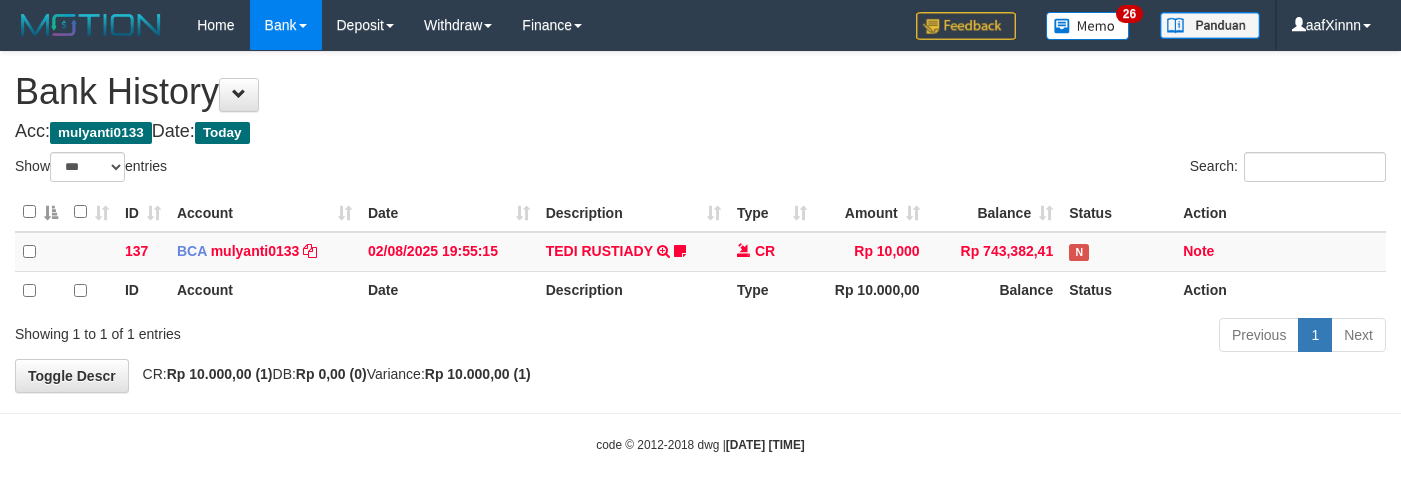 scroll, scrollTop: 0, scrollLeft: 0, axis: both 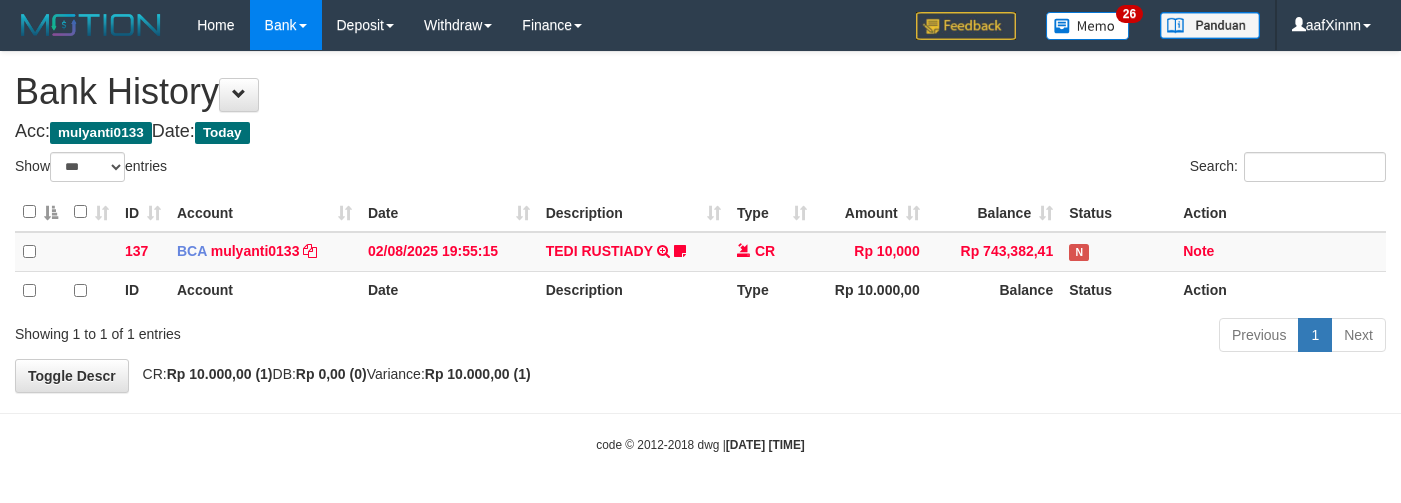 select on "***" 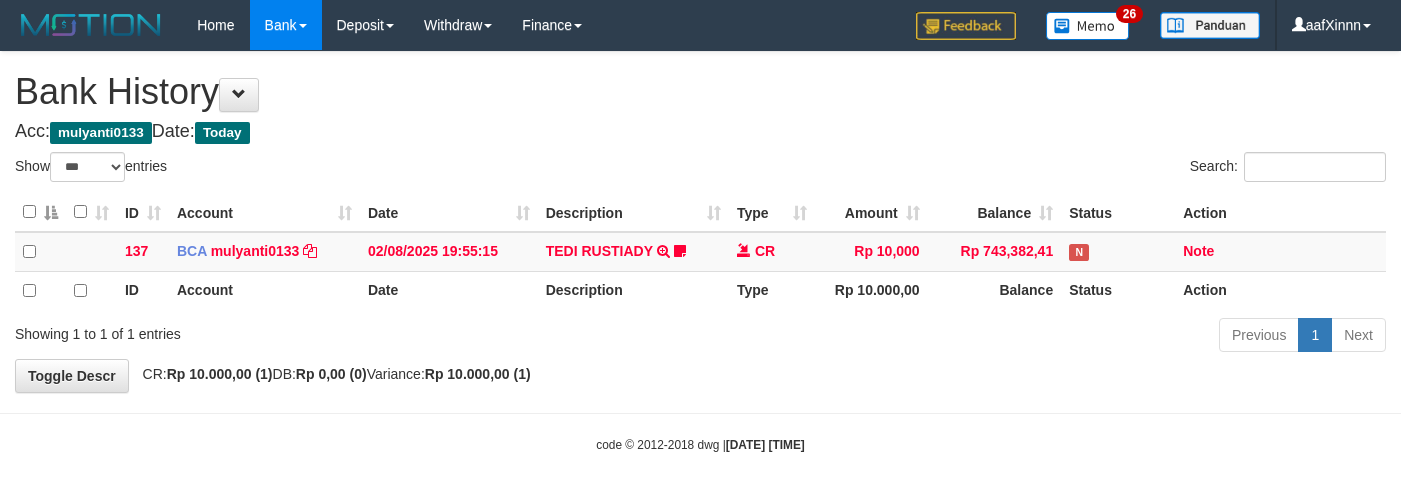 scroll, scrollTop: 0, scrollLeft: 0, axis: both 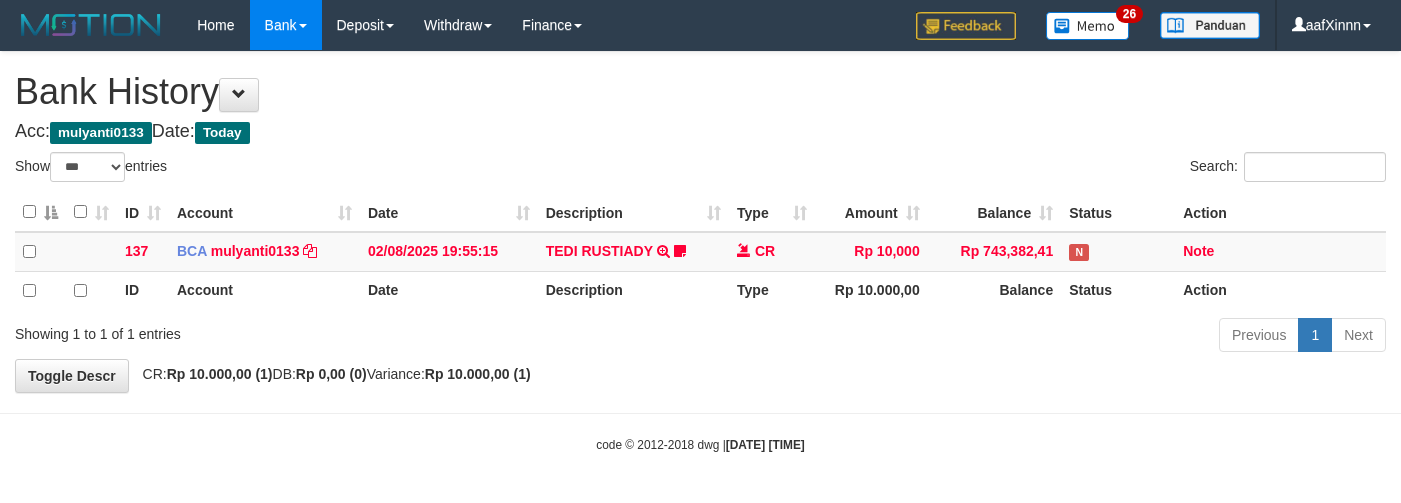 select on "***" 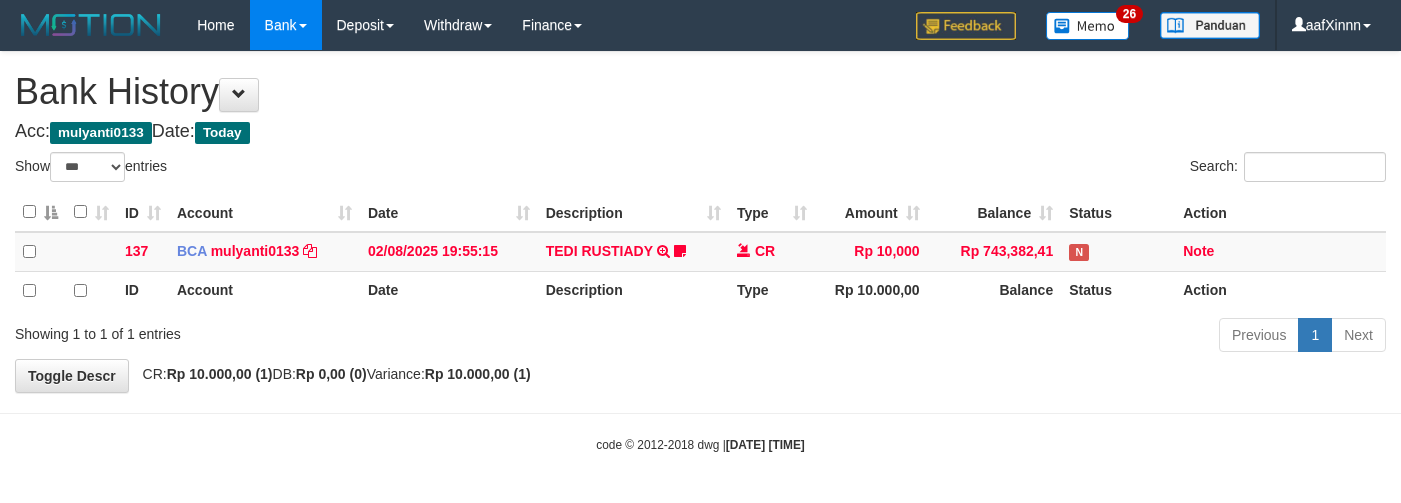 scroll, scrollTop: 0, scrollLeft: 0, axis: both 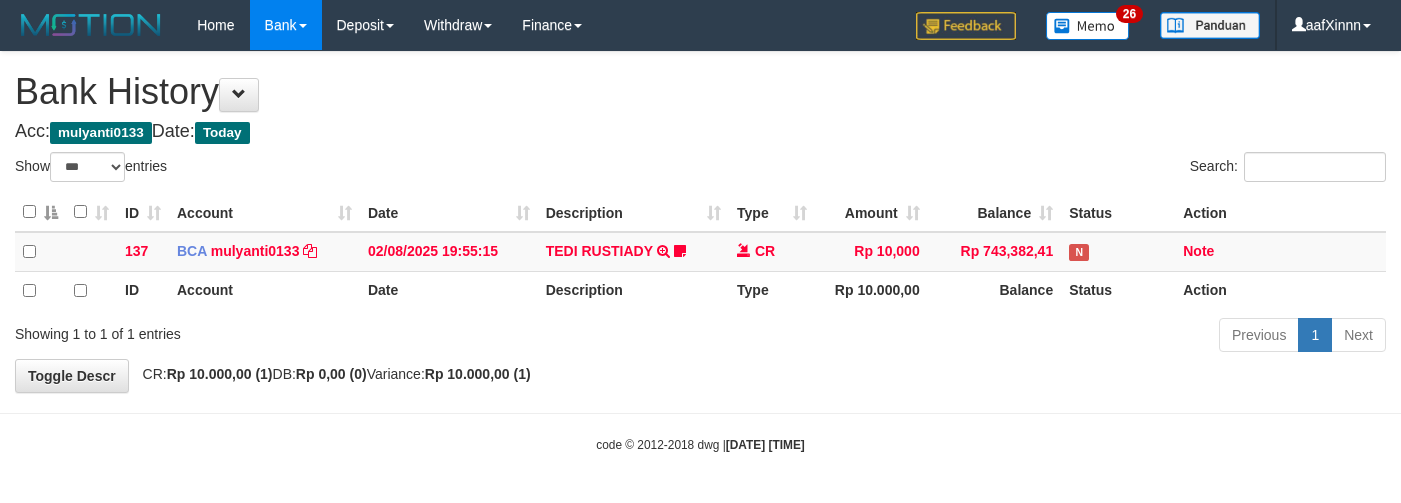 select on "***" 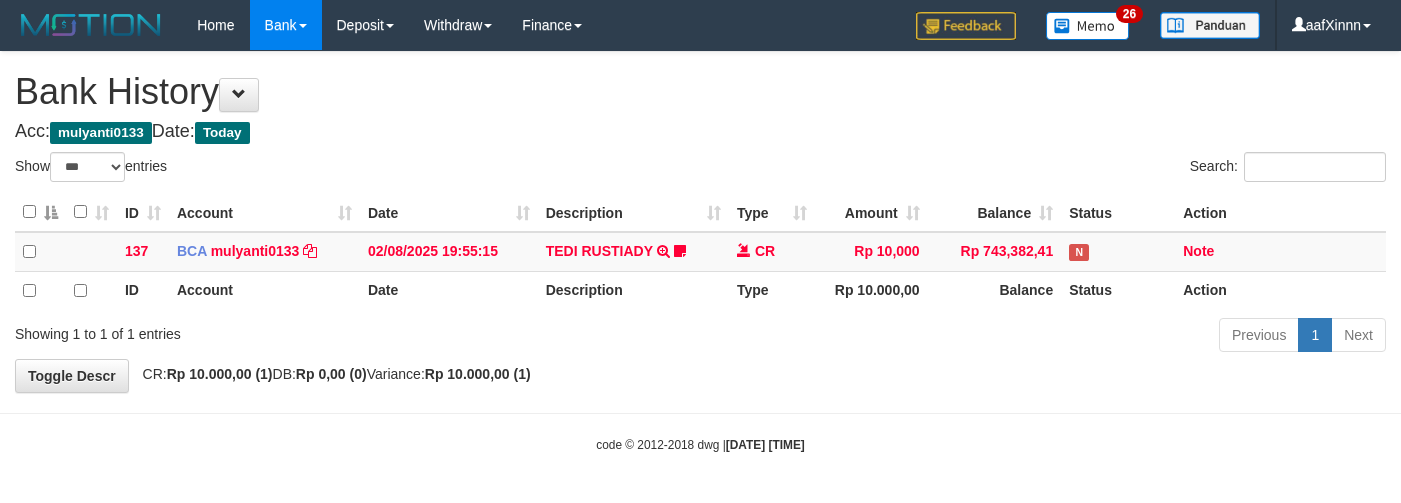 scroll, scrollTop: 0, scrollLeft: 0, axis: both 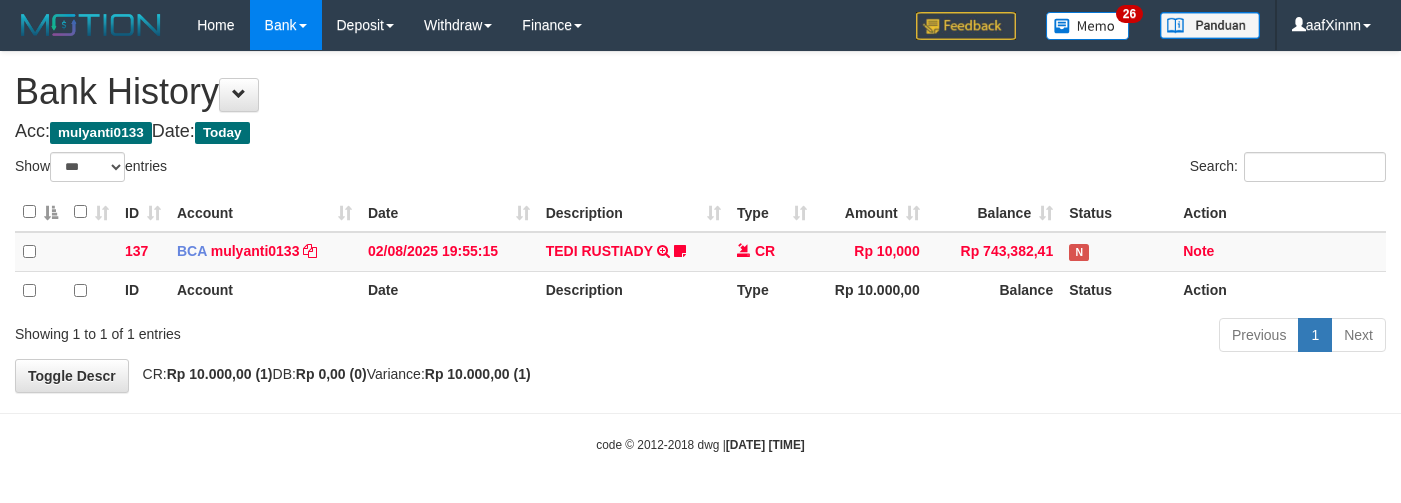 select on "***" 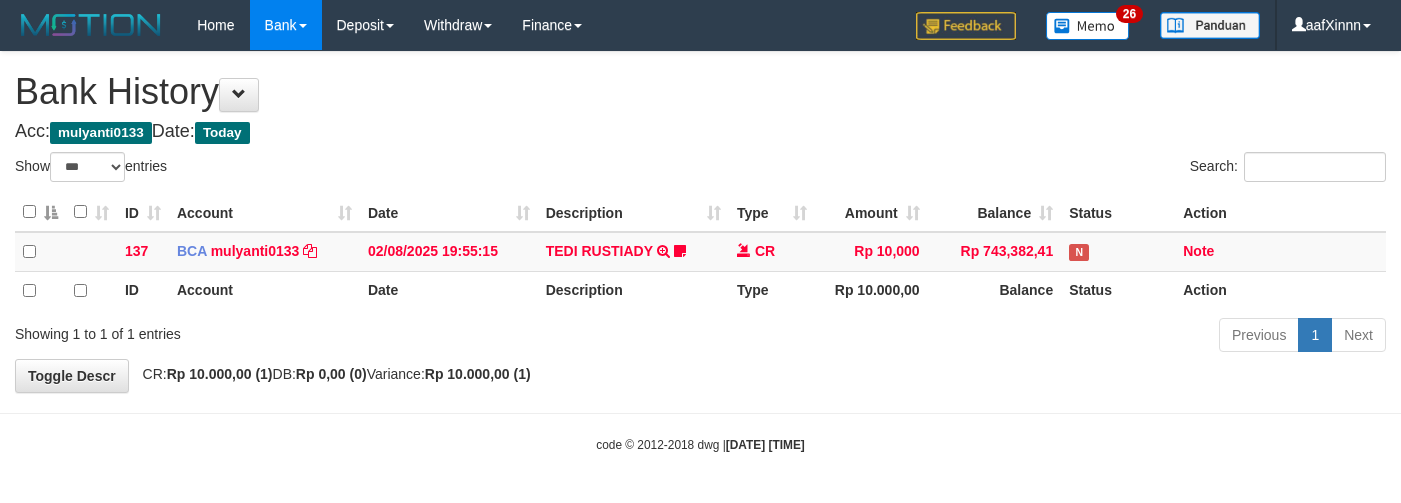 scroll, scrollTop: 0, scrollLeft: 0, axis: both 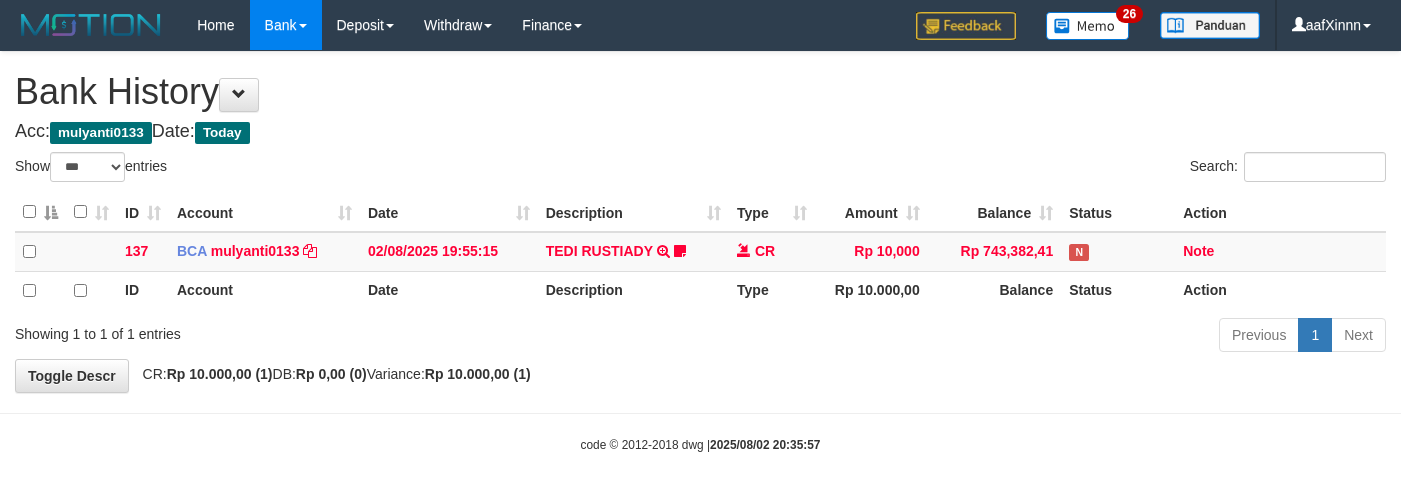 select on "***" 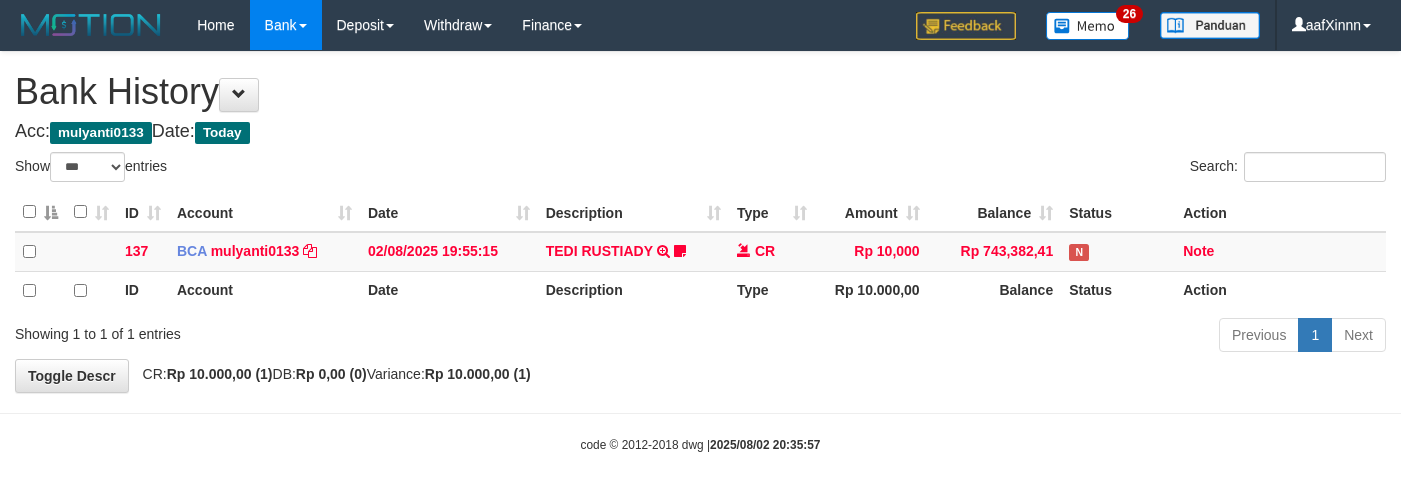 scroll, scrollTop: 0, scrollLeft: 0, axis: both 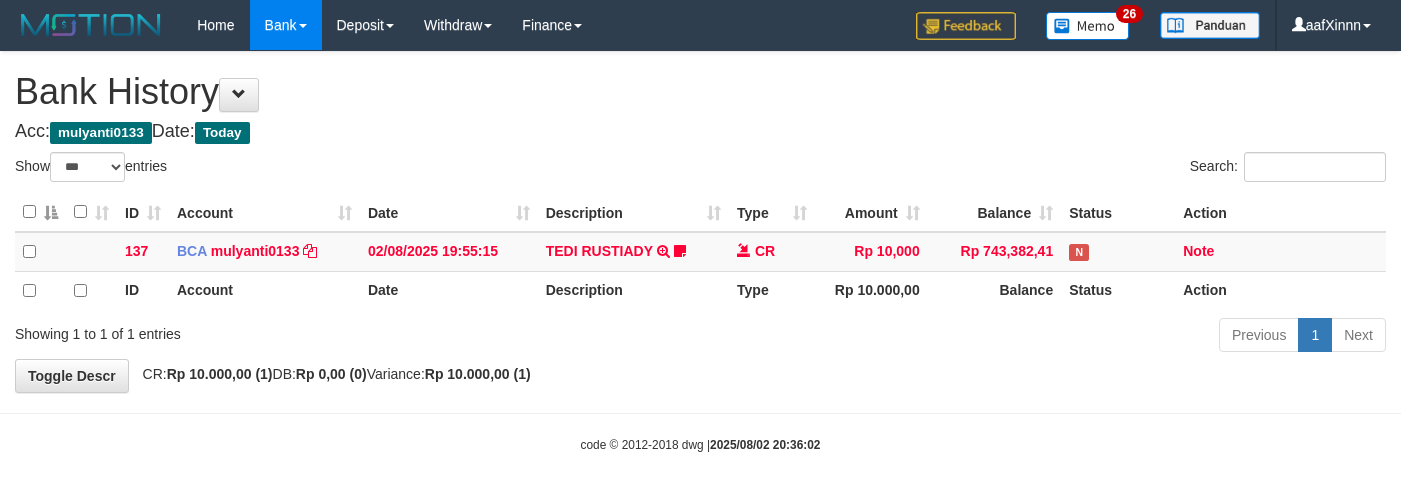 select on "***" 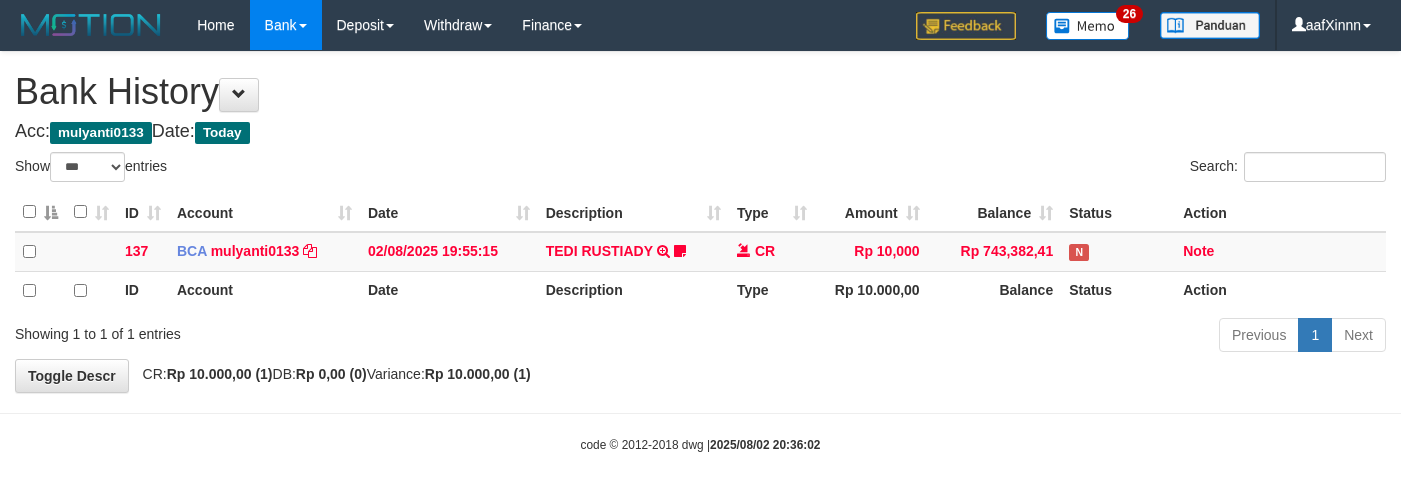 scroll, scrollTop: 0, scrollLeft: 0, axis: both 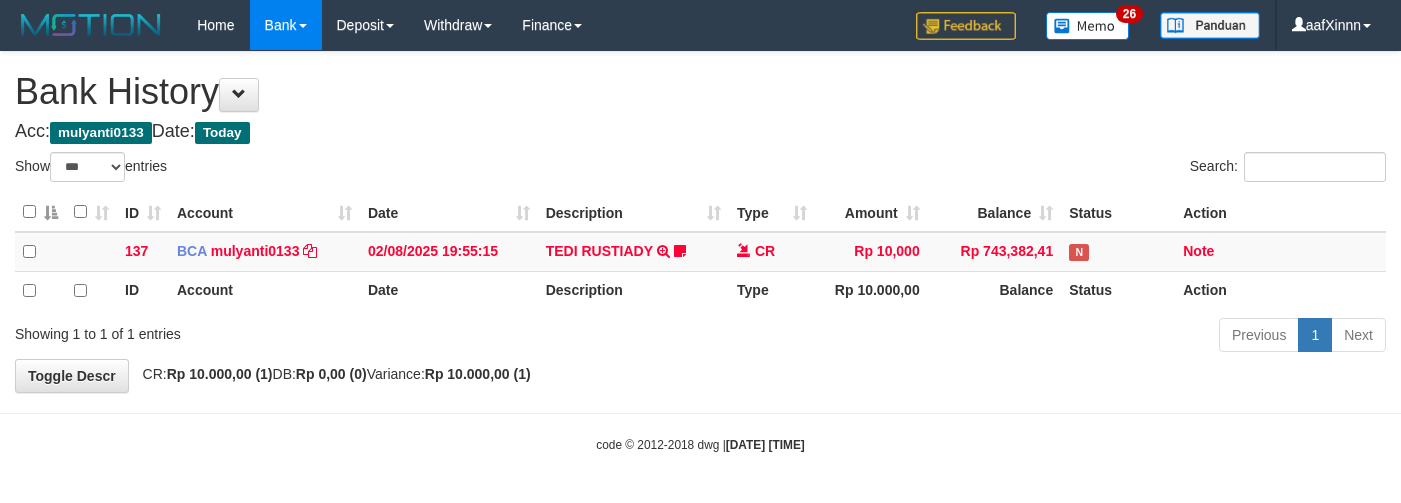select on "***" 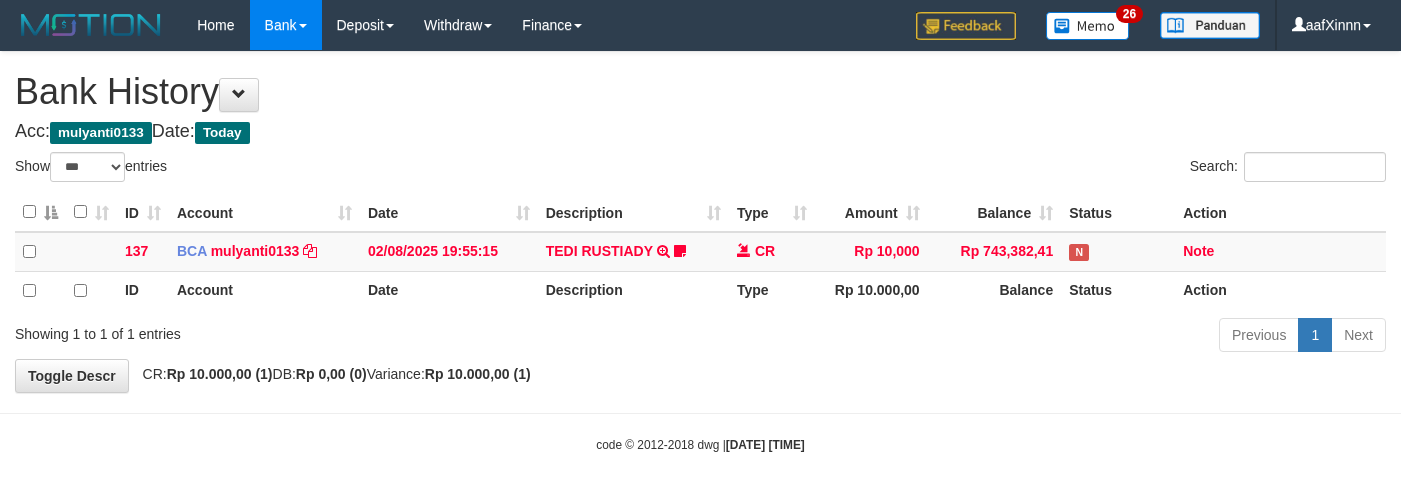 scroll, scrollTop: 0, scrollLeft: 0, axis: both 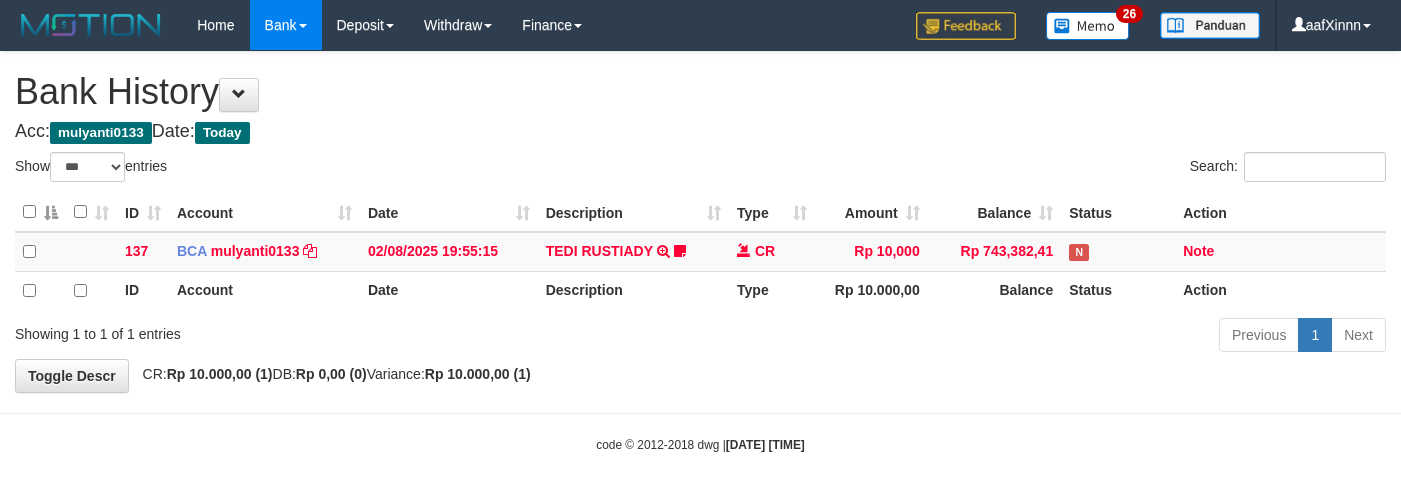 select on "***" 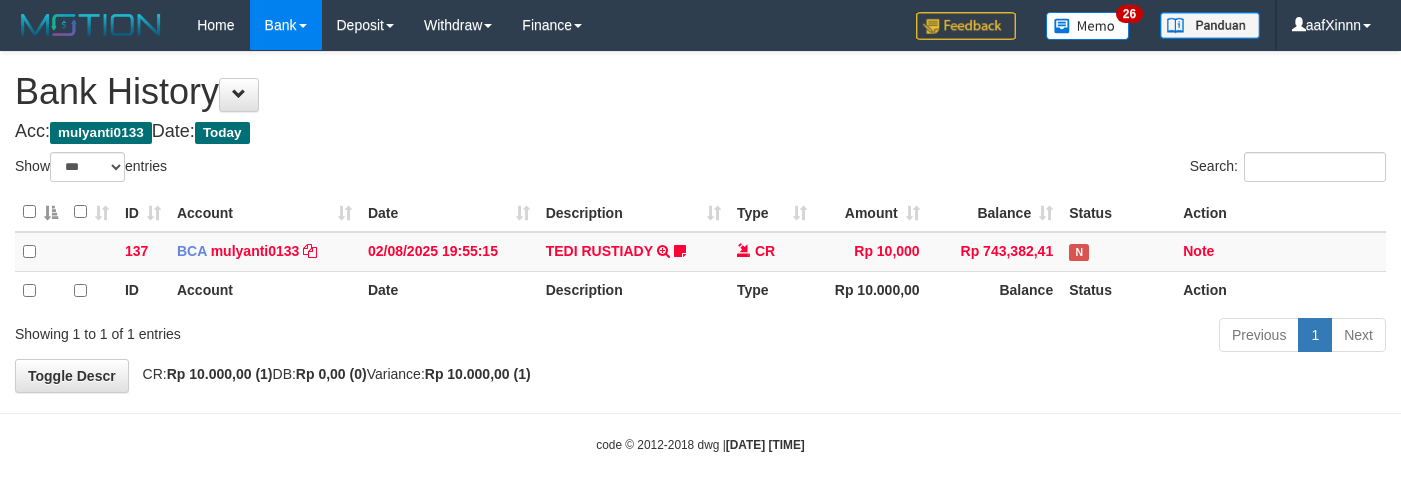 scroll, scrollTop: 0, scrollLeft: 0, axis: both 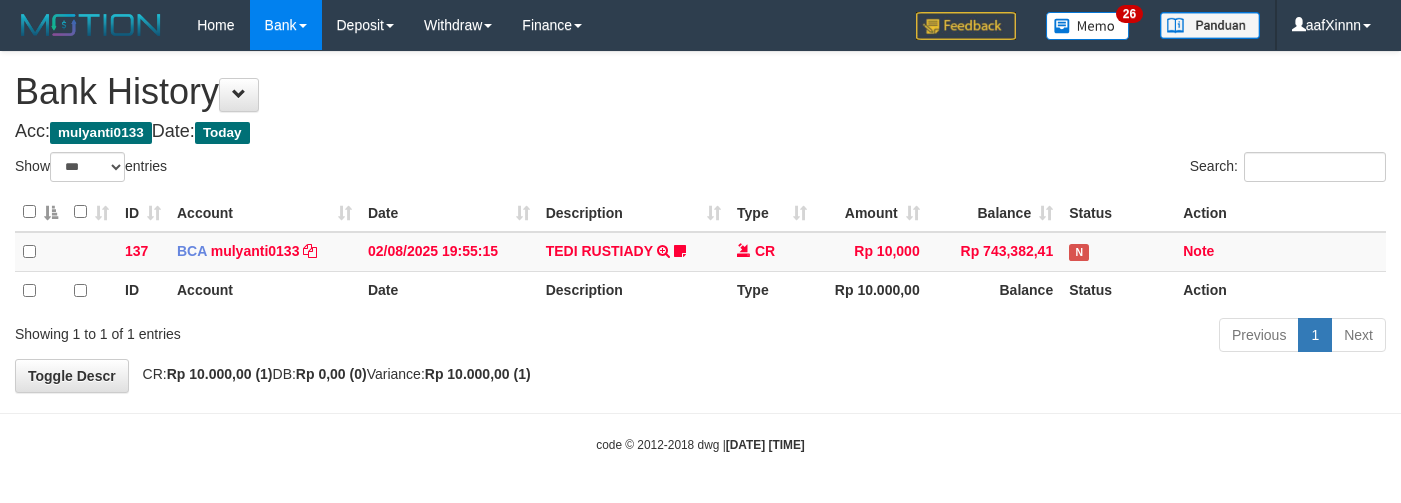 select on "***" 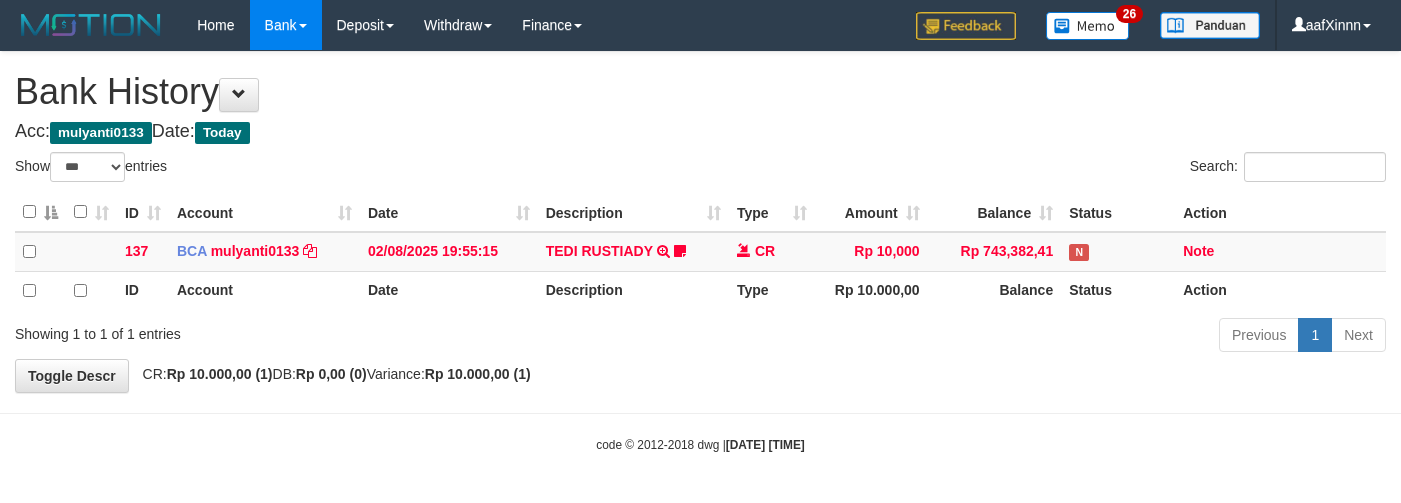 scroll, scrollTop: 0, scrollLeft: 0, axis: both 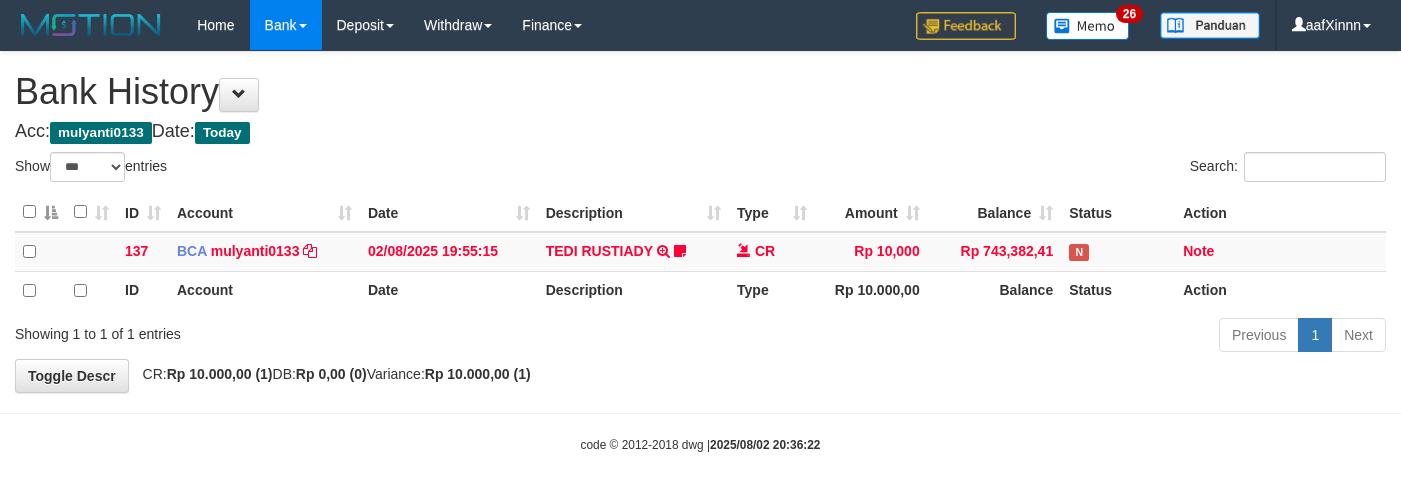 select on "***" 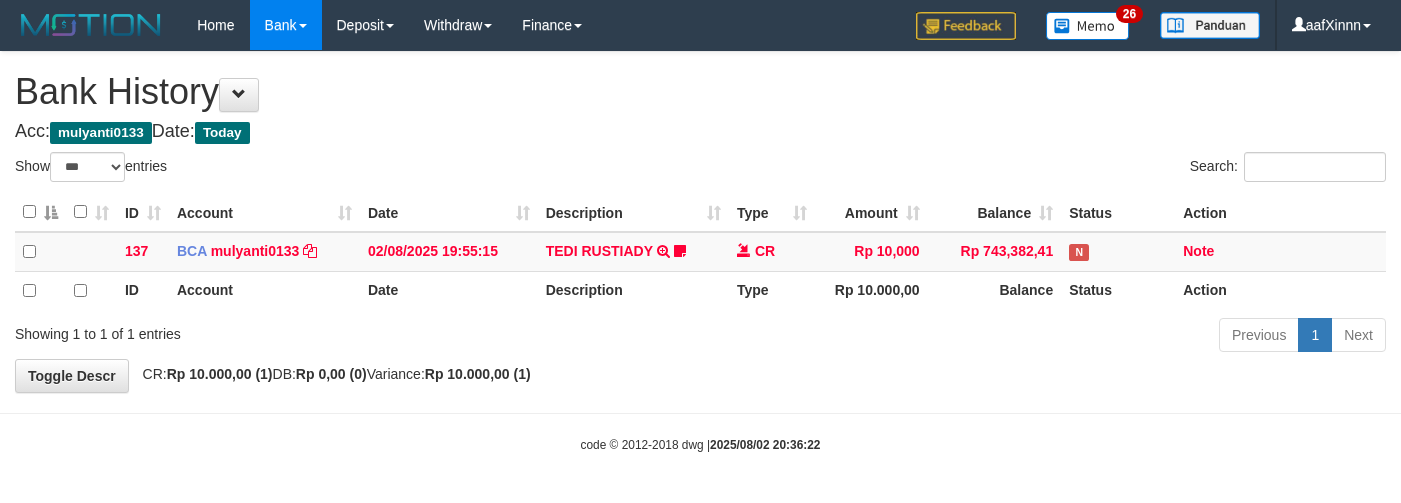 scroll, scrollTop: 0, scrollLeft: 0, axis: both 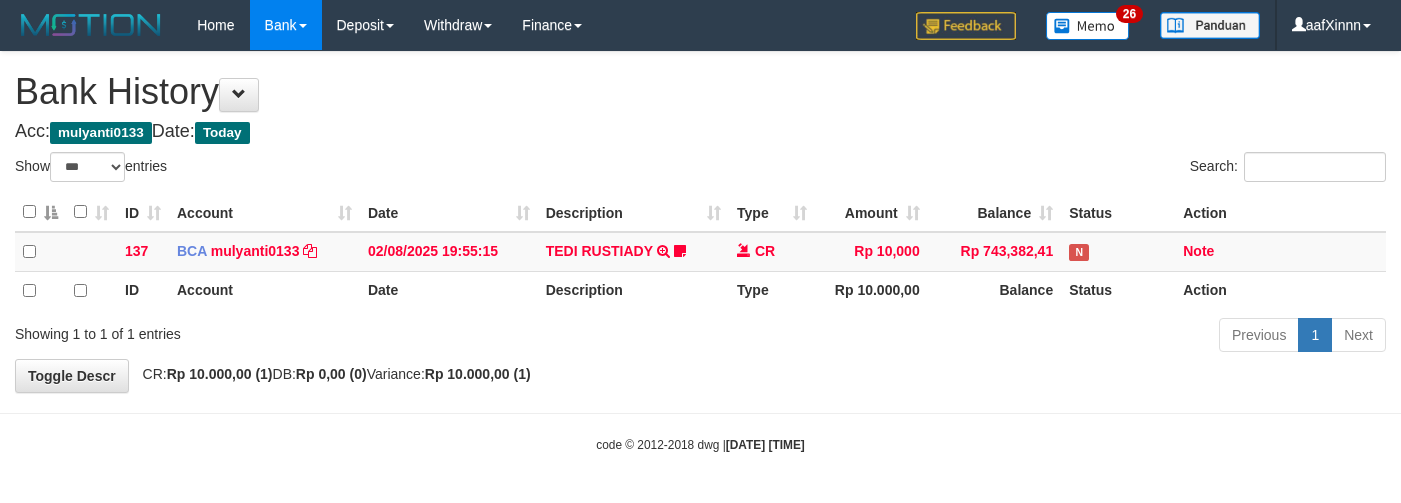 select on "***" 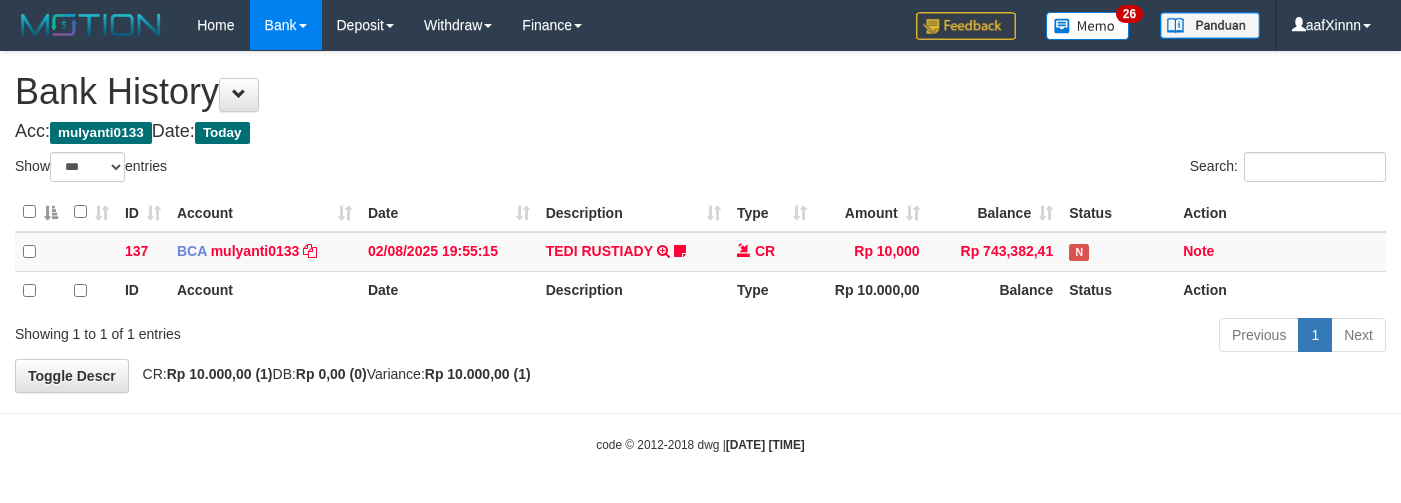 scroll, scrollTop: 0, scrollLeft: 0, axis: both 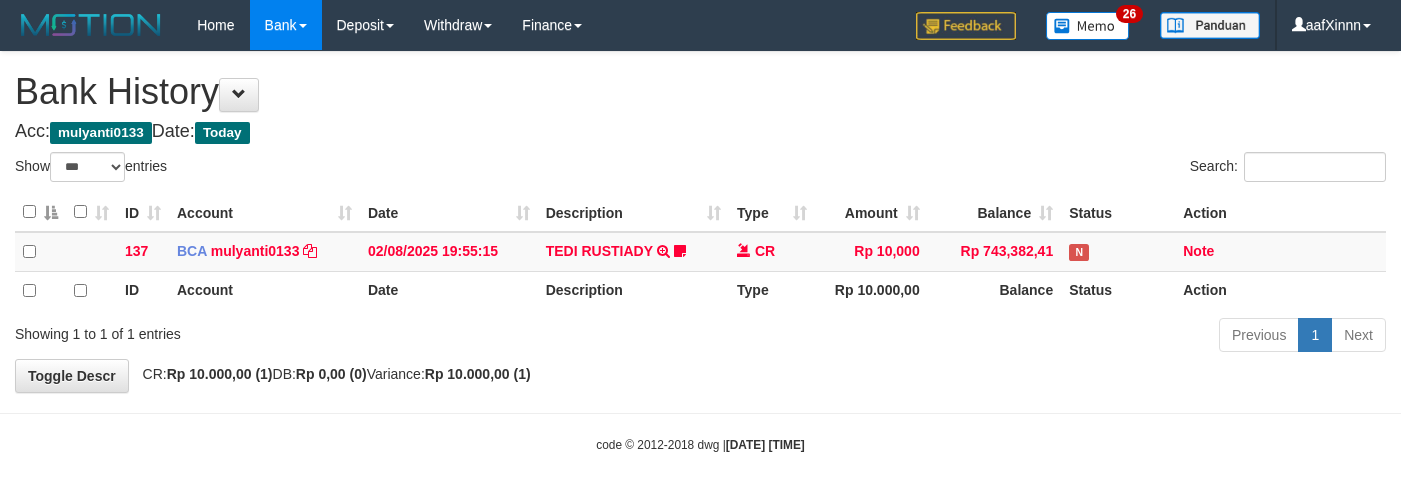 select on "***" 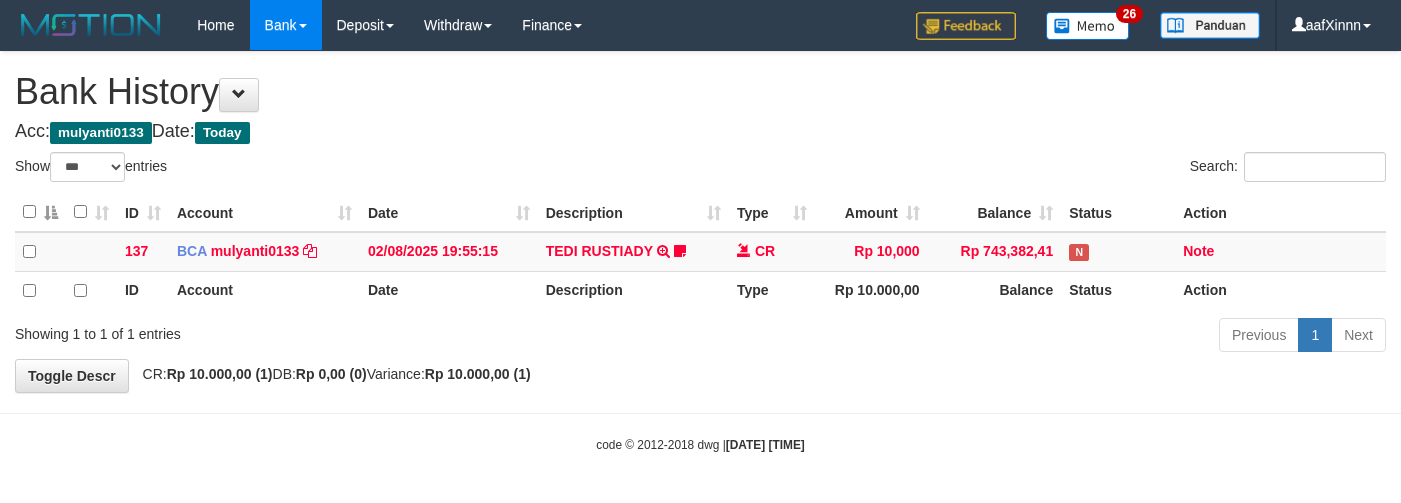scroll, scrollTop: 0, scrollLeft: 0, axis: both 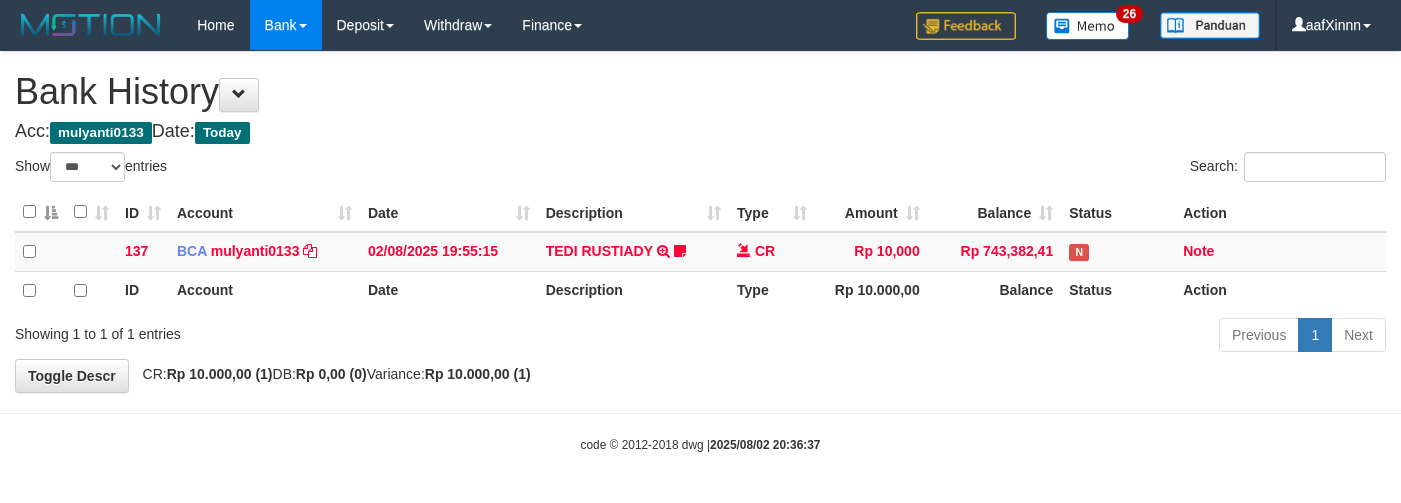 select on "***" 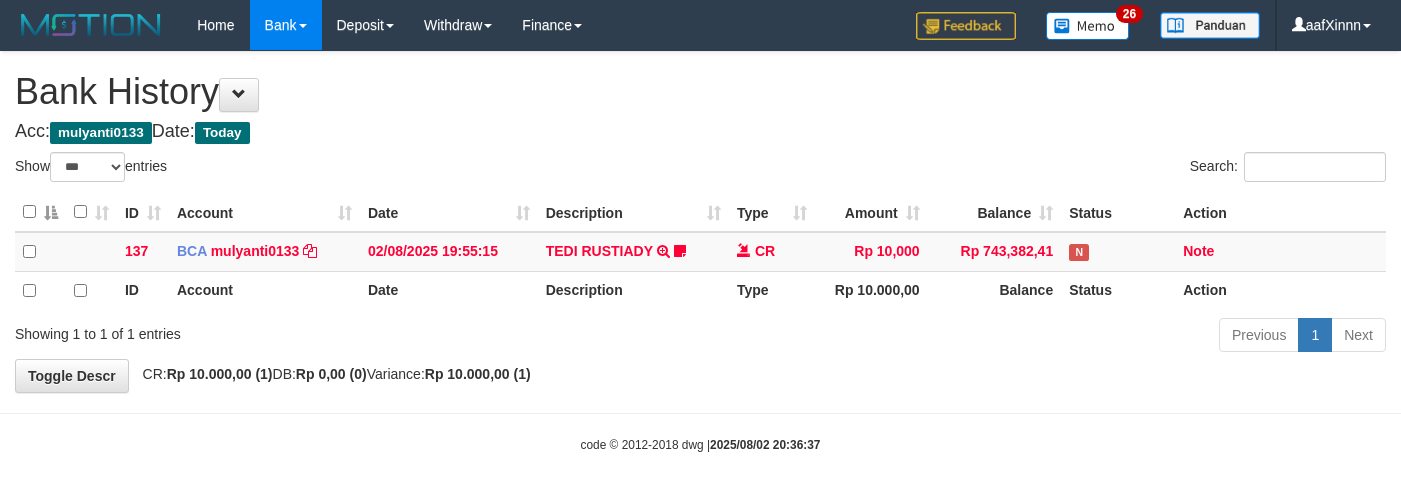 scroll, scrollTop: 0, scrollLeft: 0, axis: both 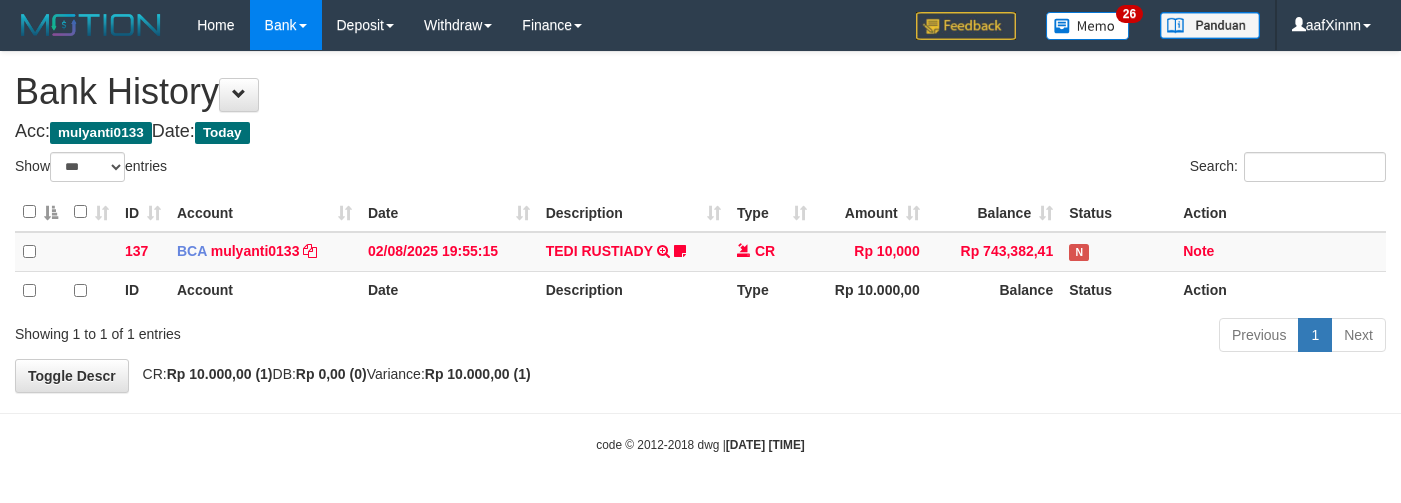 select on "***" 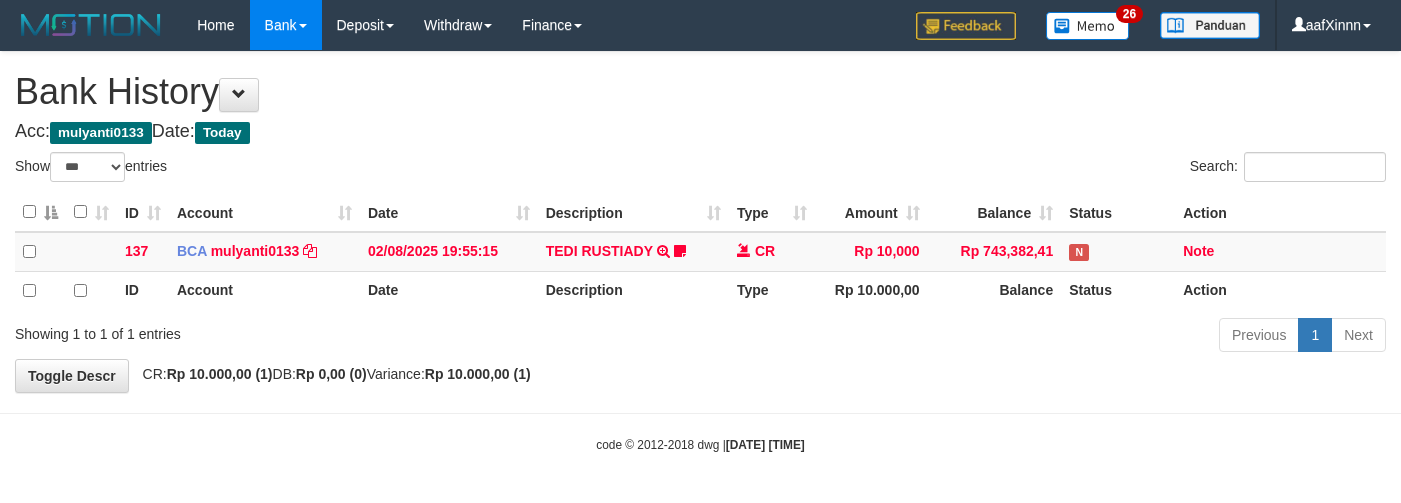 scroll, scrollTop: 0, scrollLeft: 0, axis: both 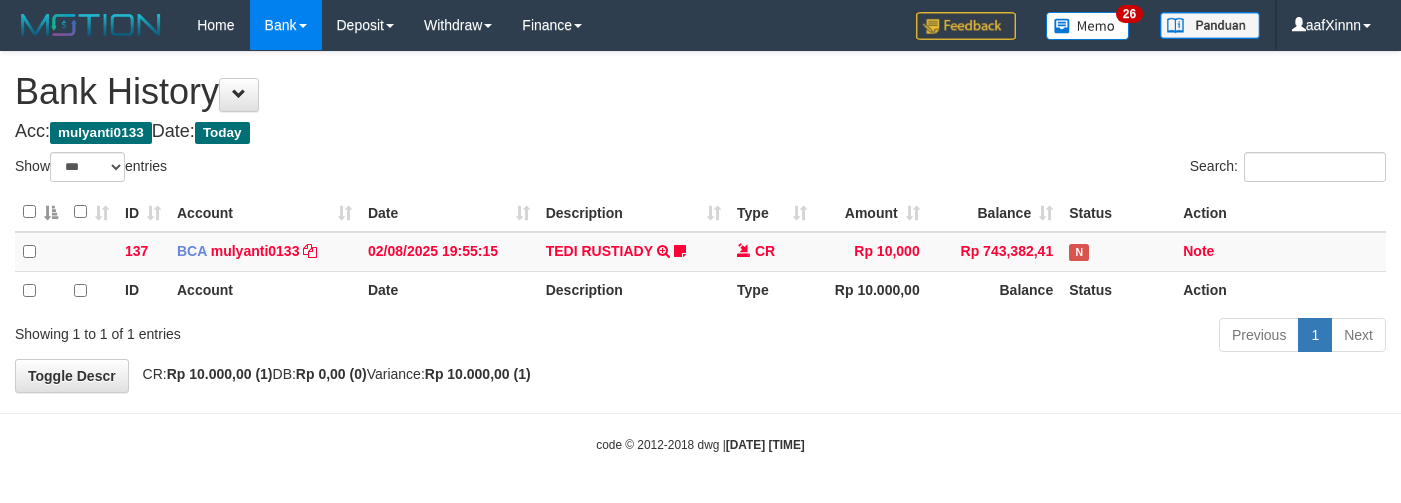 select on "***" 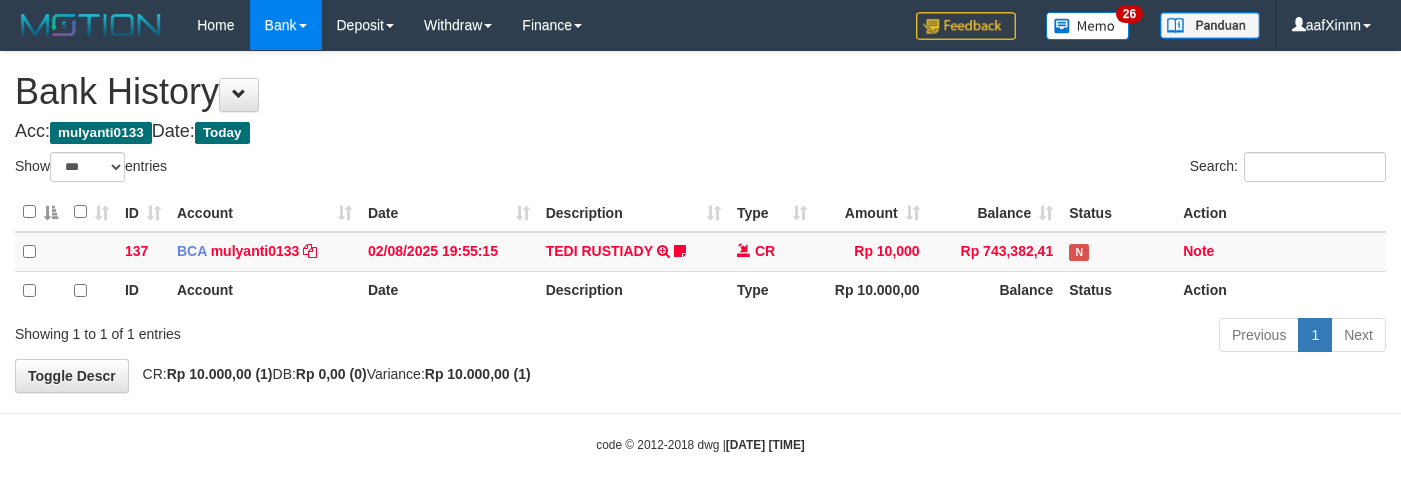 scroll, scrollTop: 0, scrollLeft: 0, axis: both 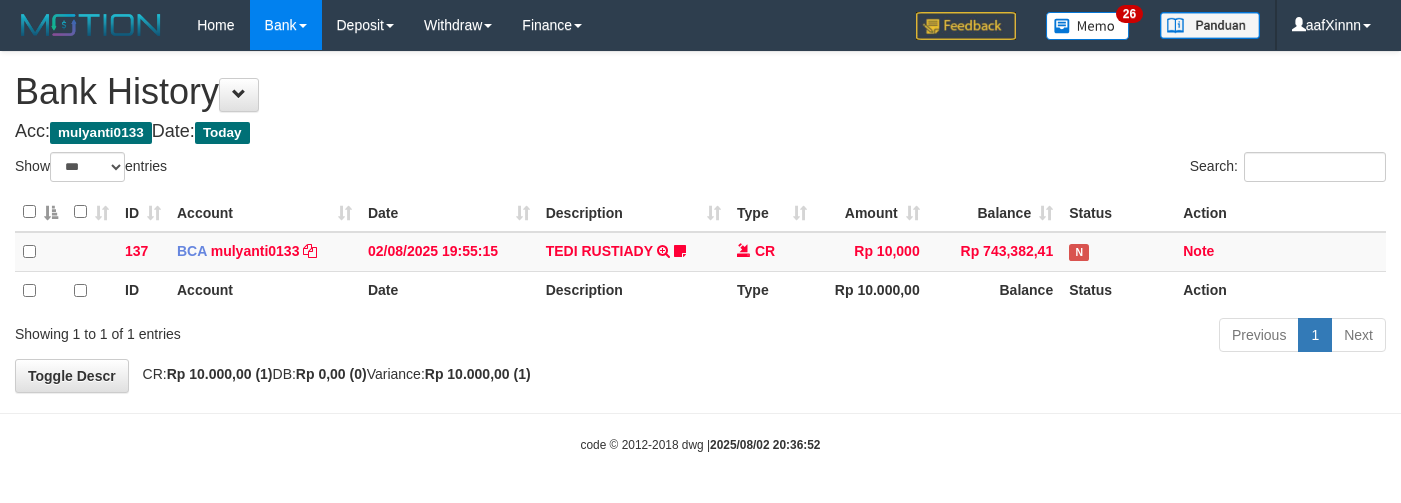 select on "***" 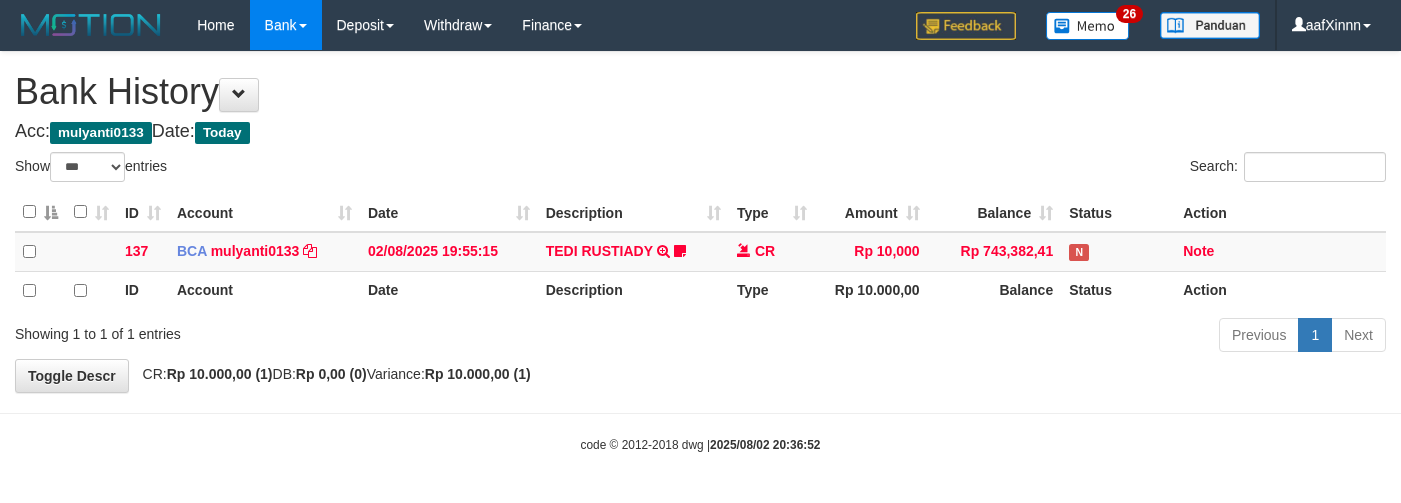 scroll, scrollTop: 0, scrollLeft: 0, axis: both 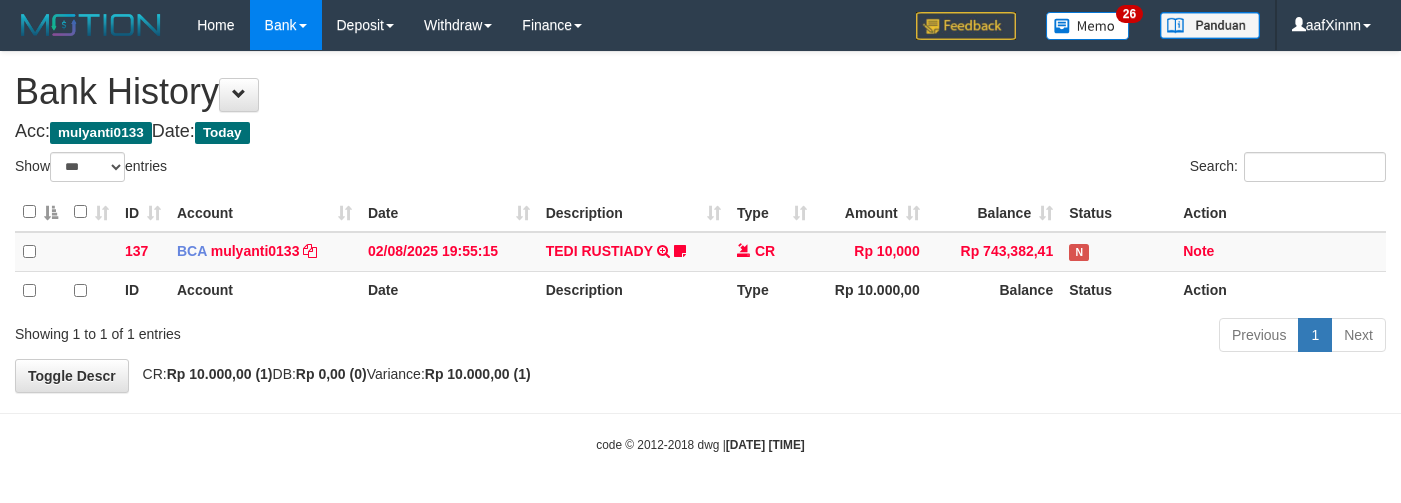 select on "***" 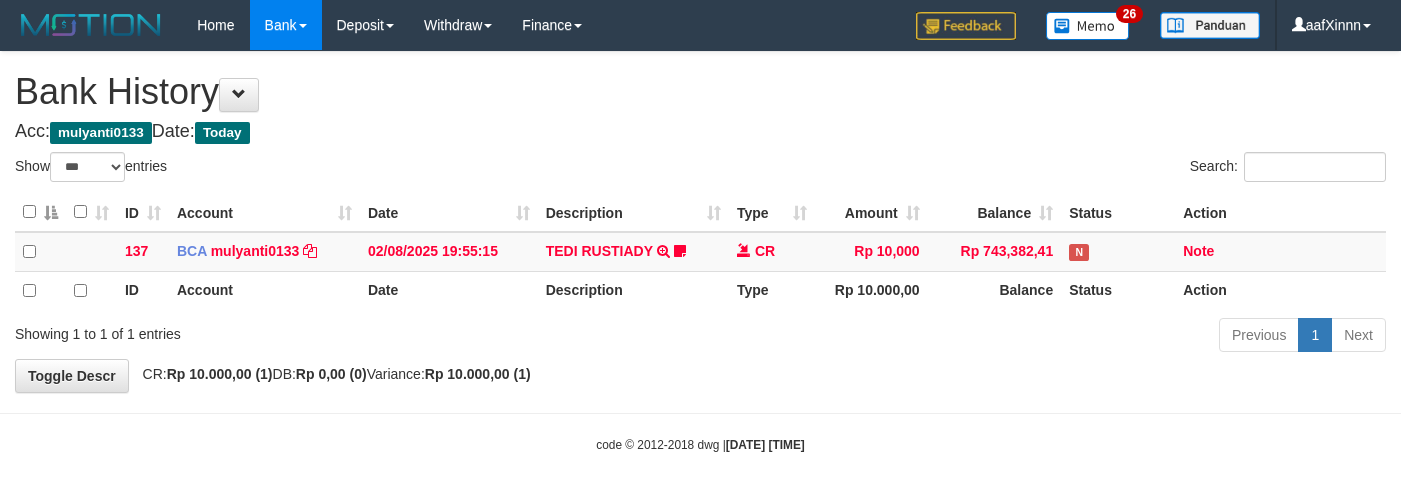 scroll, scrollTop: 0, scrollLeft: 0, axis: both 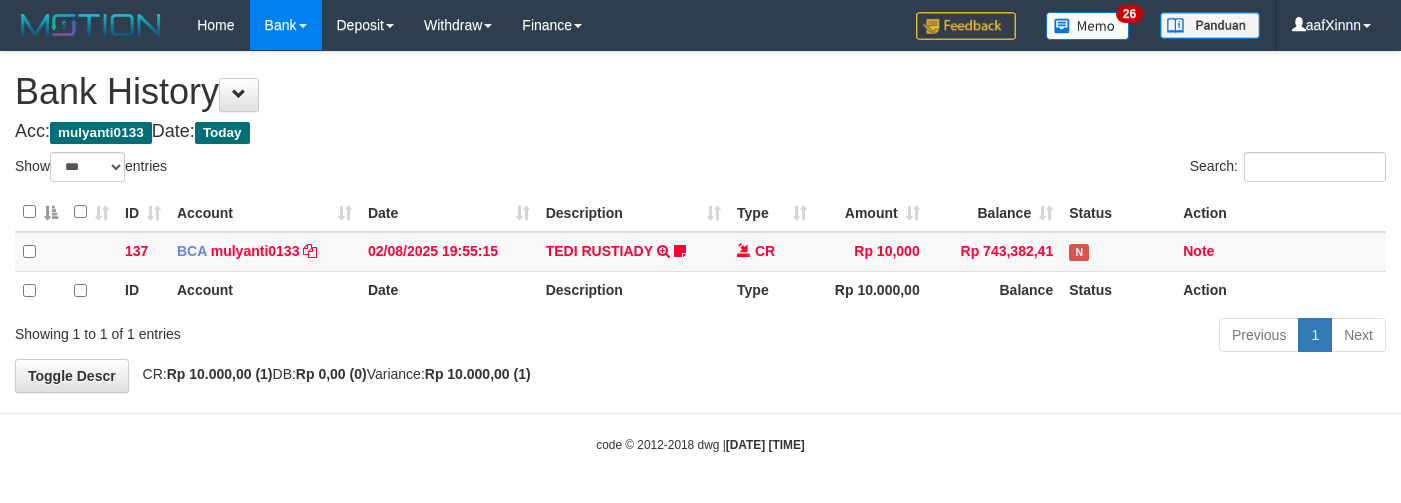 select on "***" 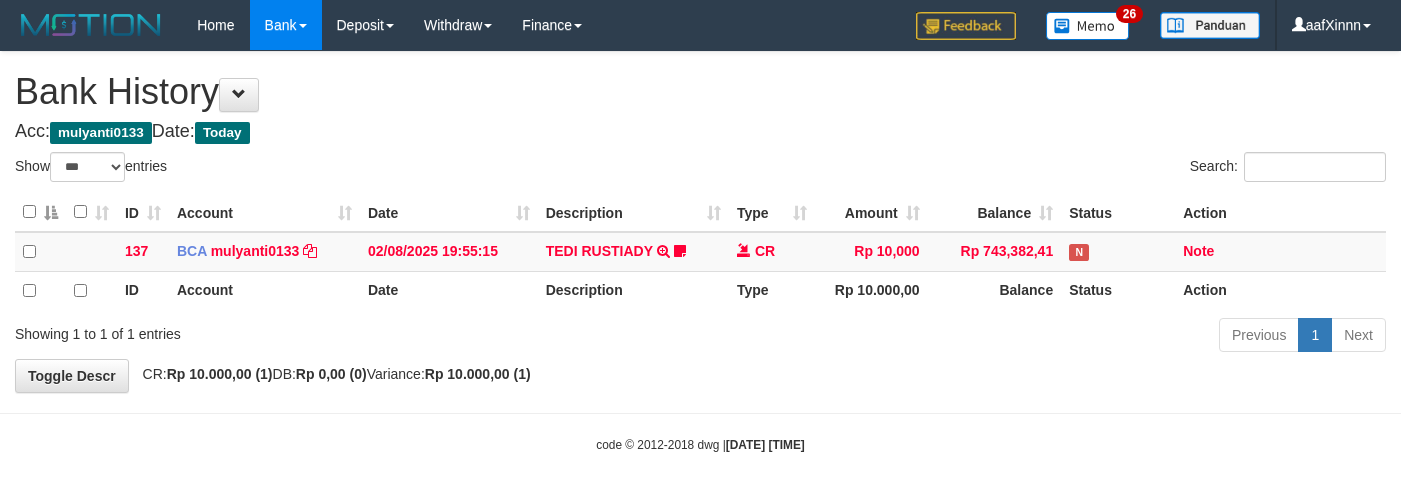 scroll, scrollTop: 0, scrollLeft: 0, axis: both 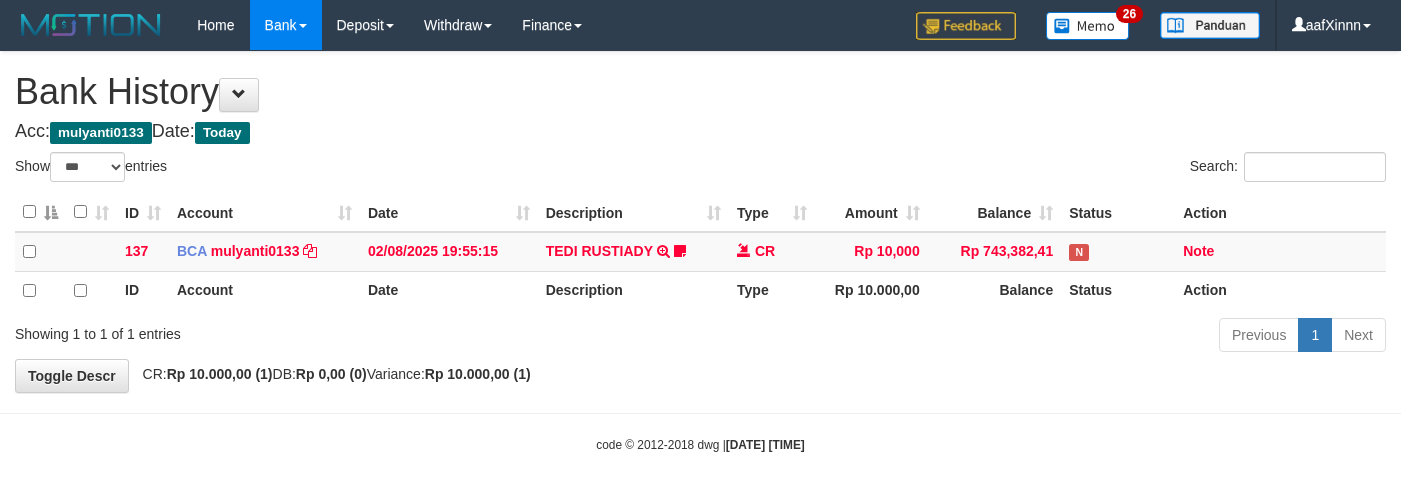 select on "***" 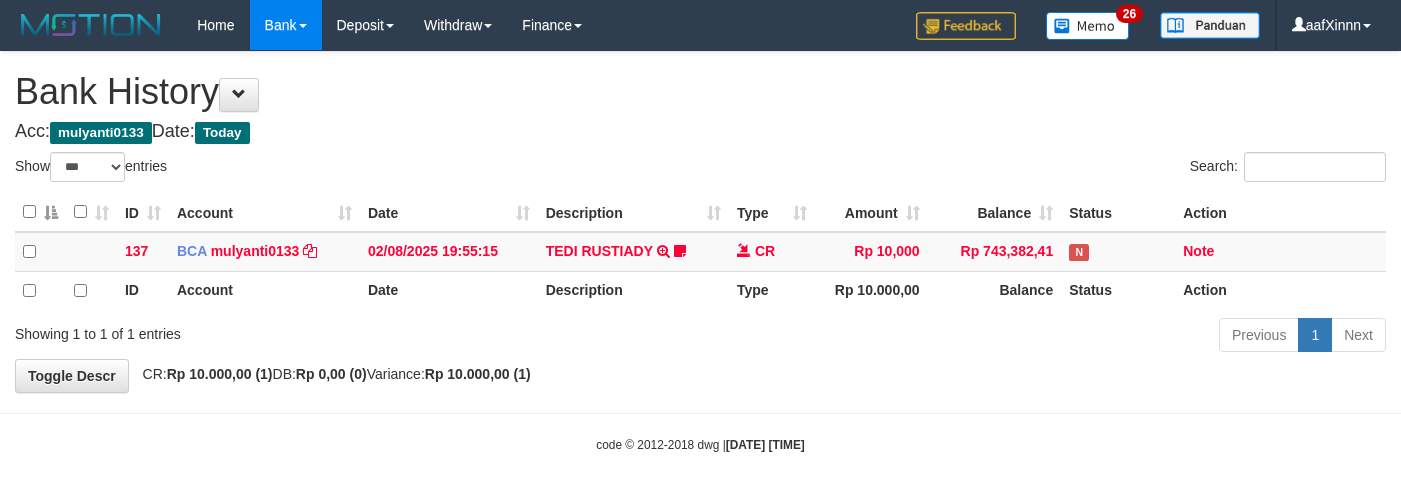 scroll, scrollTop: 0, scrollLeft: 0, axis: both 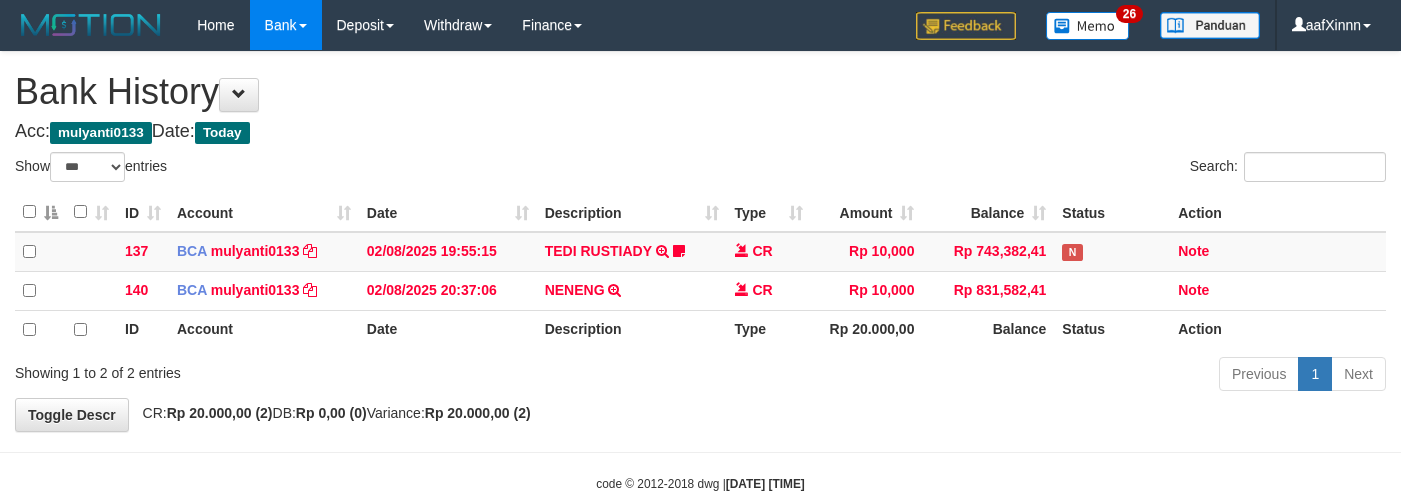 select on "***" 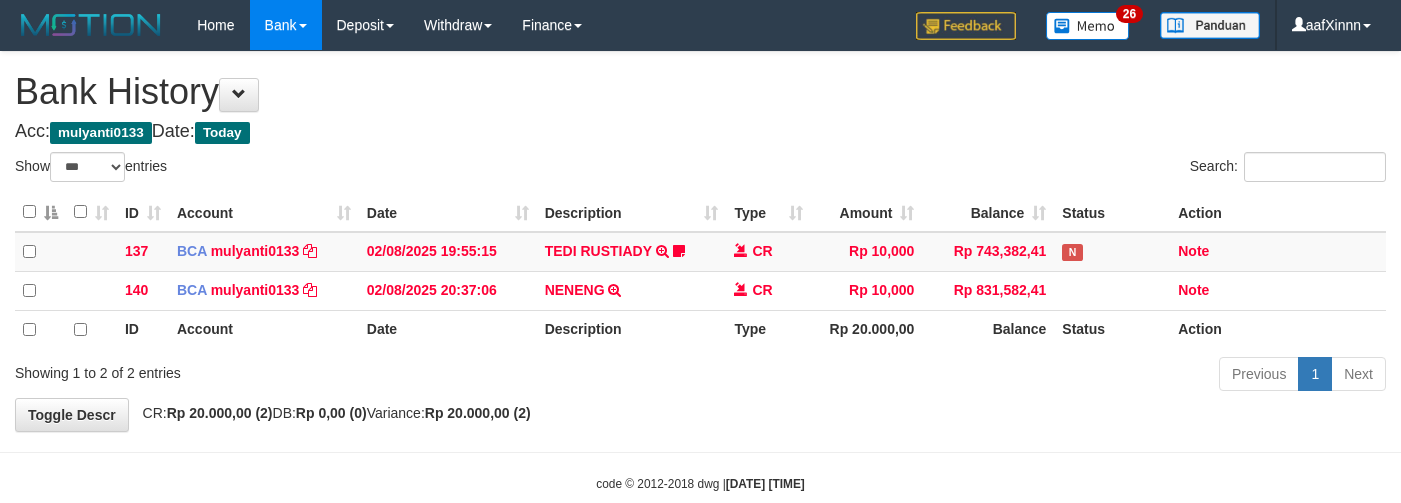 scroll, scrollTop: 0, scrollLeft: 0, axis: both 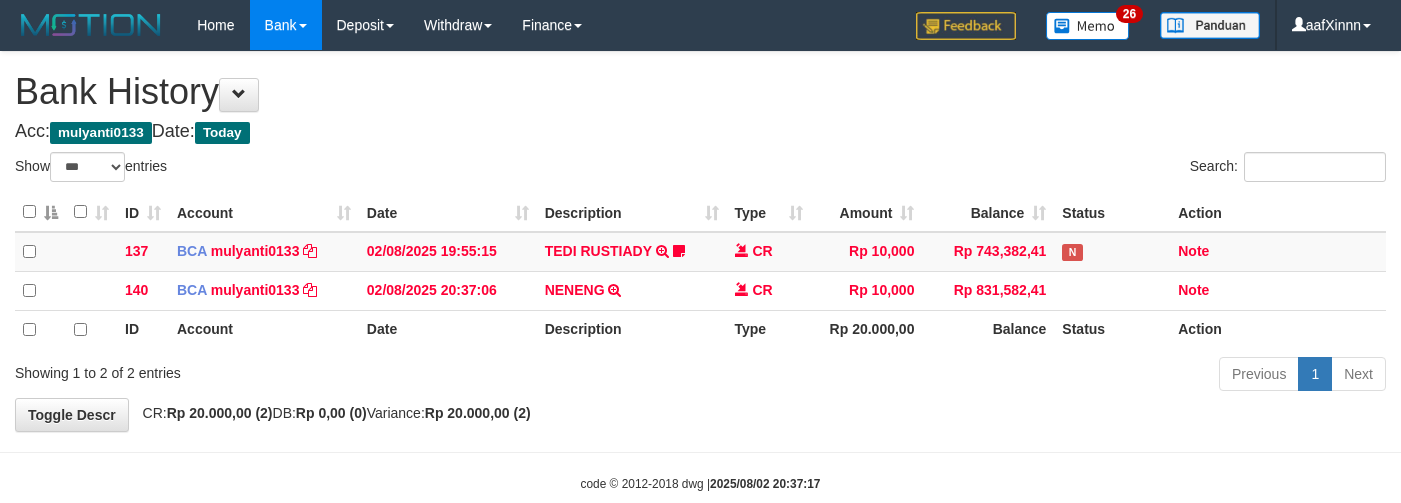 select on "***" 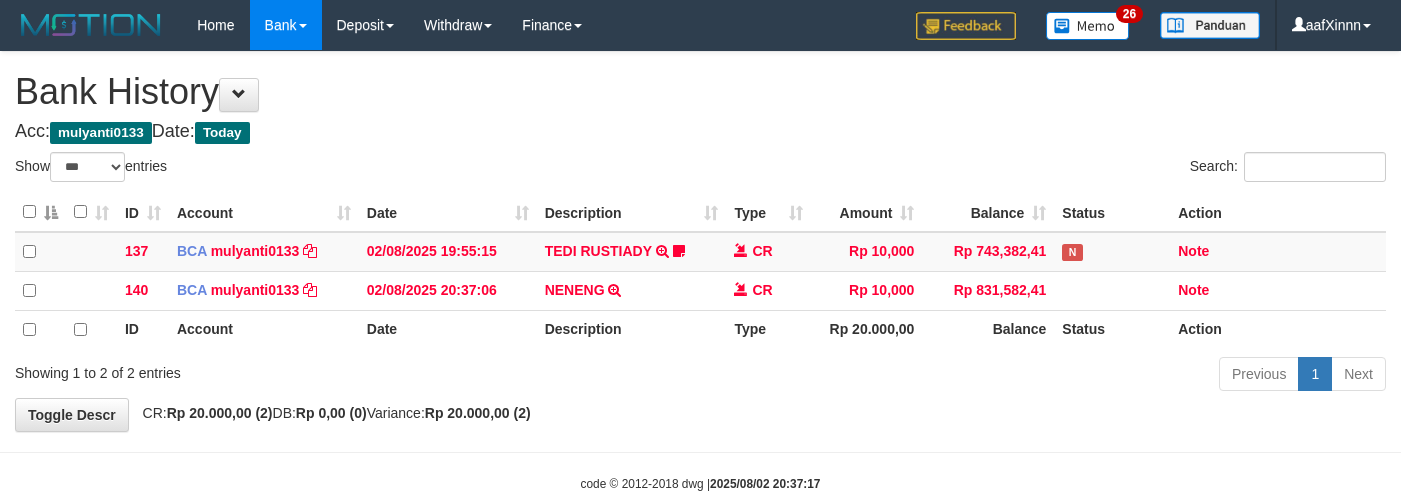 scroll, scrollTop: 0, scrollLeft: 0, axis: both 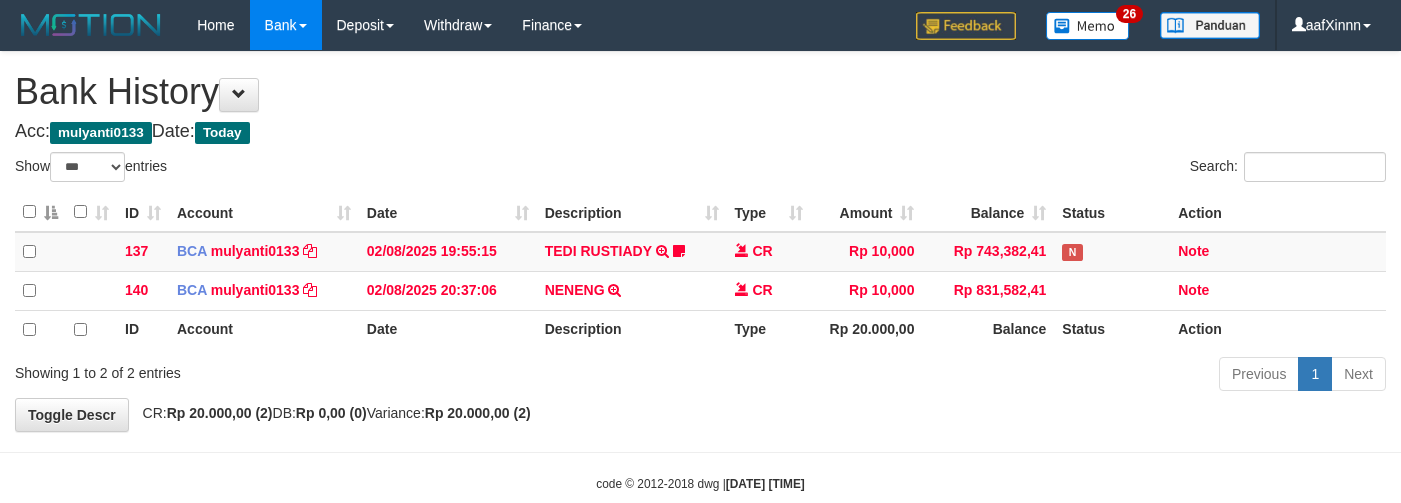 select on "***" 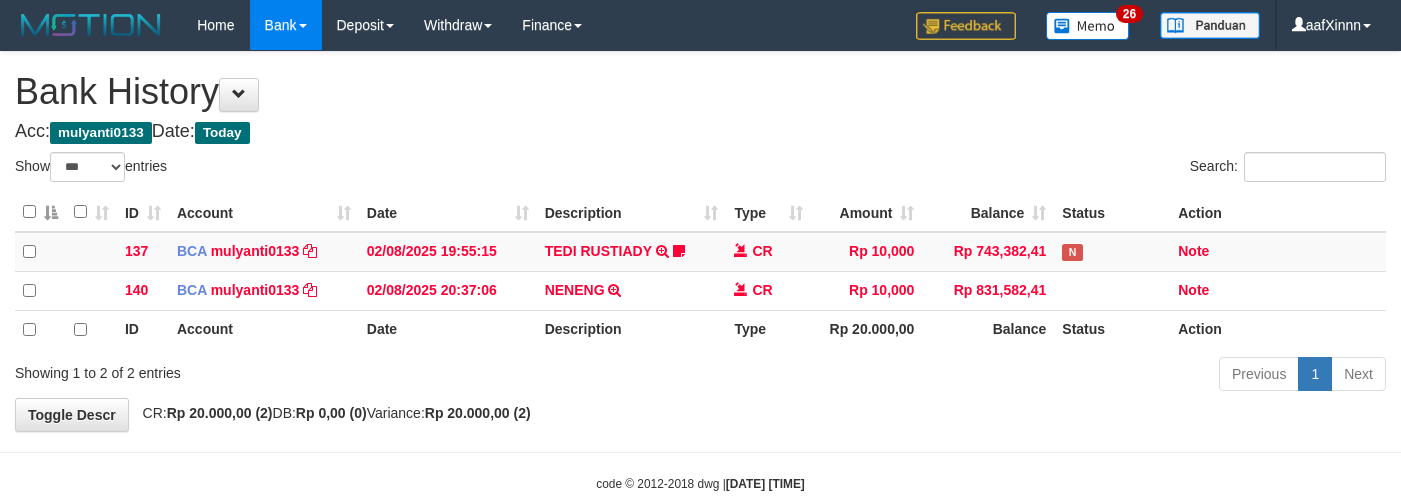 scroll, scrollTop: 0, scrollLeft: 0, axis: both 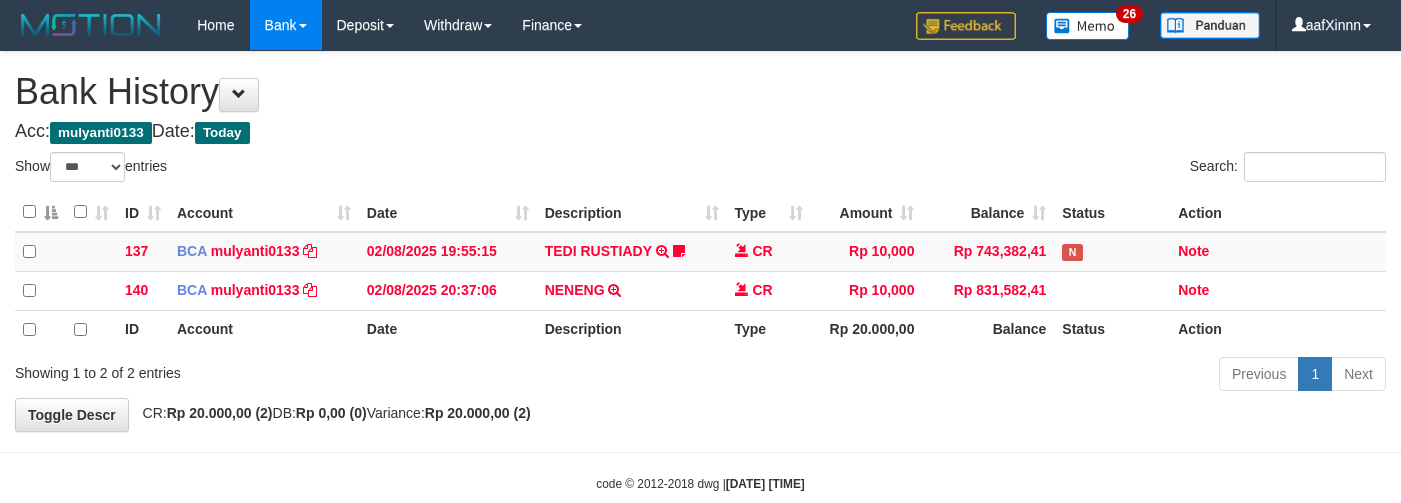 select on "***" 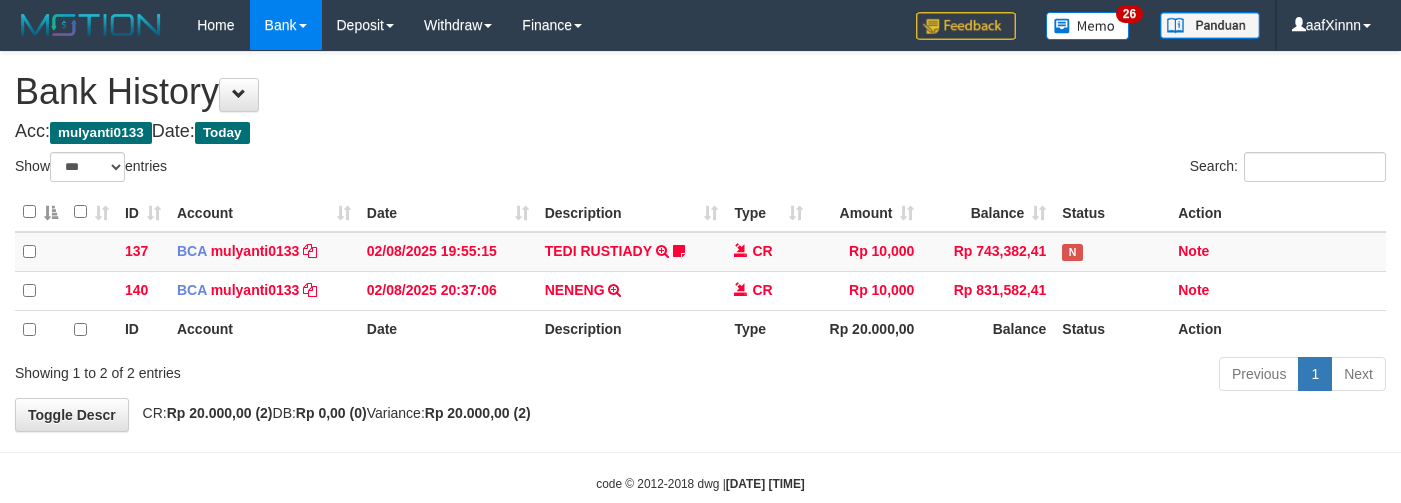 scroll, scrollTop: 0, scrollLeft: 0, axis: both 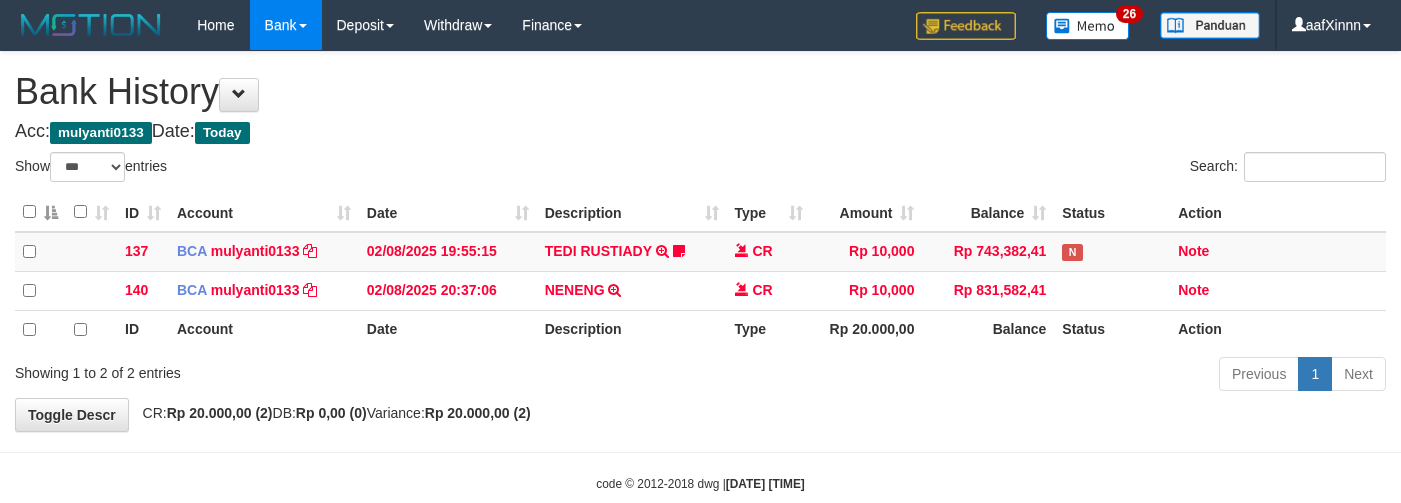 select on "***" 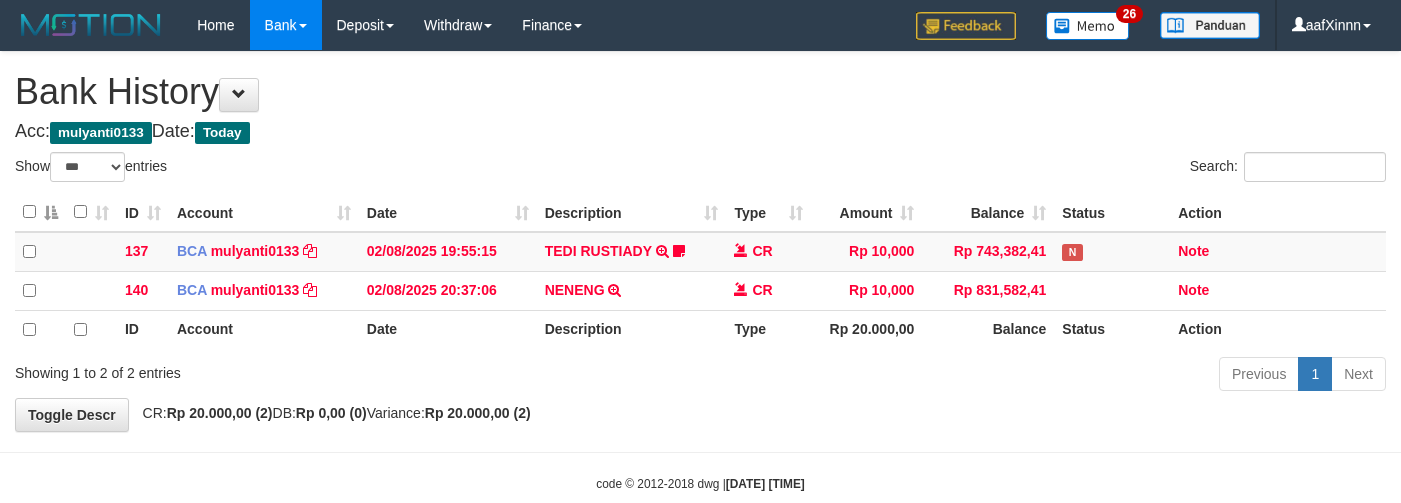scroll, scrollTop: 0, scrollLeft: 0, axis: both 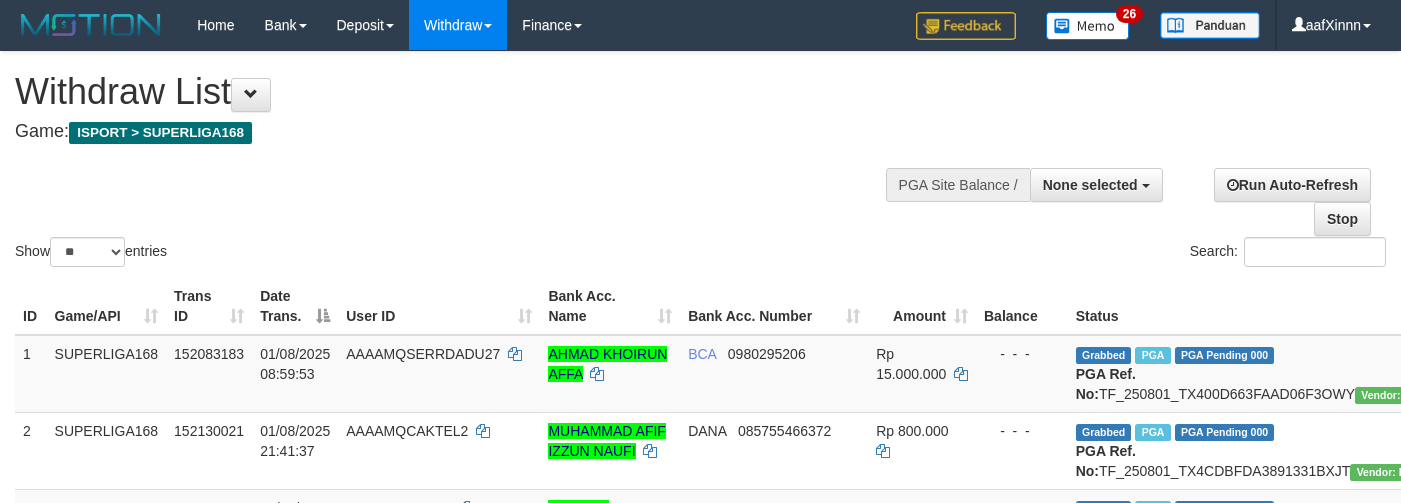 select 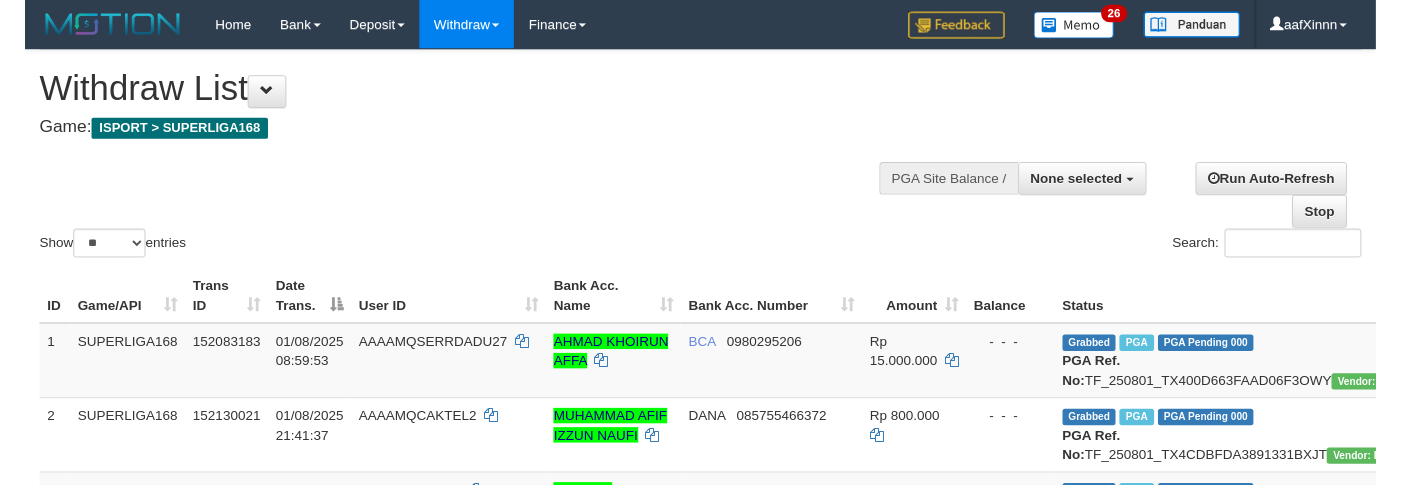 scroll, scrollTop: 0, scrollLeft: 86, axis: horizontal 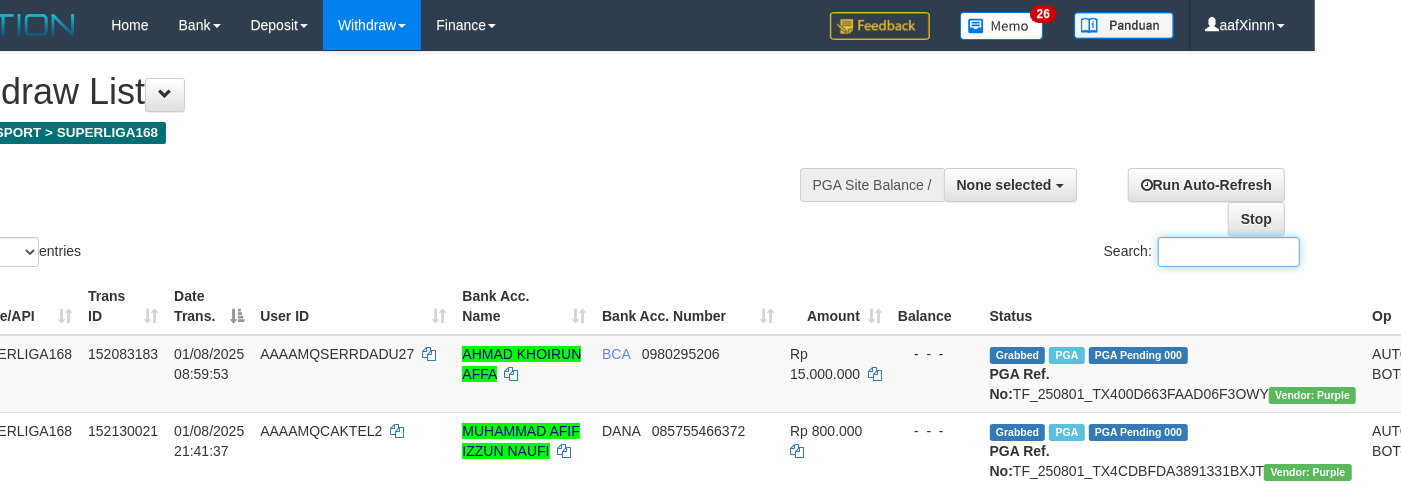 click on "Search:" at bounding box center [1229, 252] 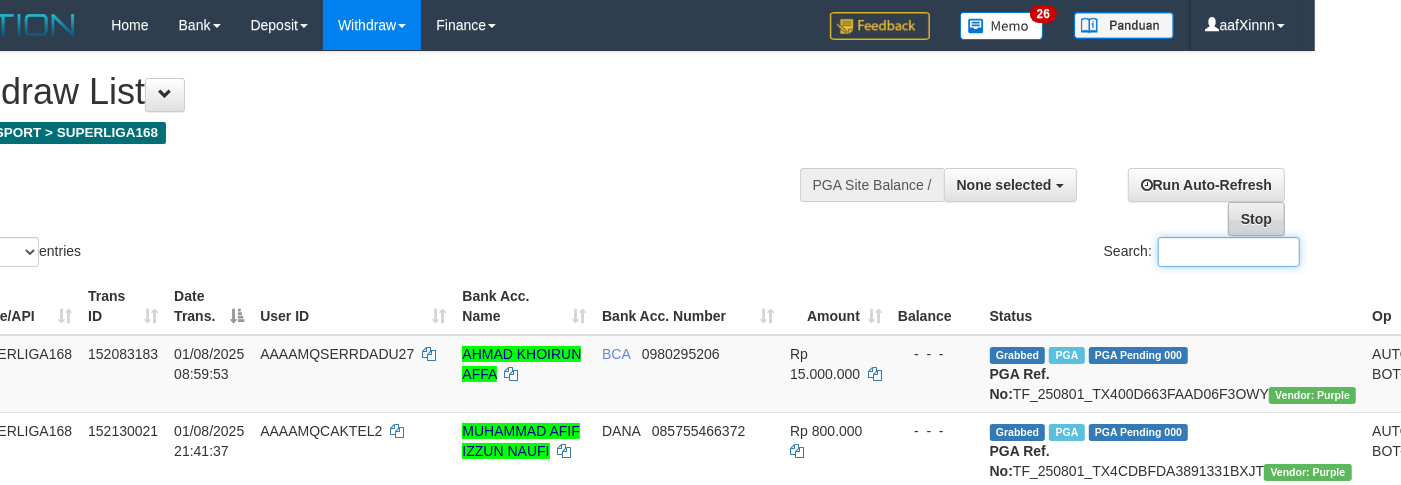 paste on "**********" 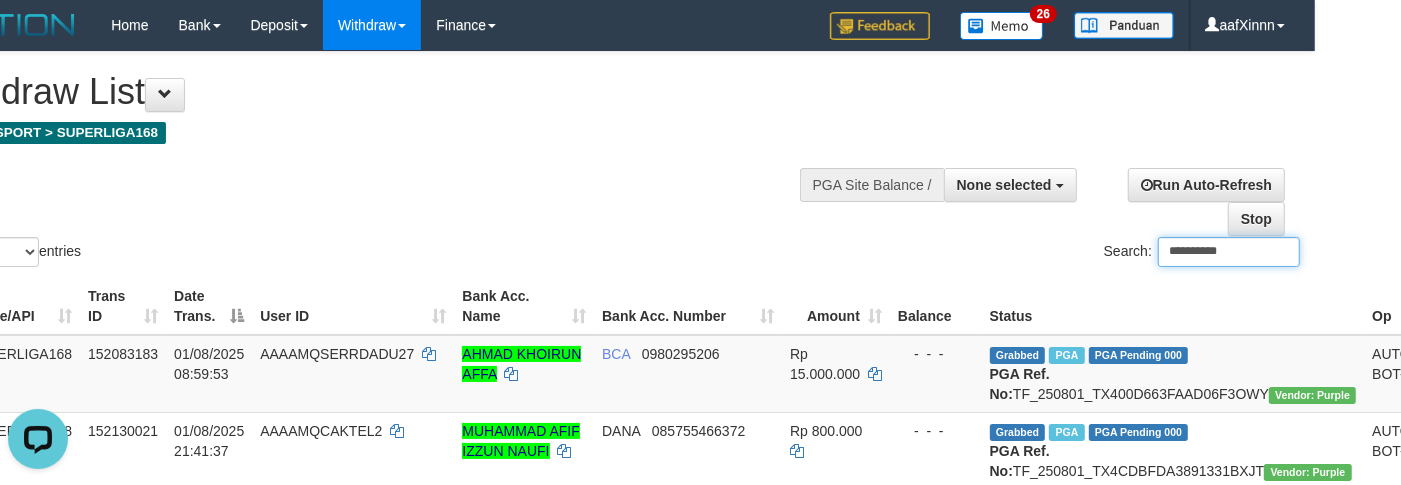 scroll, scrollTop: 0, scrollLeft: 0, axis: both 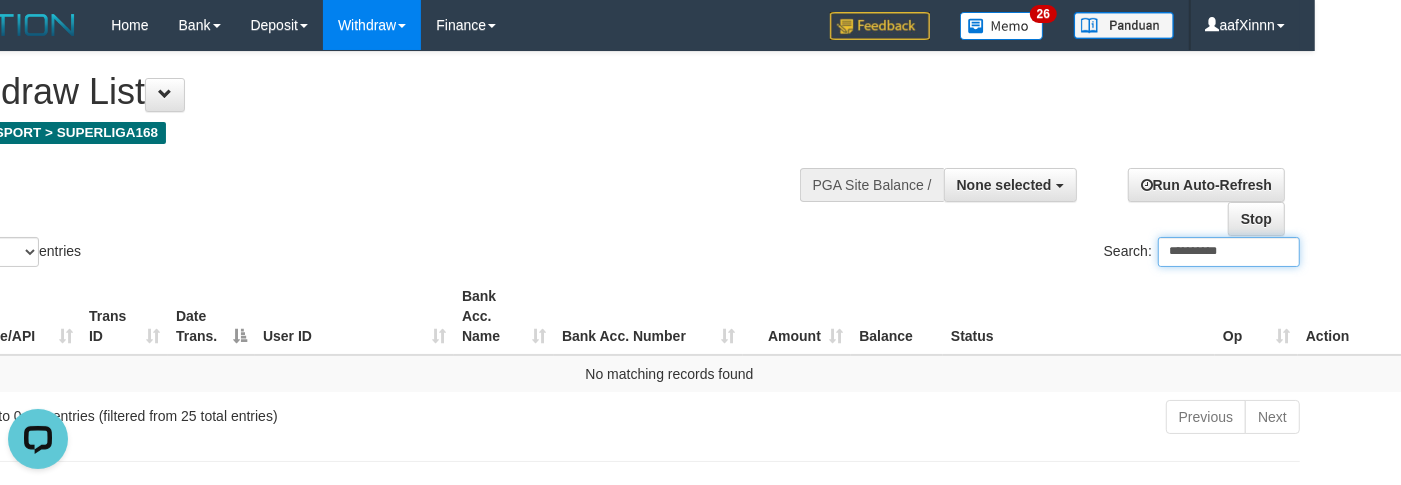 type on "**********" 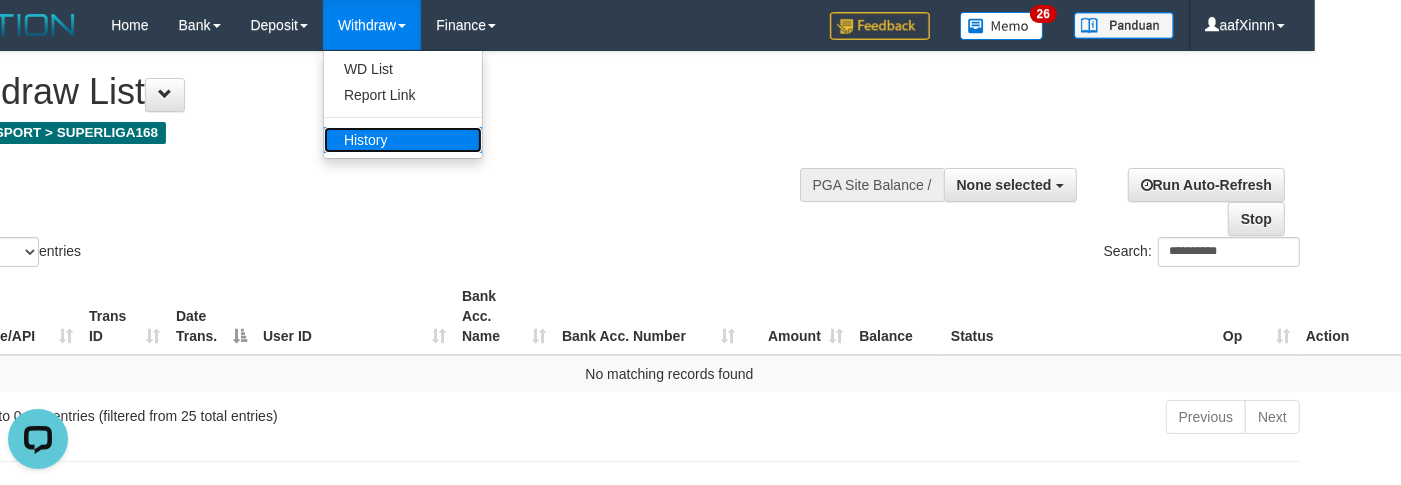 click on "History" at bounding box center (403, 140) 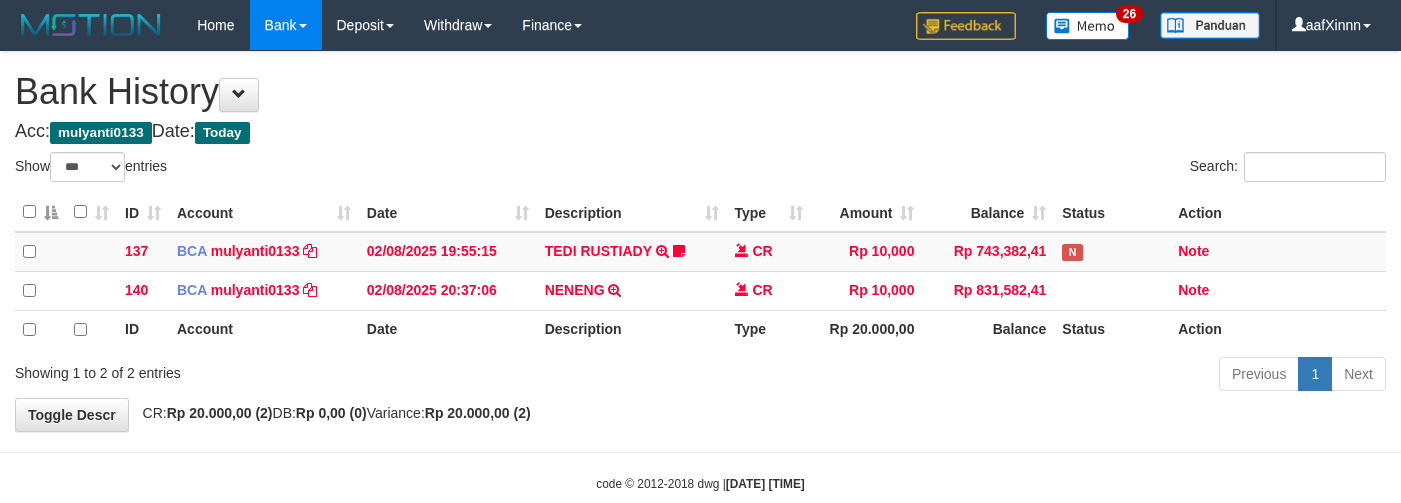 select on "***" 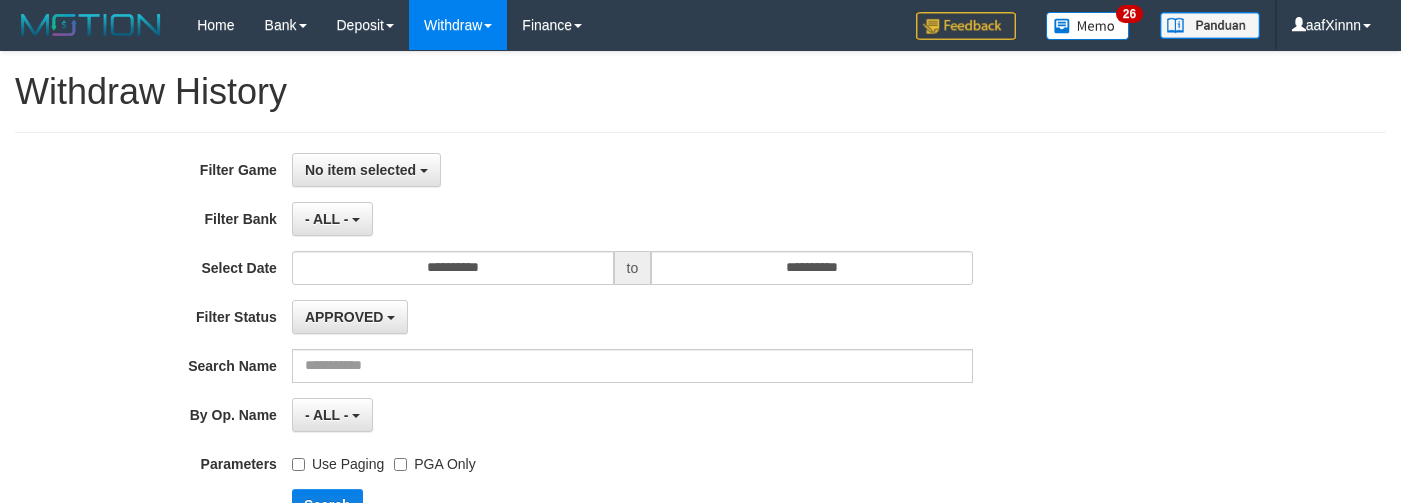 select 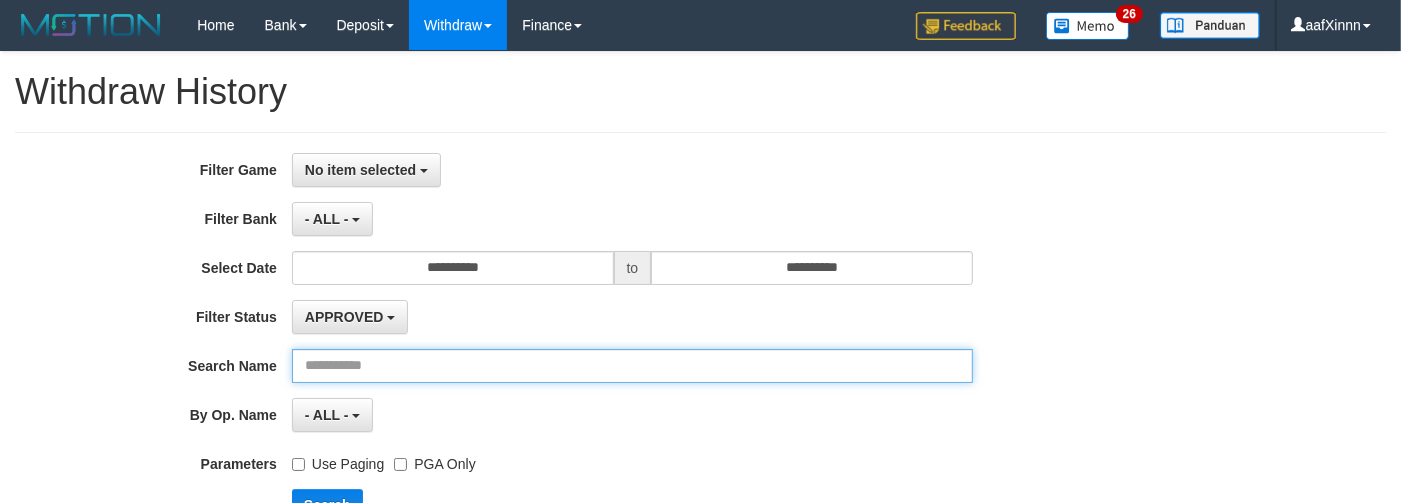 click at bounding box center (632, 366) 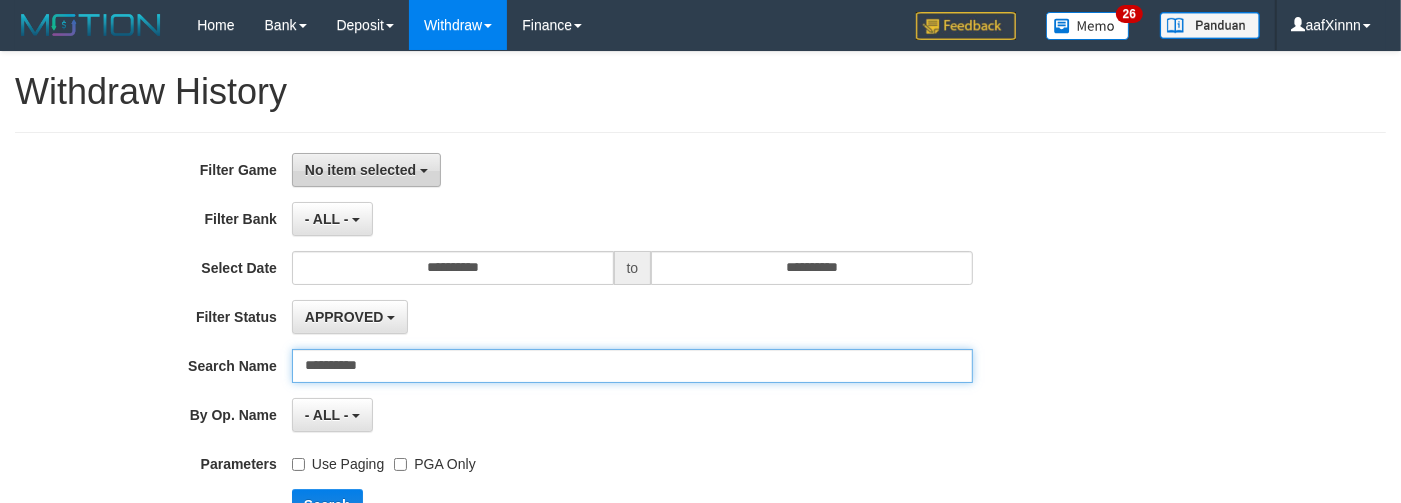 type on "**********" 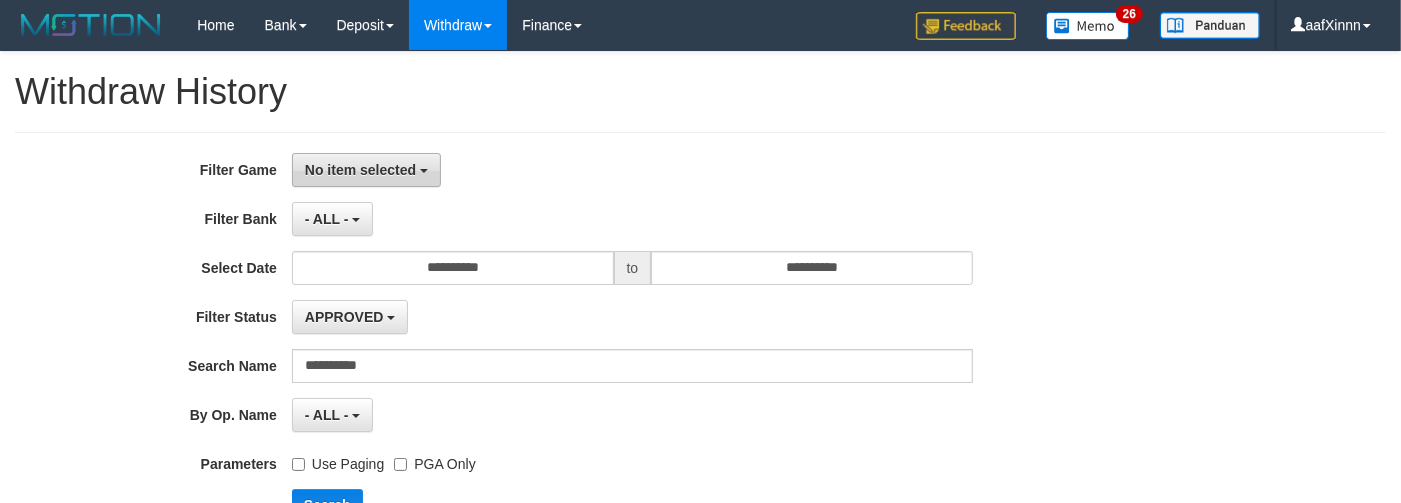 click on "No item selected" at bounding box center [360, 170] 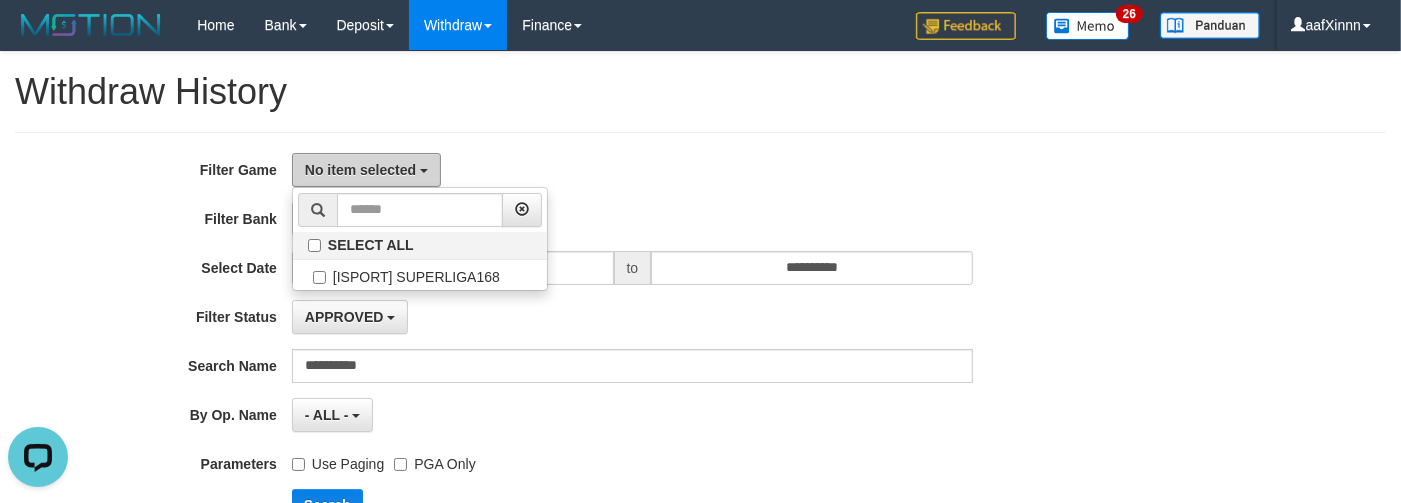 scroll, scrollTop: 0, scrollLeft: 0, axis: both 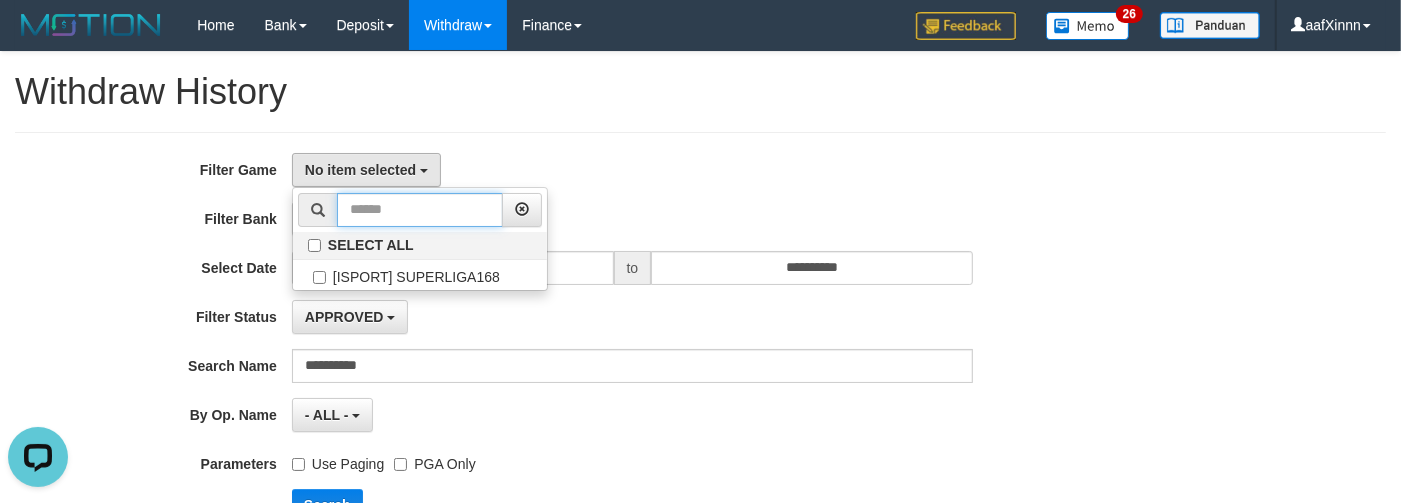 click at bounding box center [420, 210] 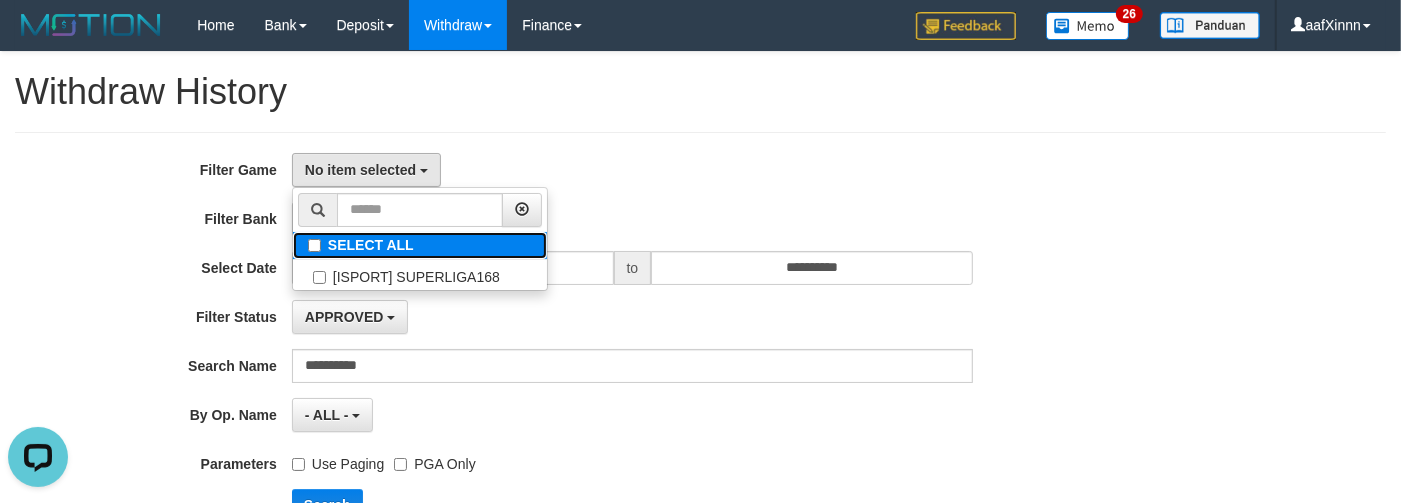 click on "SELECT ALL" at bounding box center [420, 245] 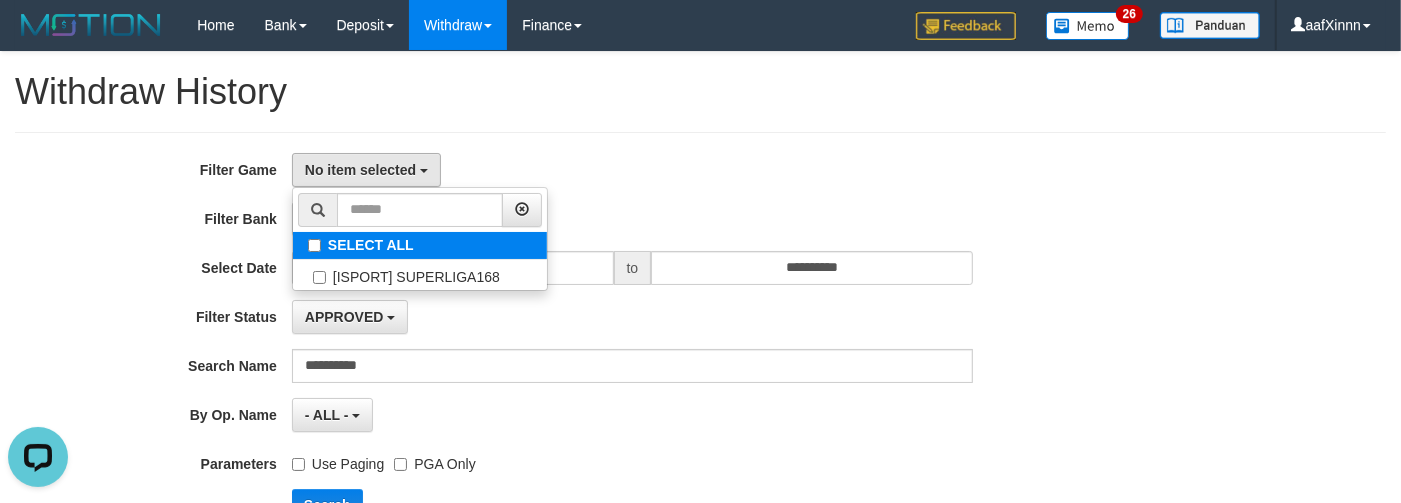 select on "***" 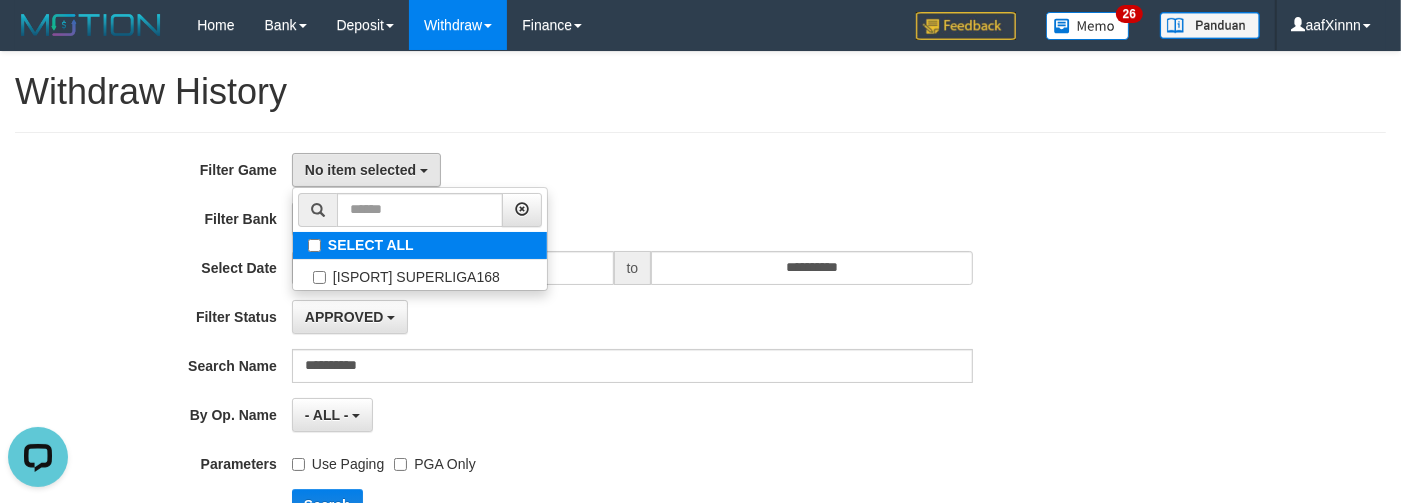 type 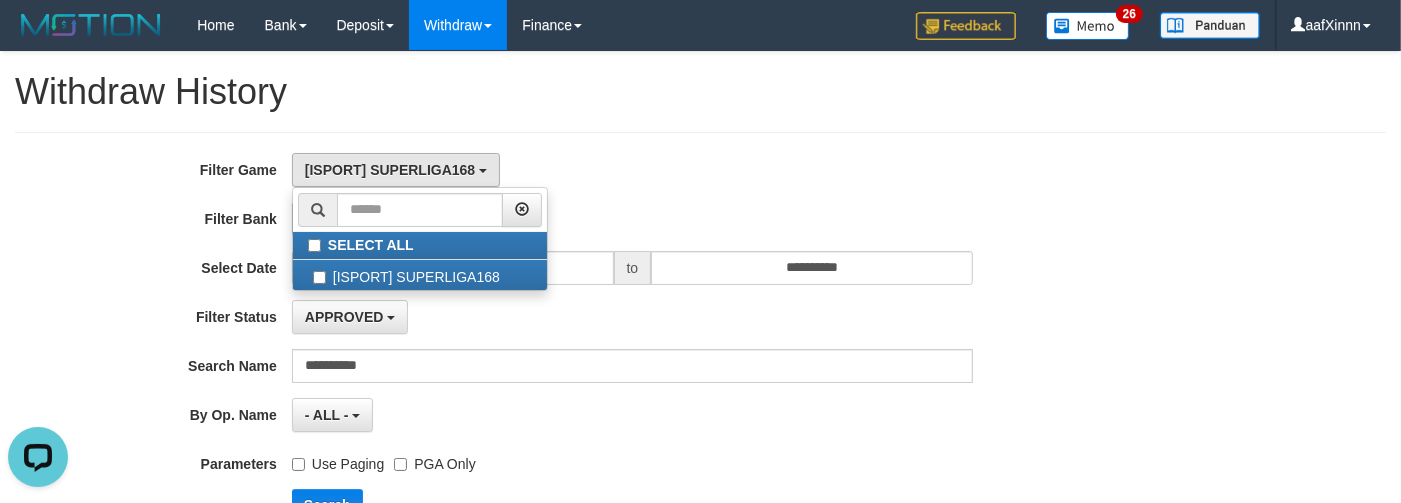 click on "PGA Only" at bounding box center (434, 460) 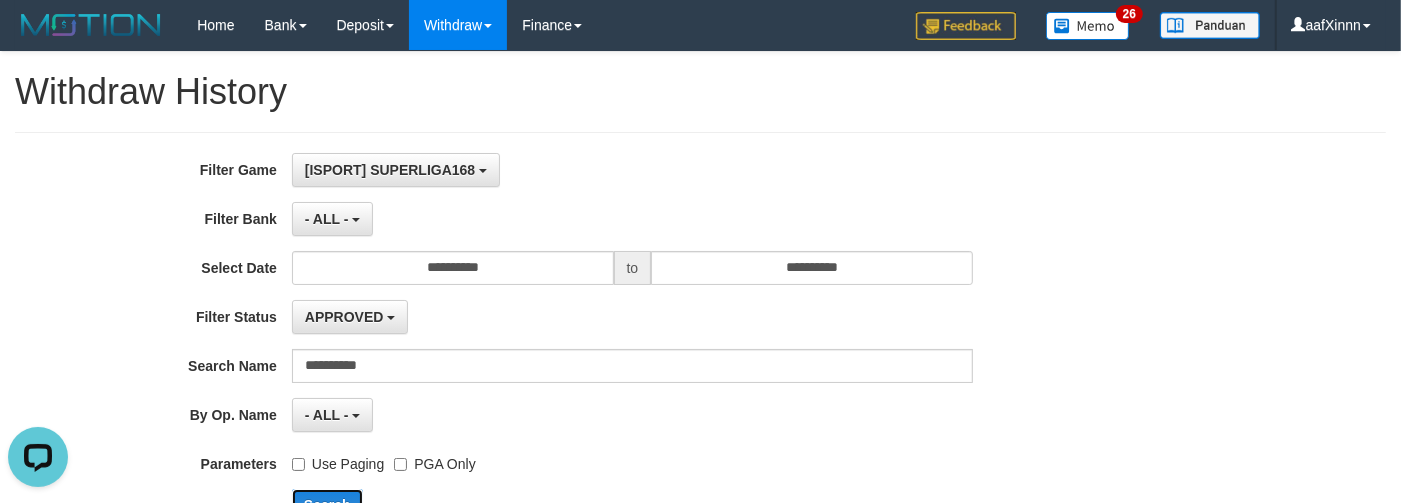click on "Search" at bounding box center (327, 505) 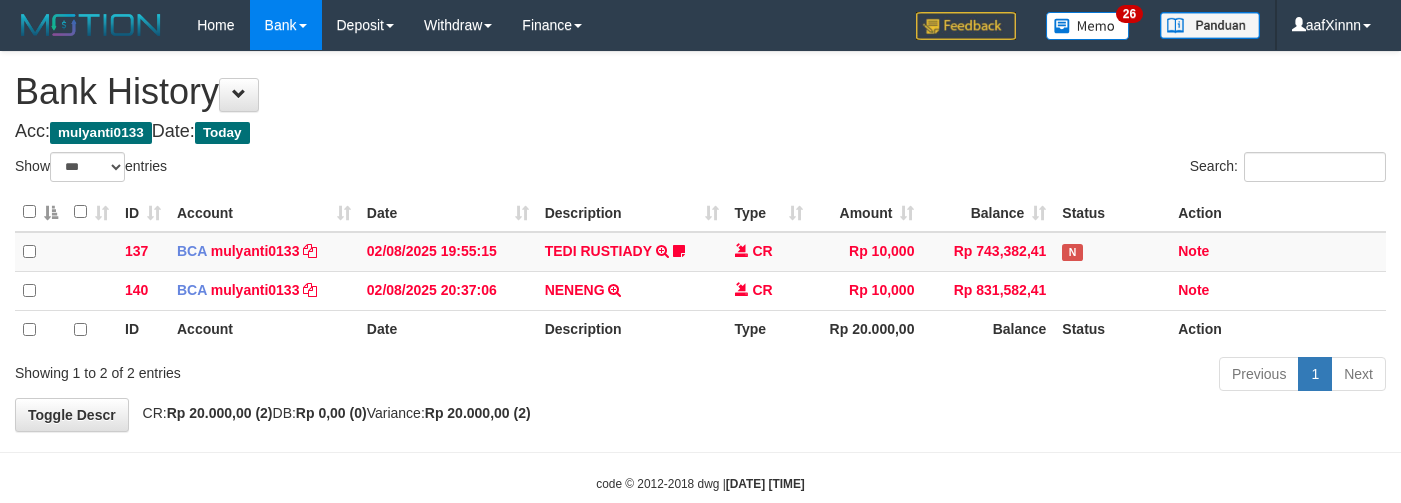 select on "***" 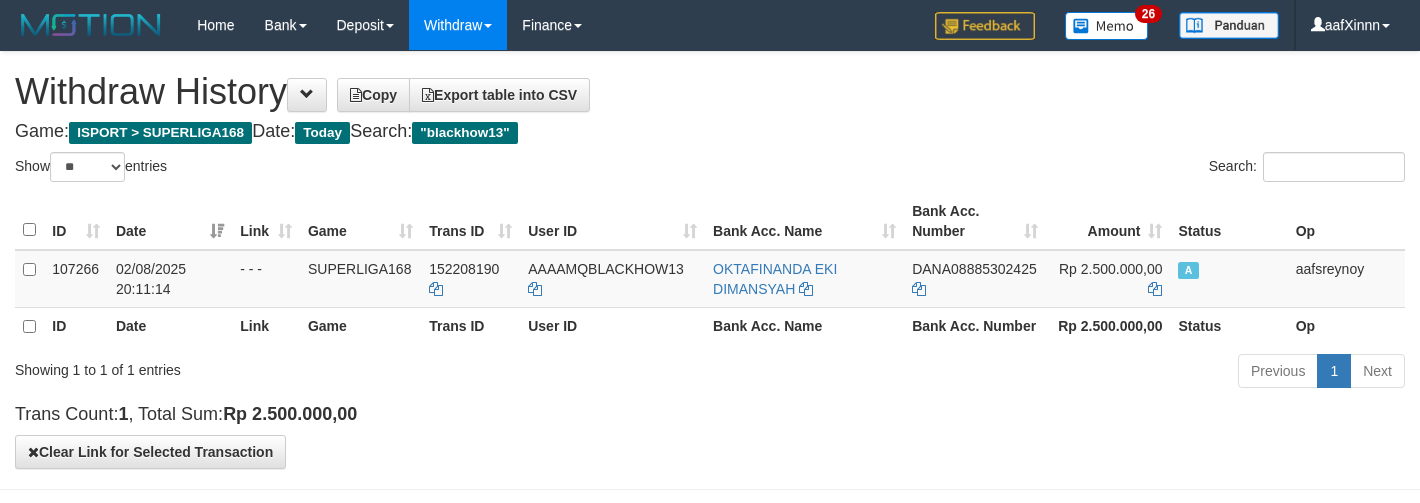 select on "**" 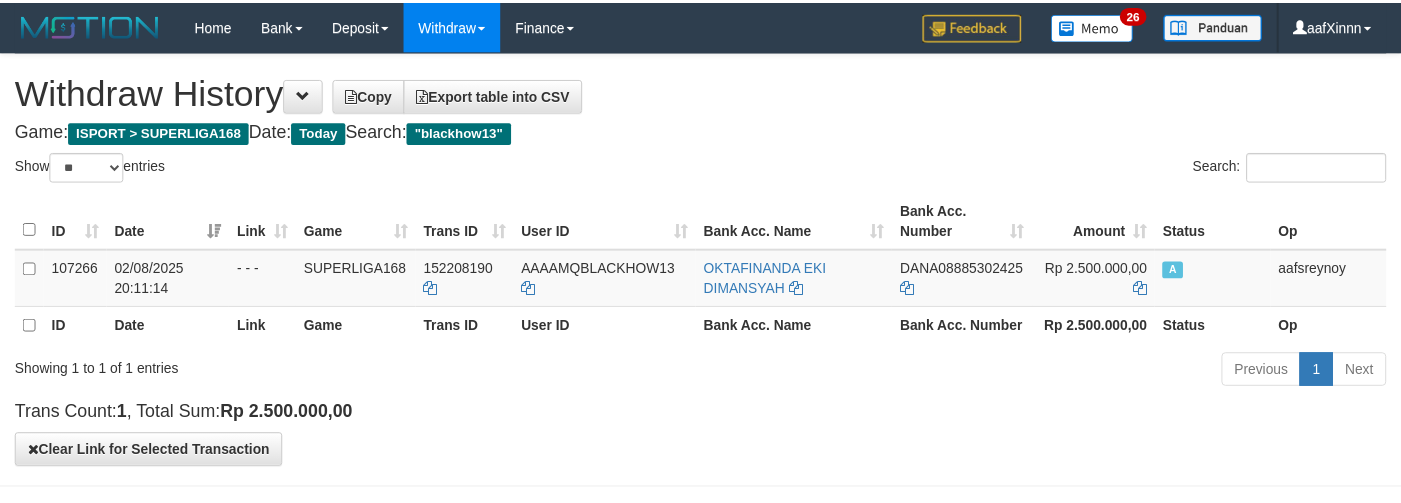 scroll, scrollTop: 0, scrollLeft: 0, axis: both 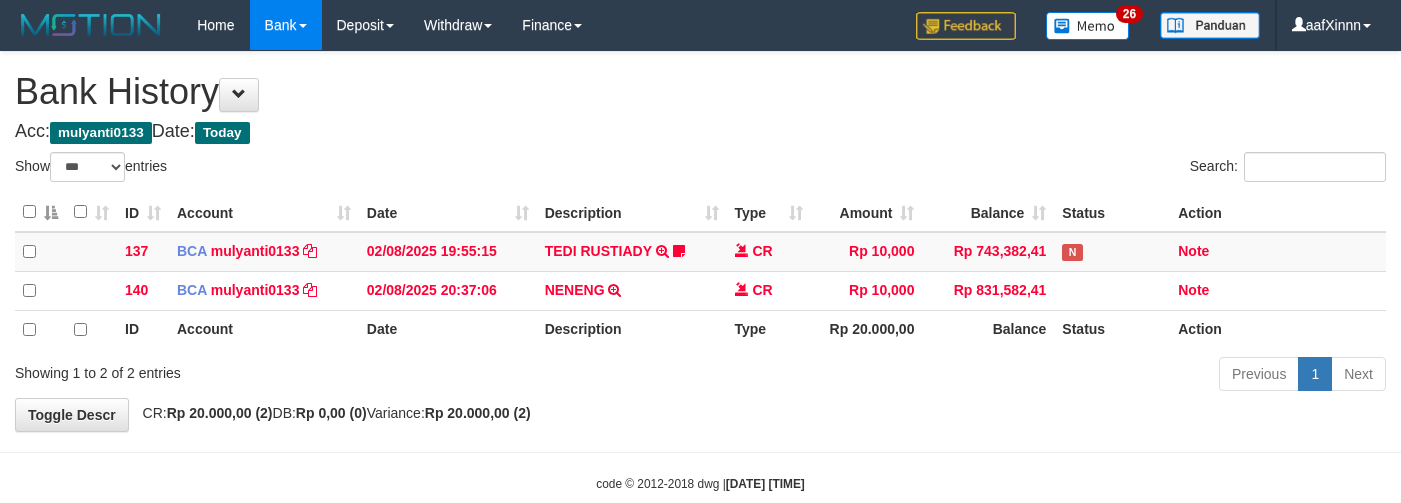 select on "***" 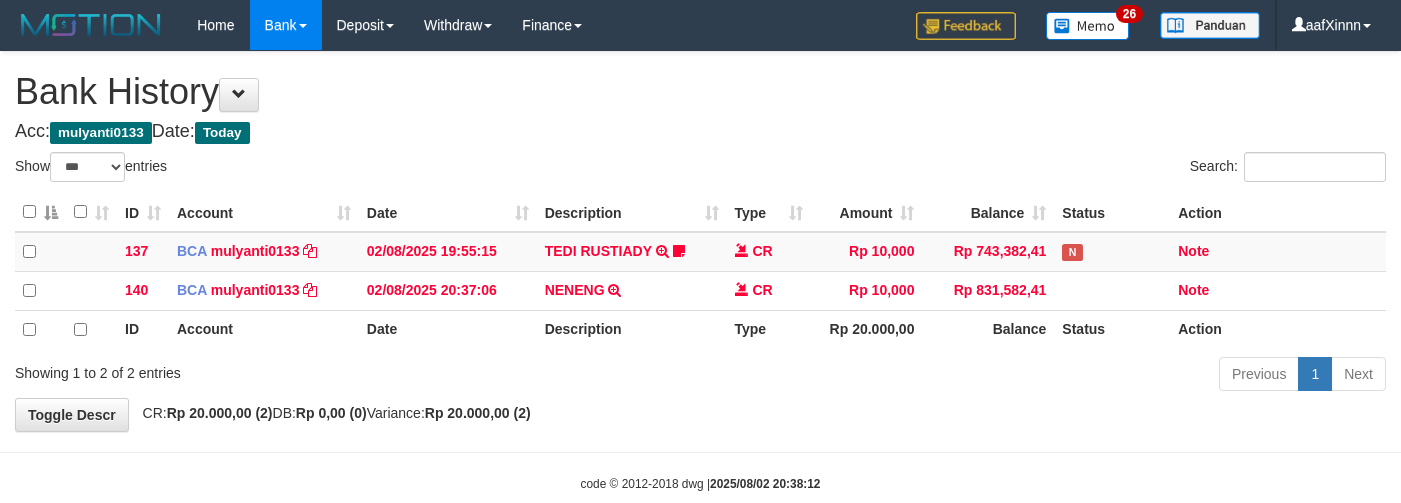 select on "***" 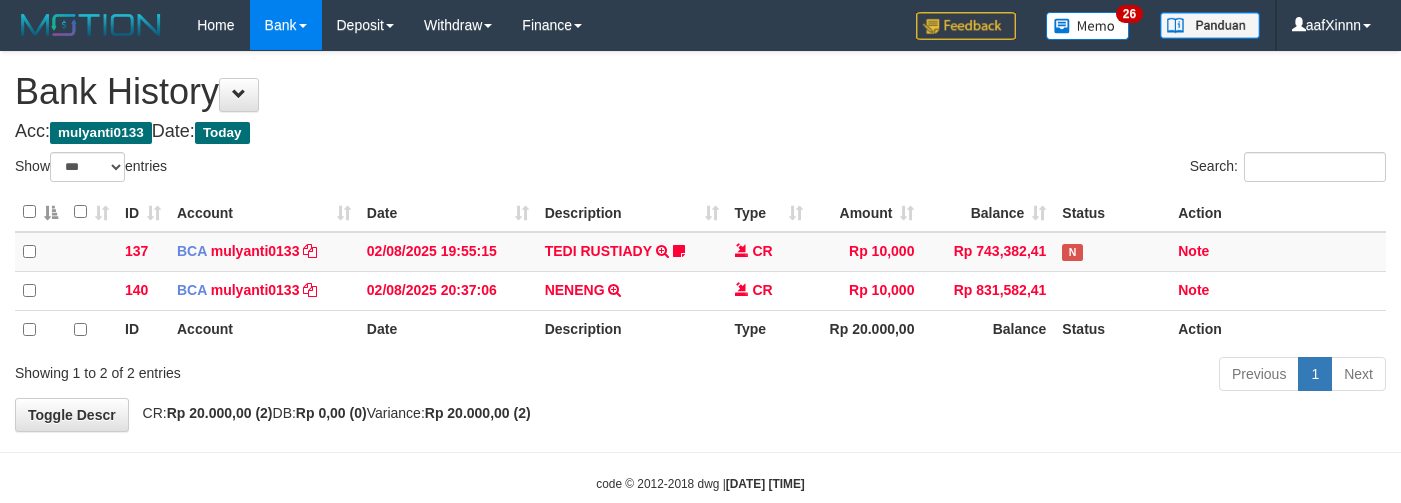 select on "***" 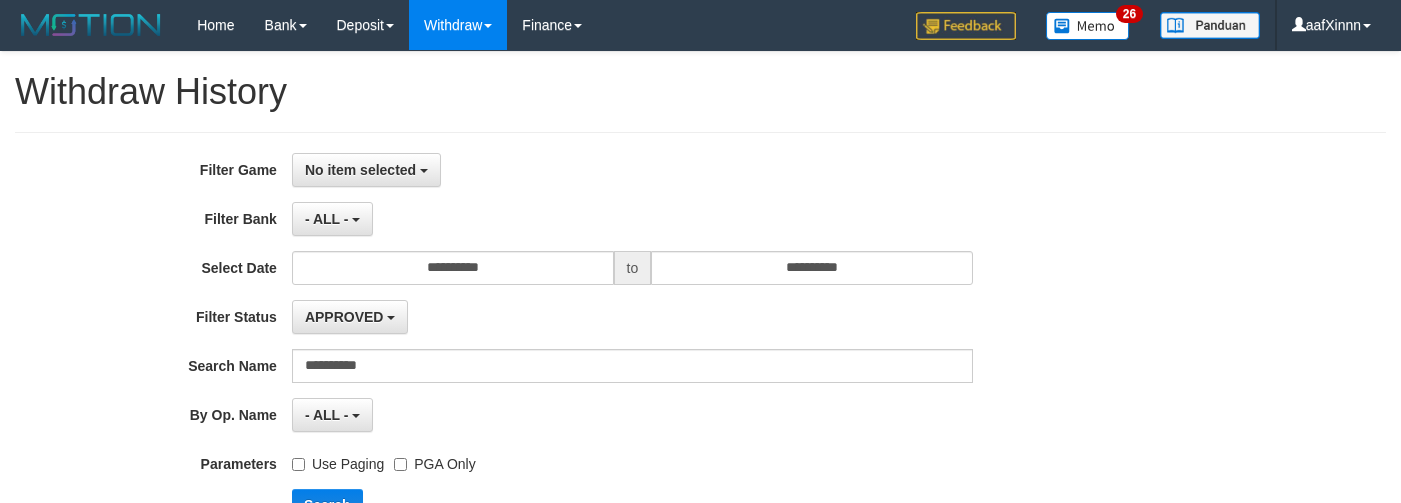 scroll, scrollTop: 0, scrollLeft: 0, axis: both 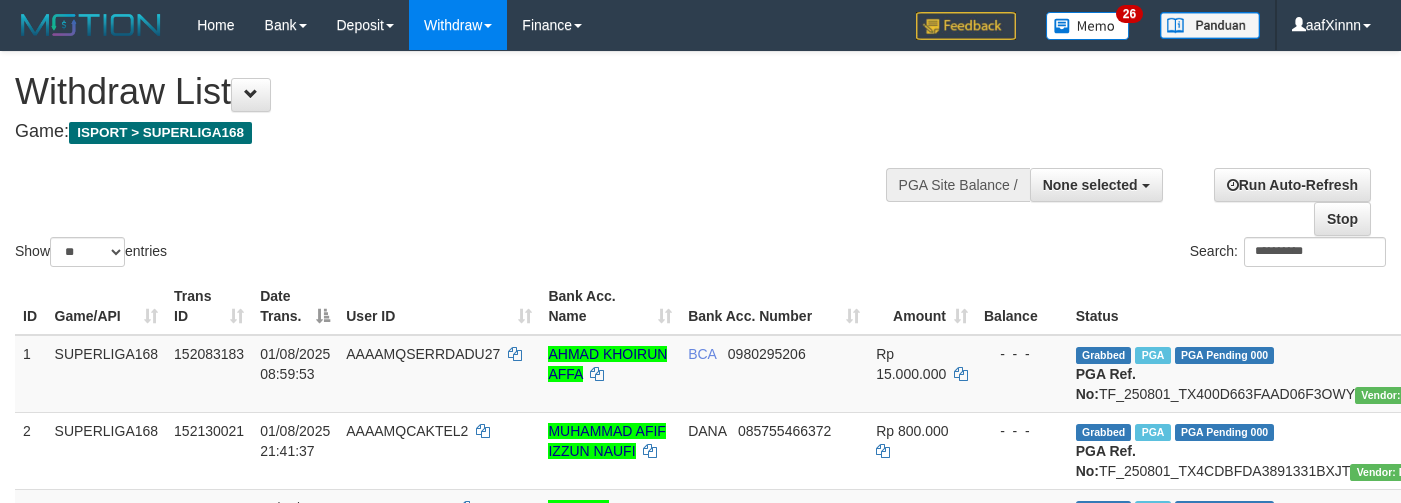 select 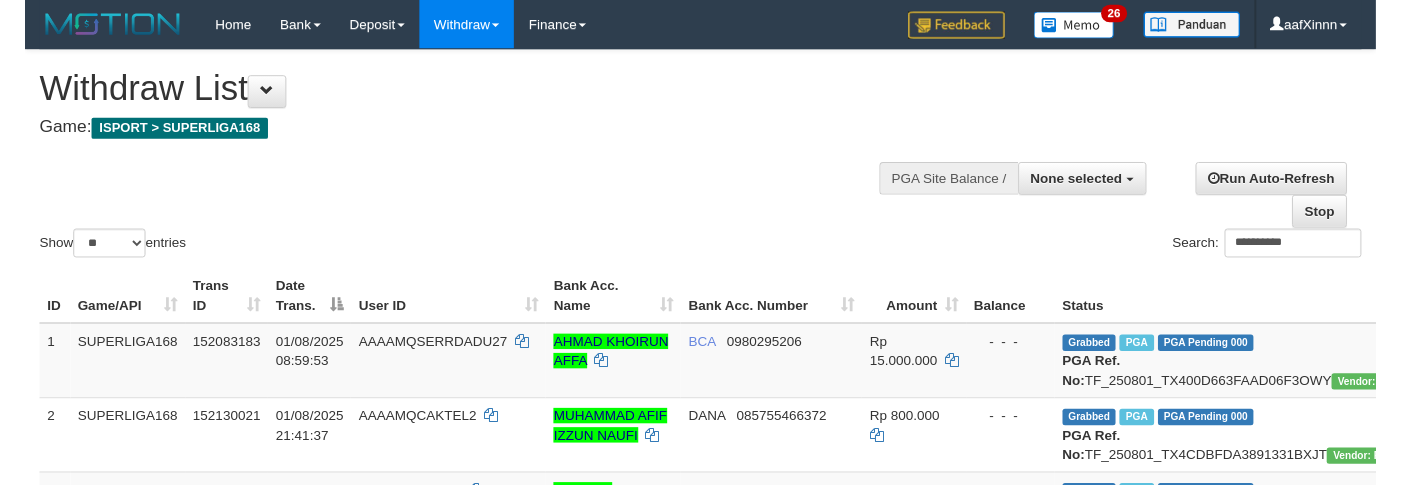 scroll, scrollTop: 0, scrollLeft: 86, axis: horizontal 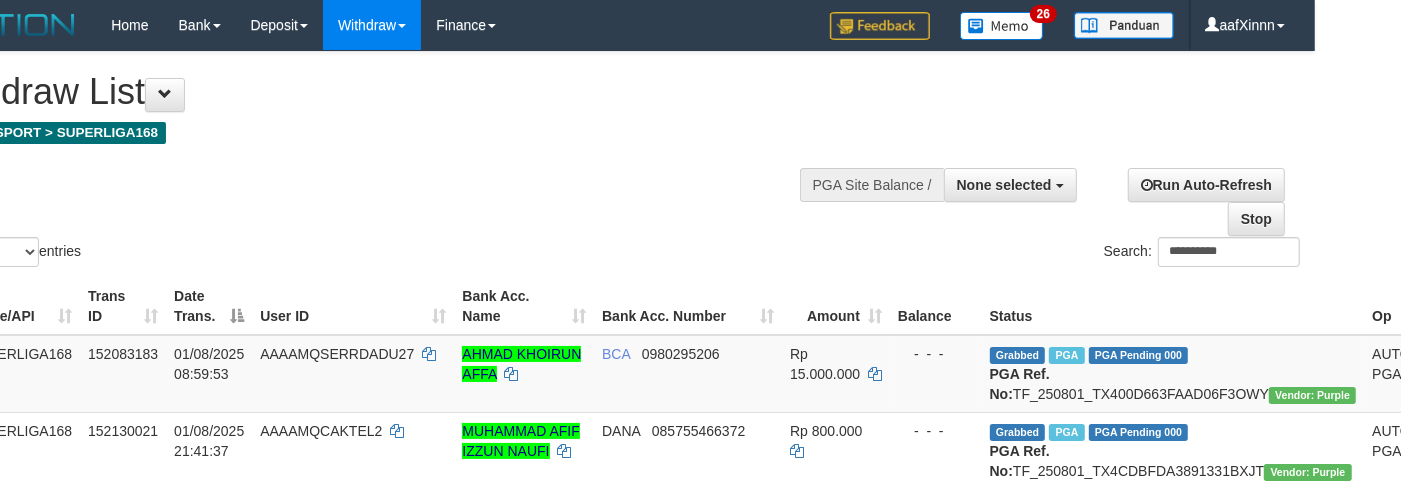 click on "**********" at bounding box center (614, 161) 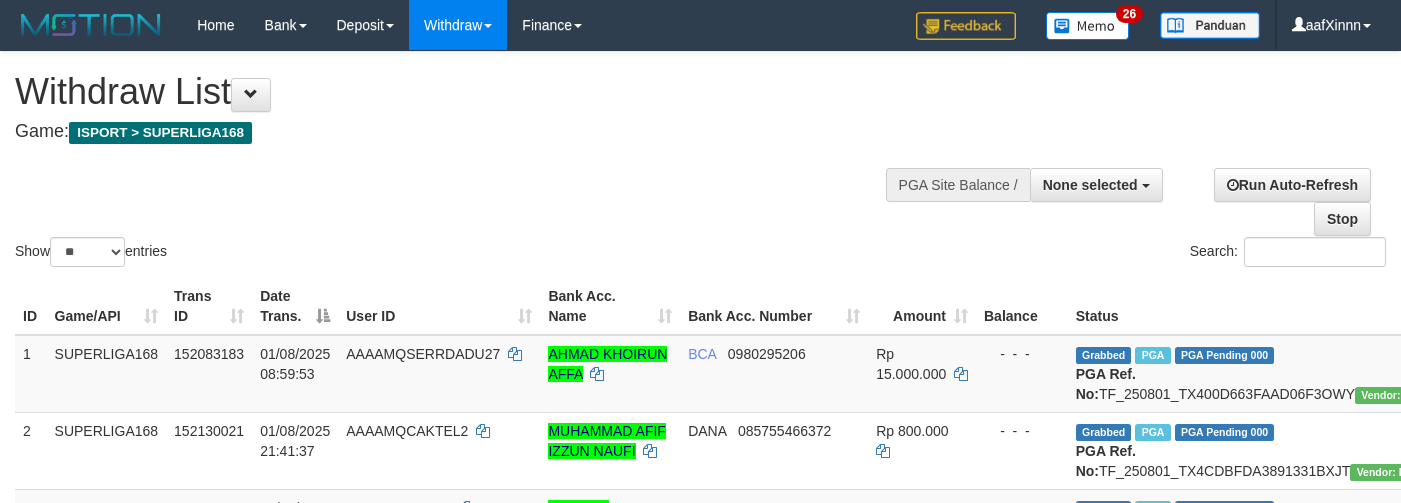 select 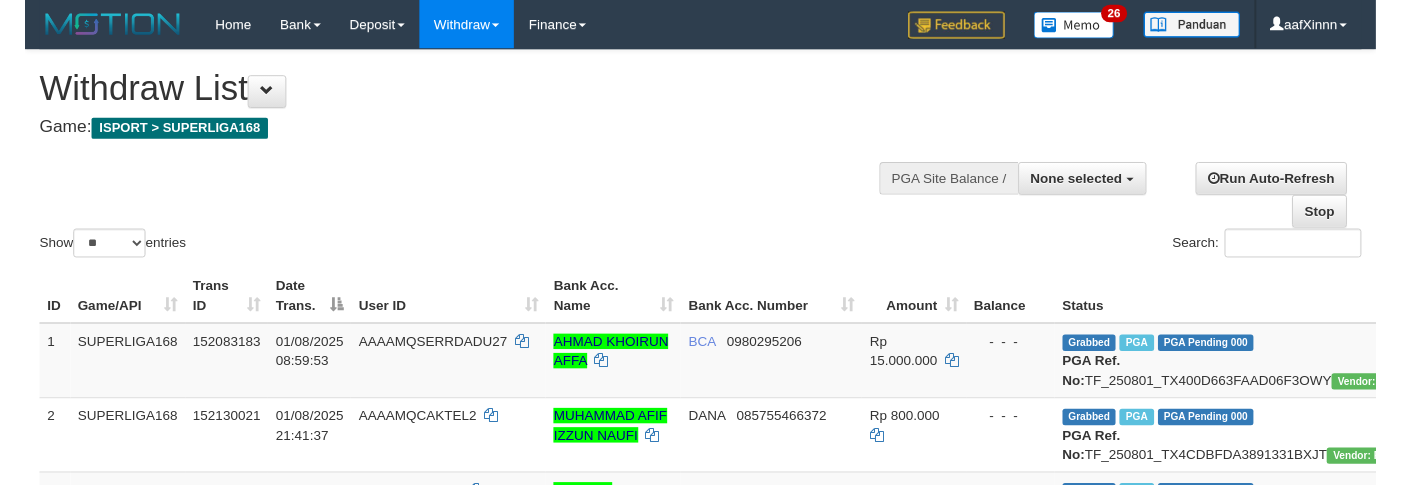 scroll, scrollTop: 0, scrollLeft: 86, axis: horizontal 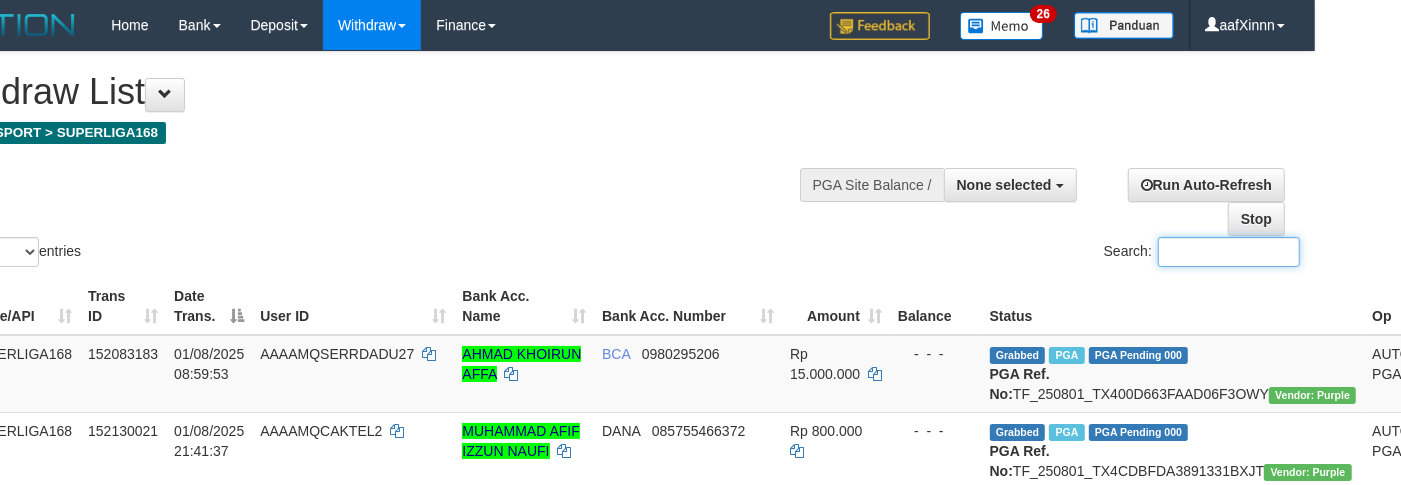 click on "Search:" at bounding box center [1229, 252] 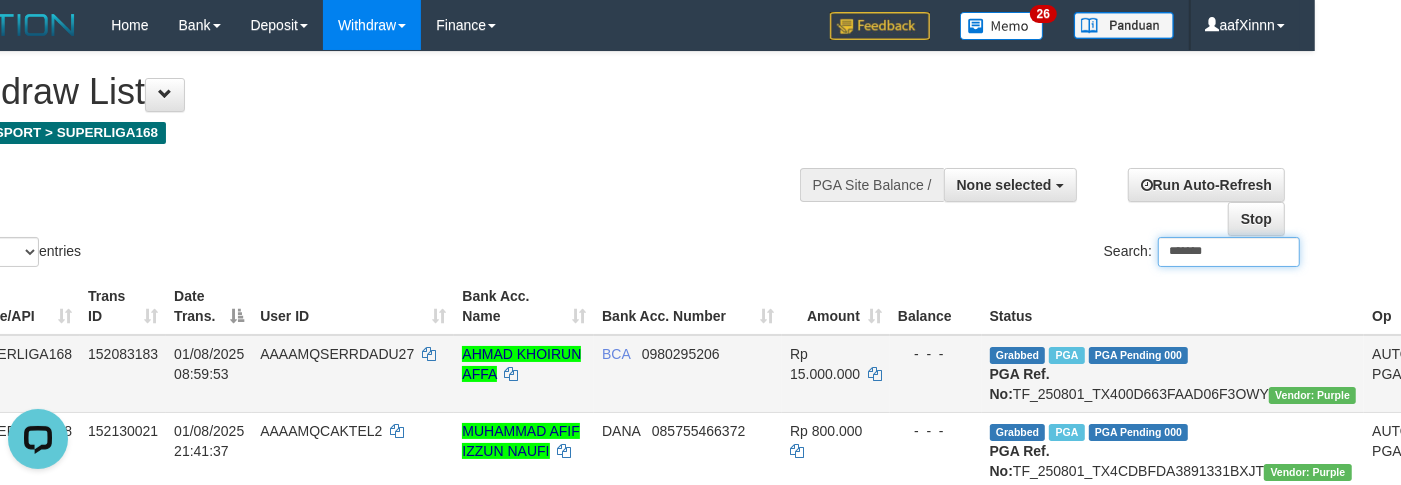 scroll, scrollTop: 0, scrollLeft: 0, axis: both 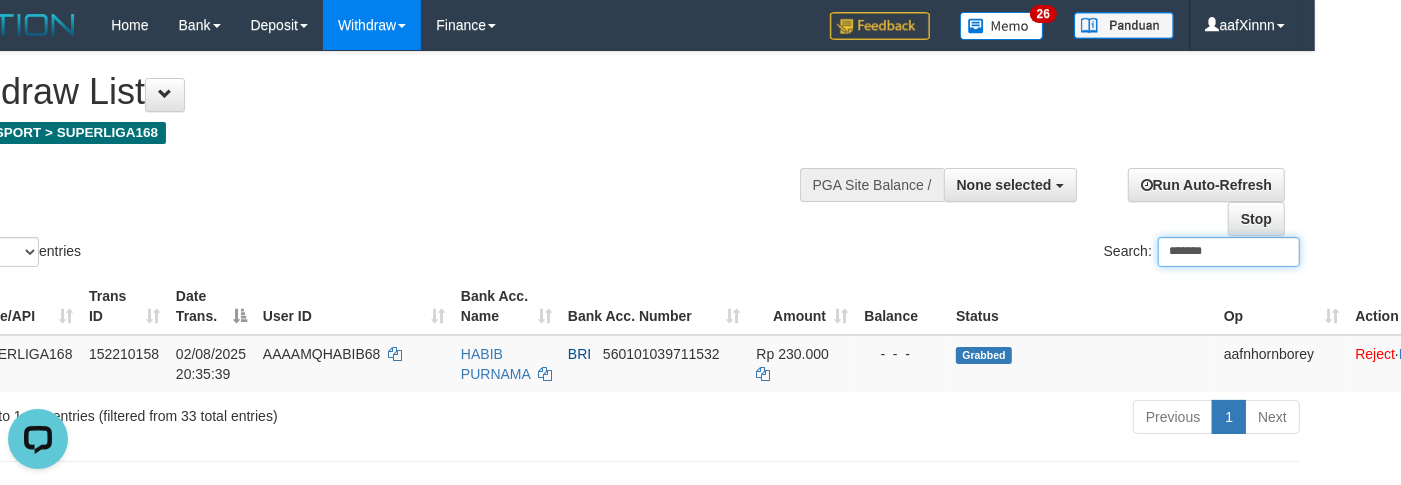 drag, startPoint x: 1201, startPoint y: 252, endPoint x: 1017, endPoint y: 225, distance: 185.97043 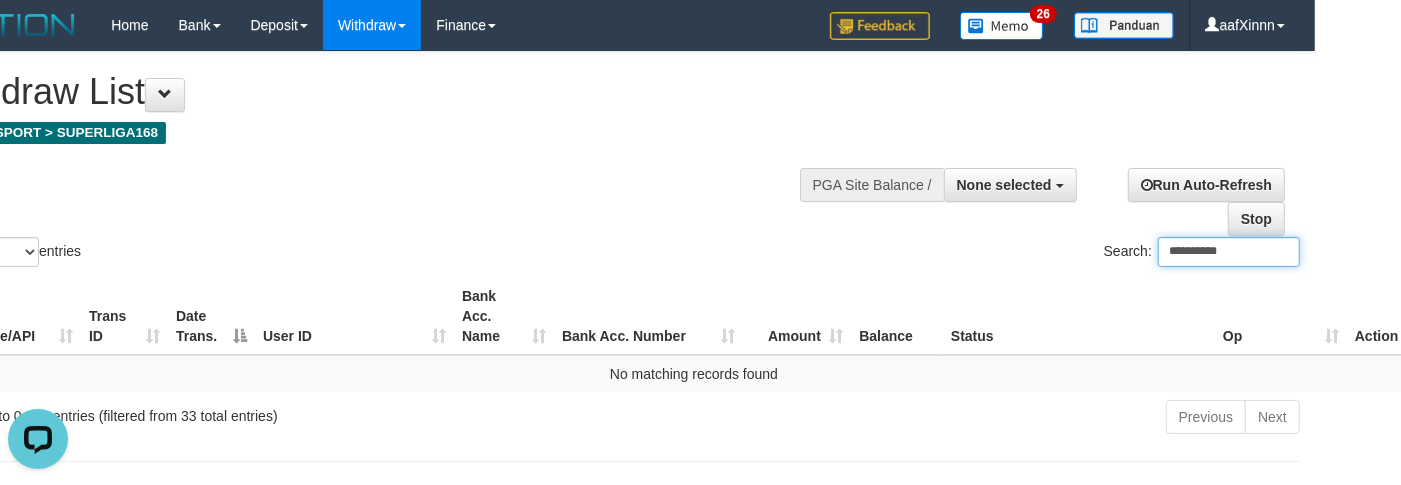 type on "**********" 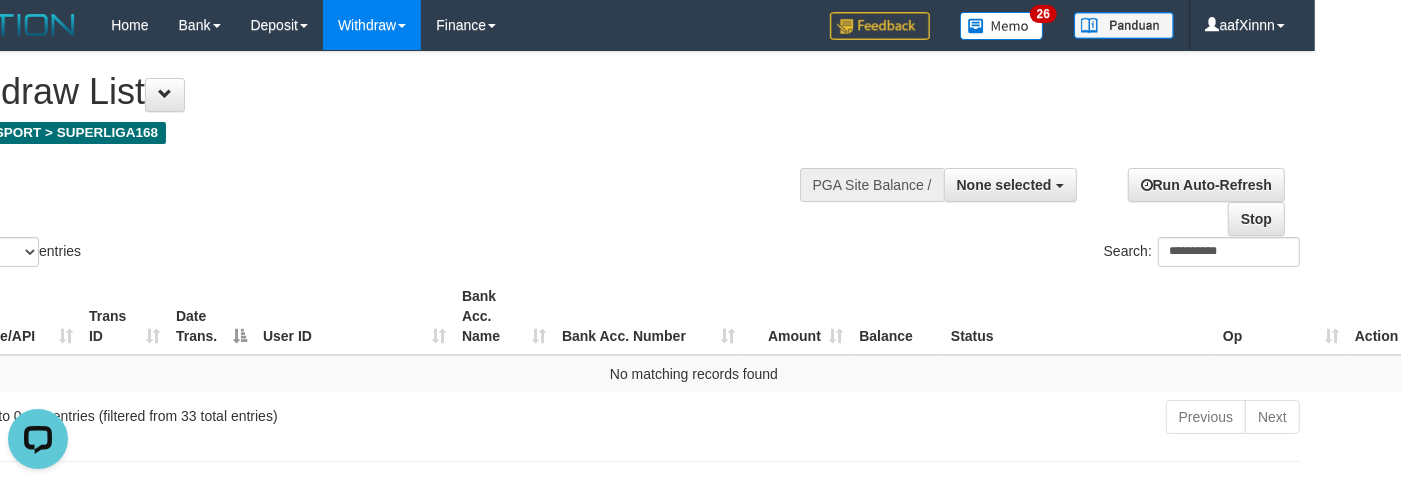 click on "**********" at bounding box center (386, 101) 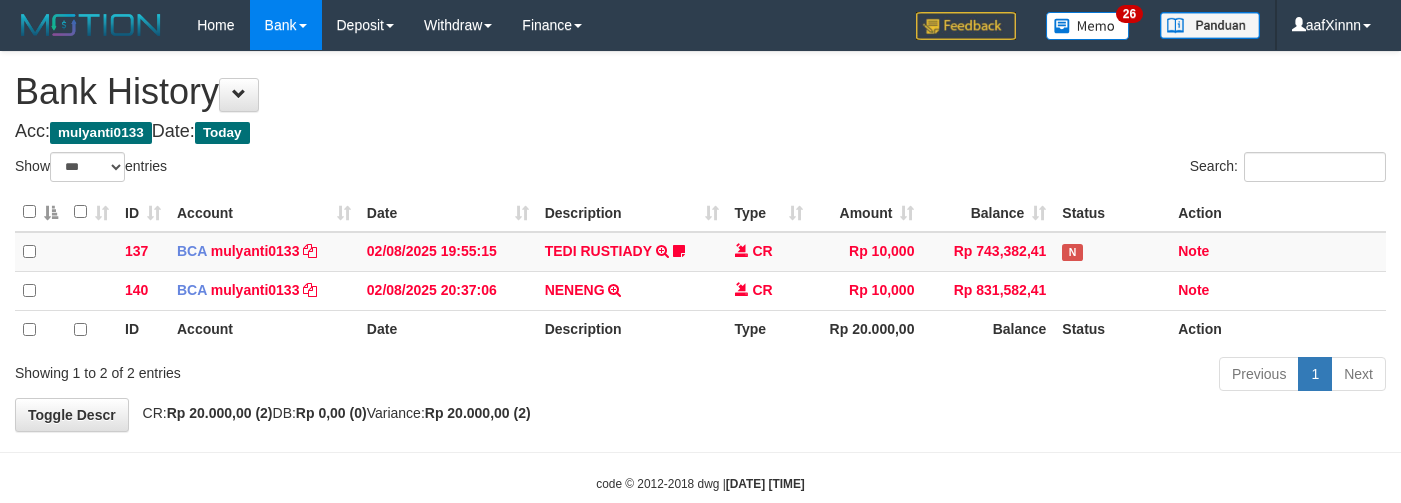 select on "***" 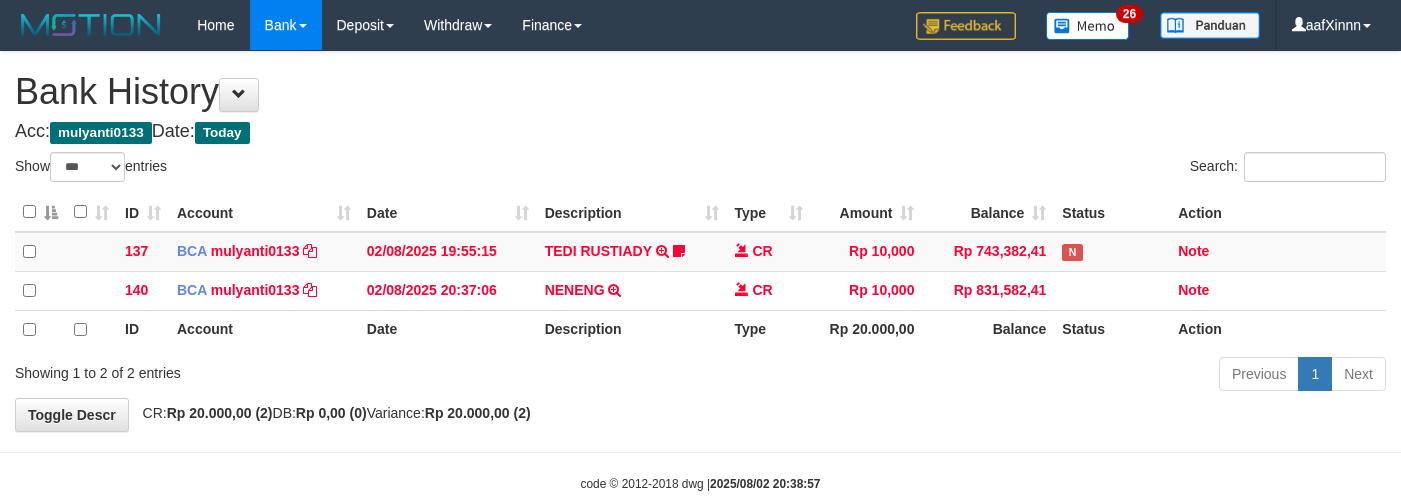 select on "***" 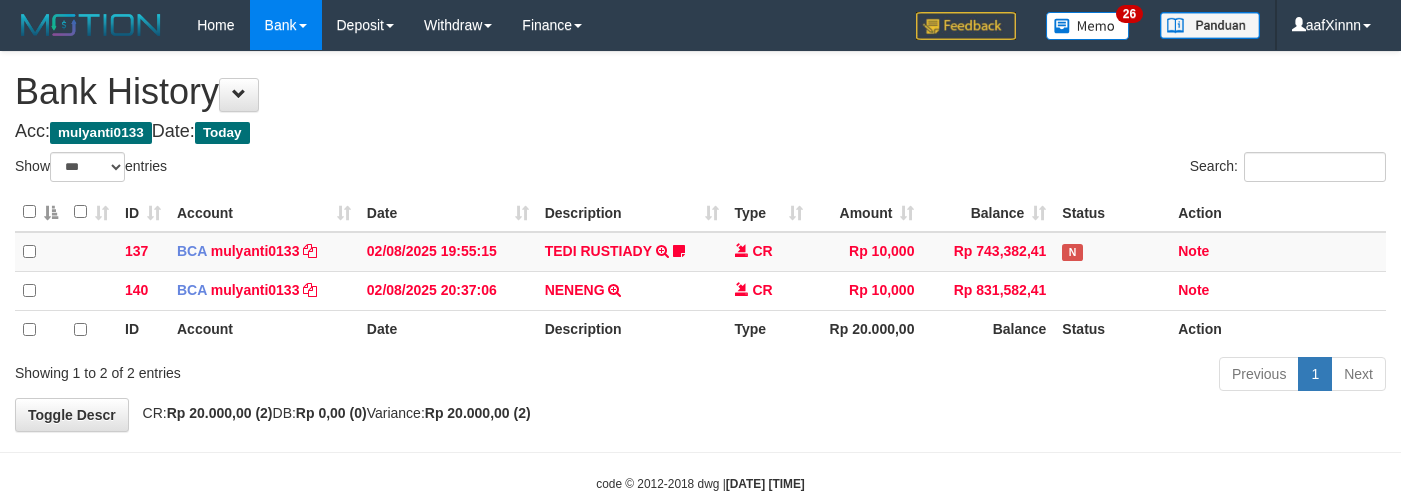 select on "***" 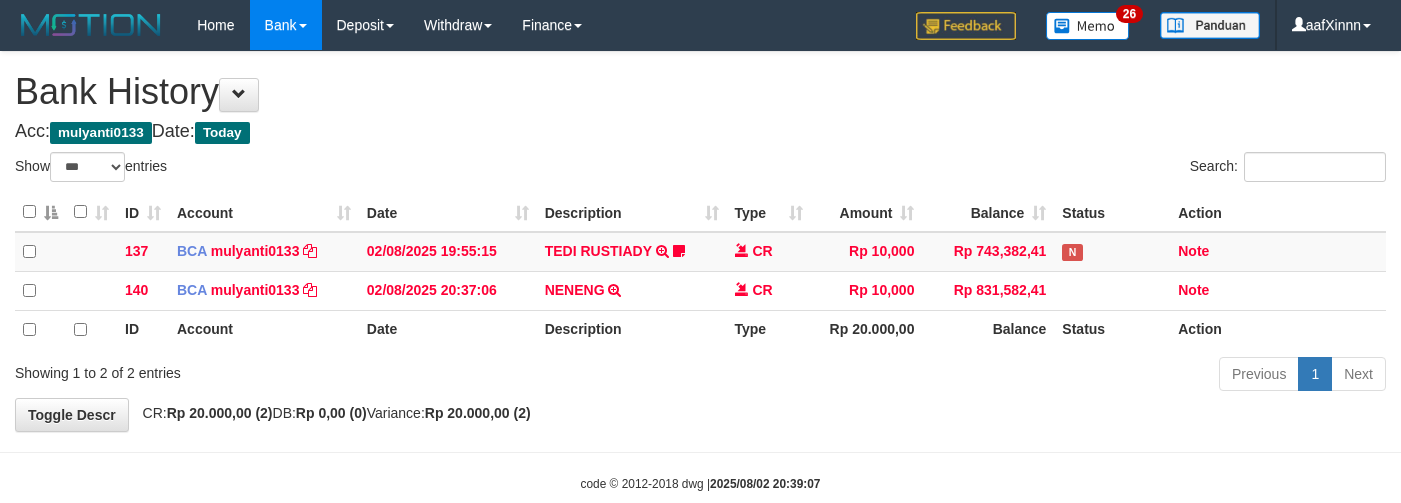 select on "***" 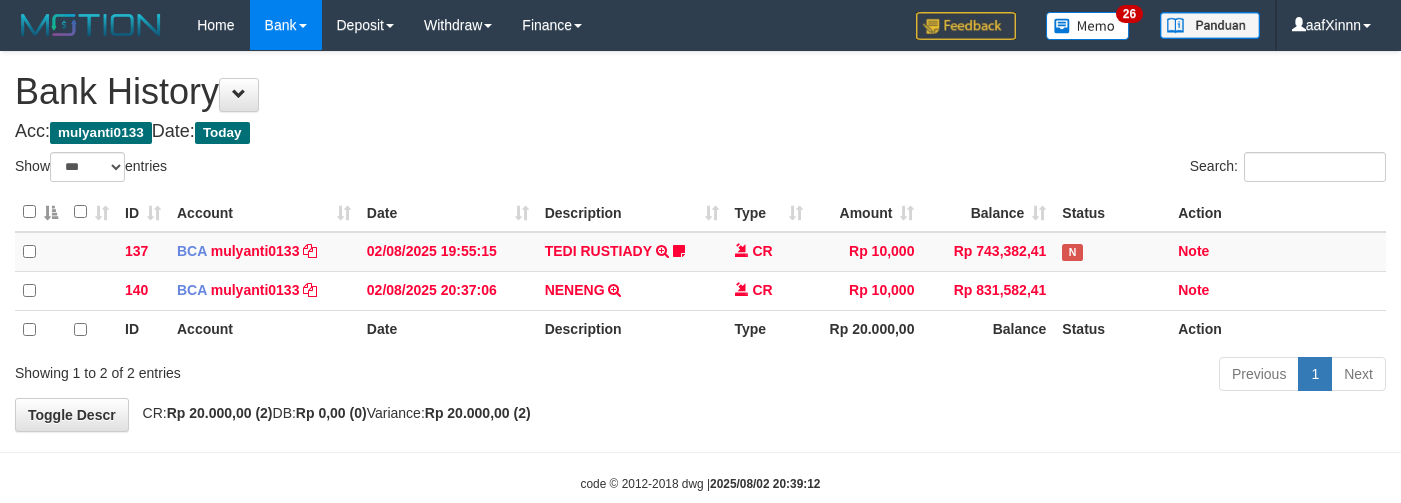 select on "***" 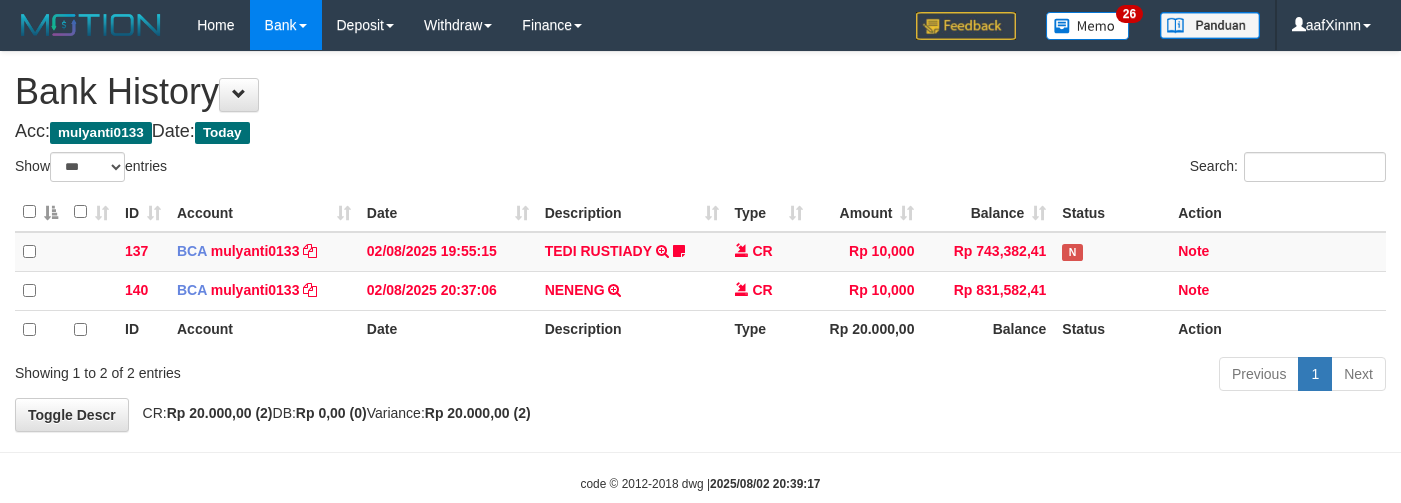 select on "***" 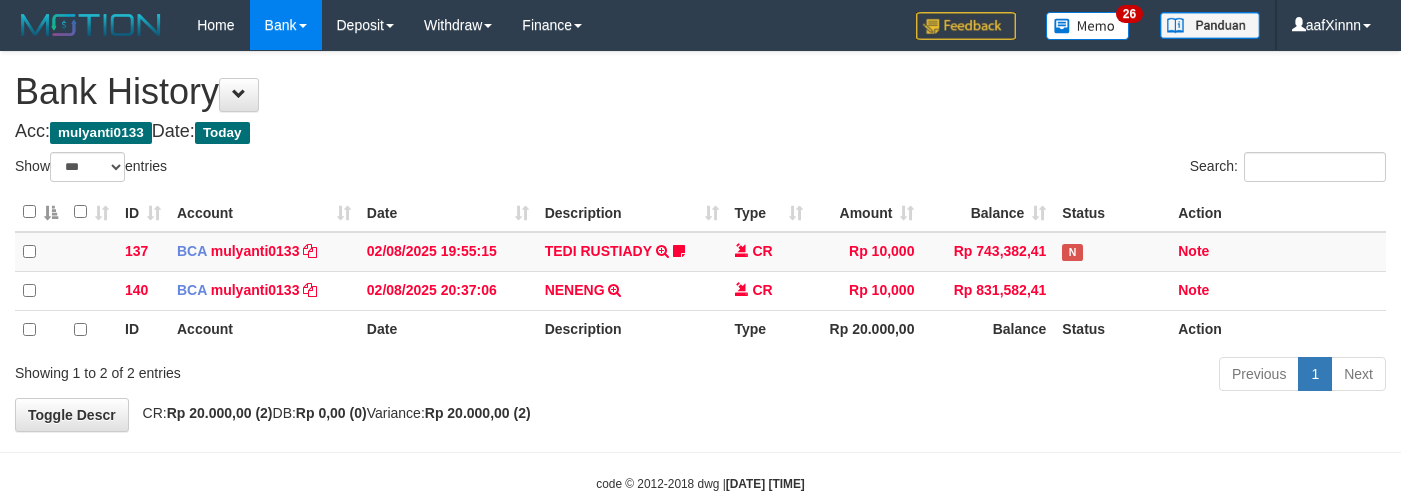 select on "***" 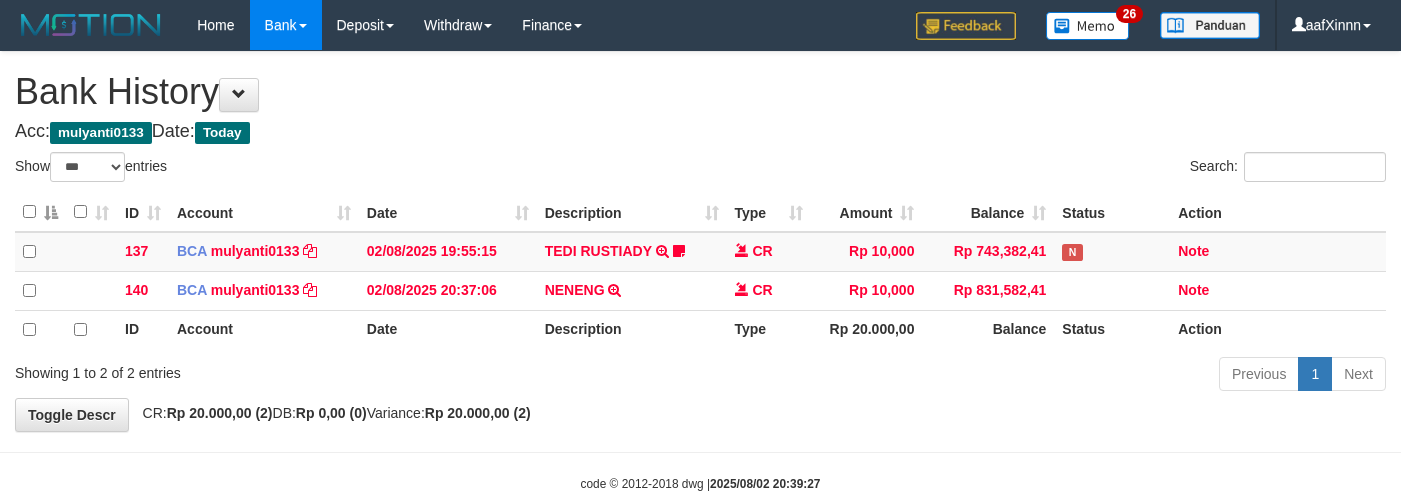 select on "***" 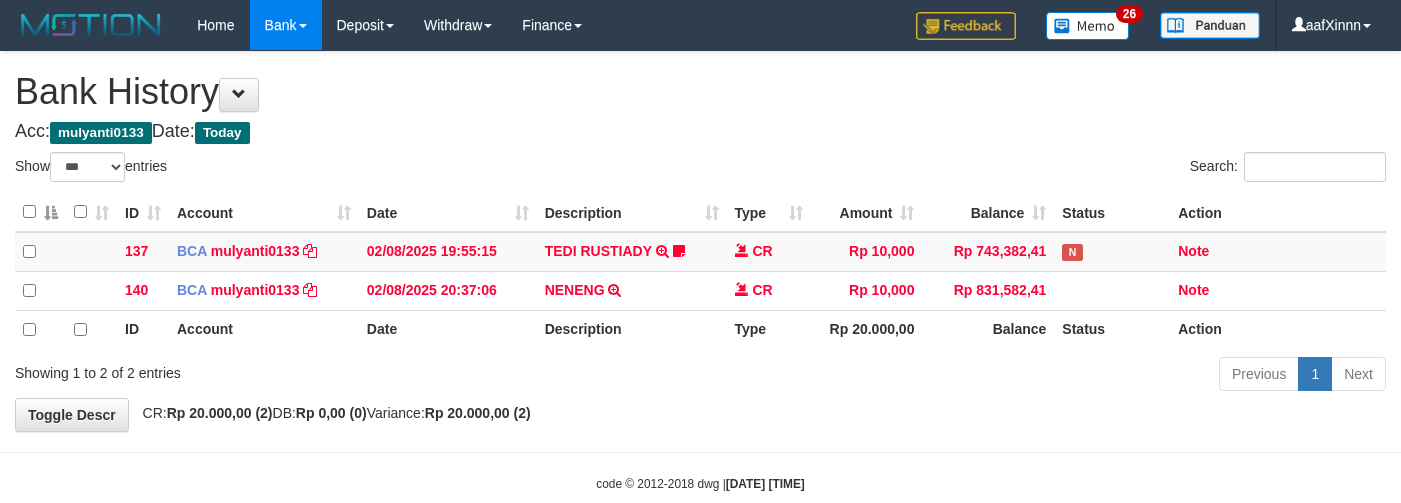 select on "***" 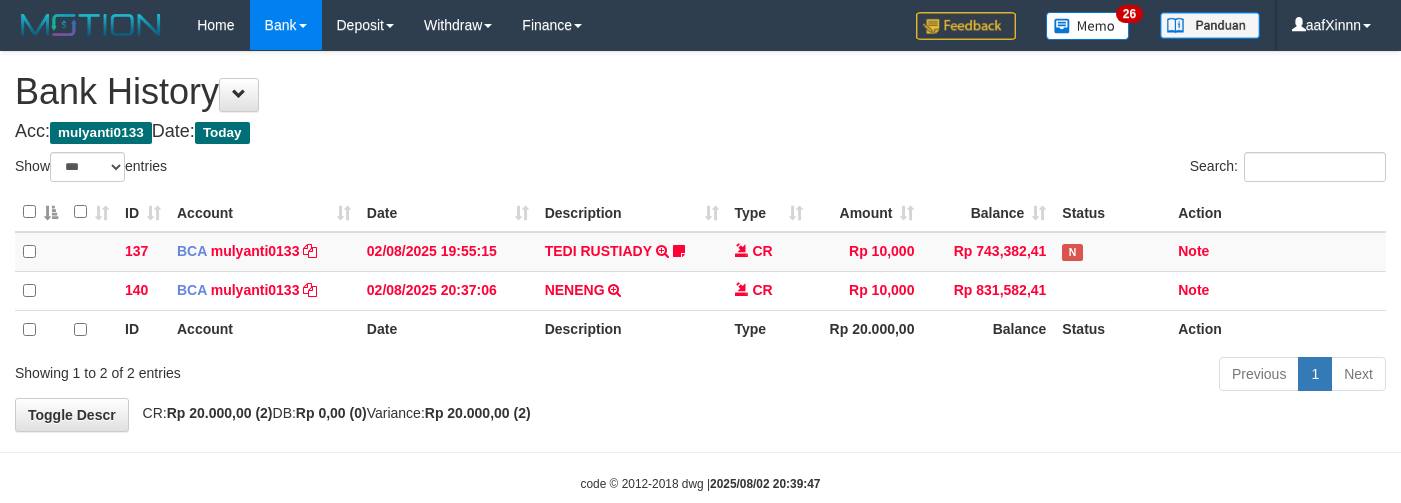 select on "***" 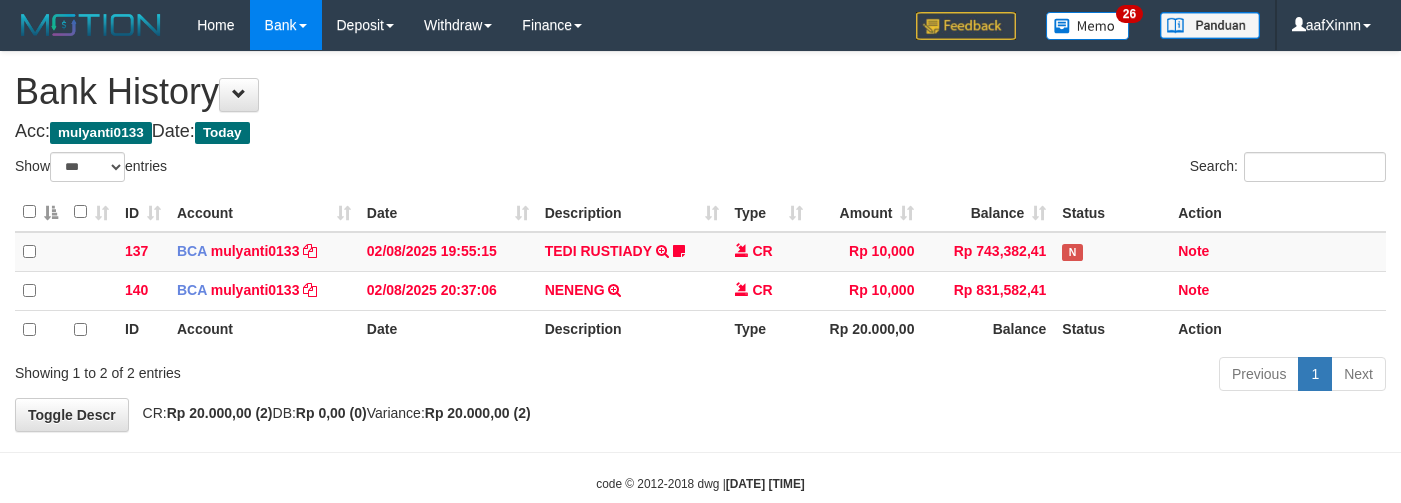 select on "***" 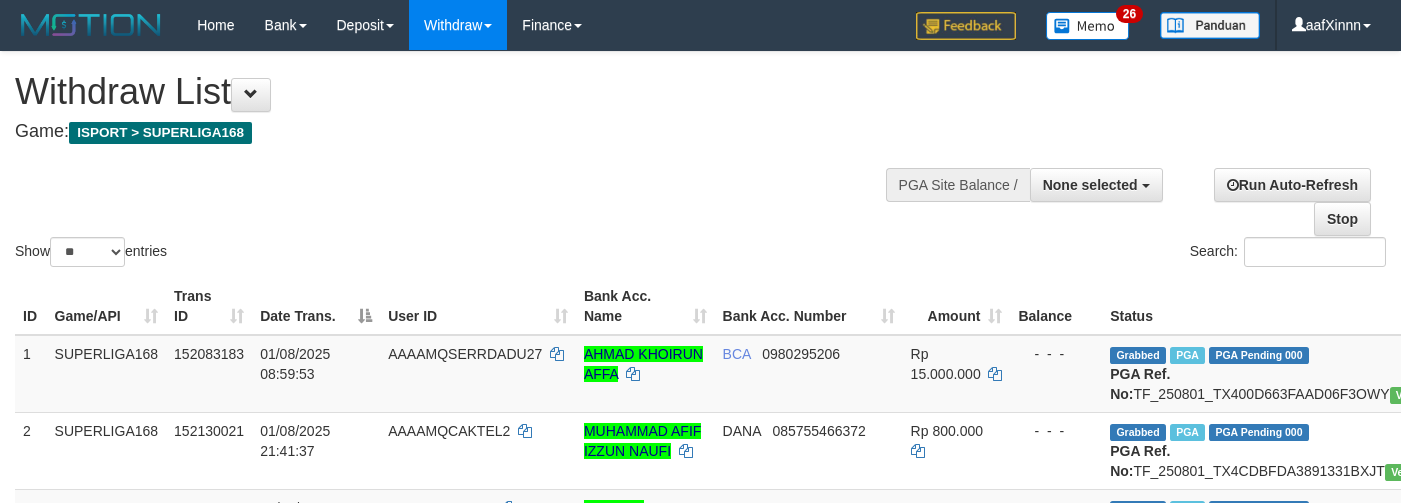 select 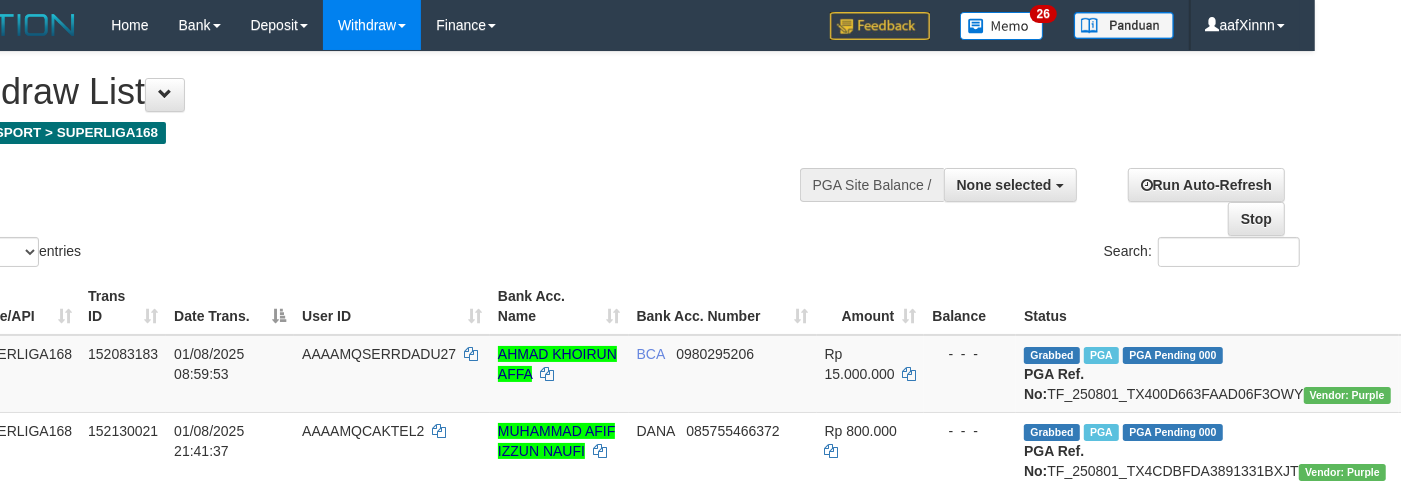 scroll, scrollTop: 0, scrollLeft: 86, axis: horizontal 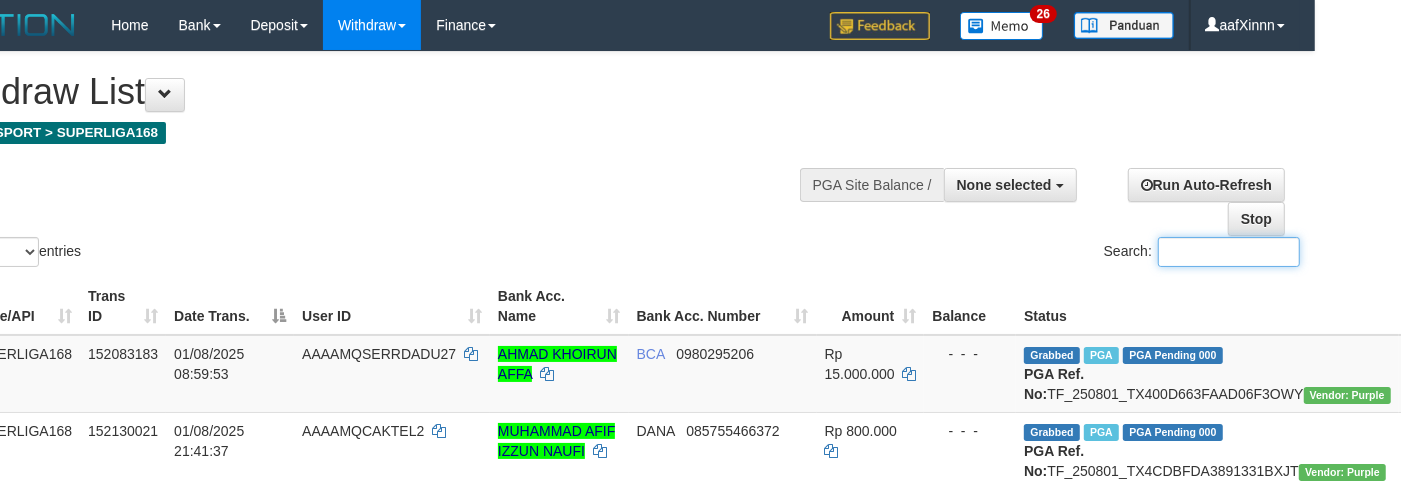 click on "Search:" at bounding box center (1229, 252) 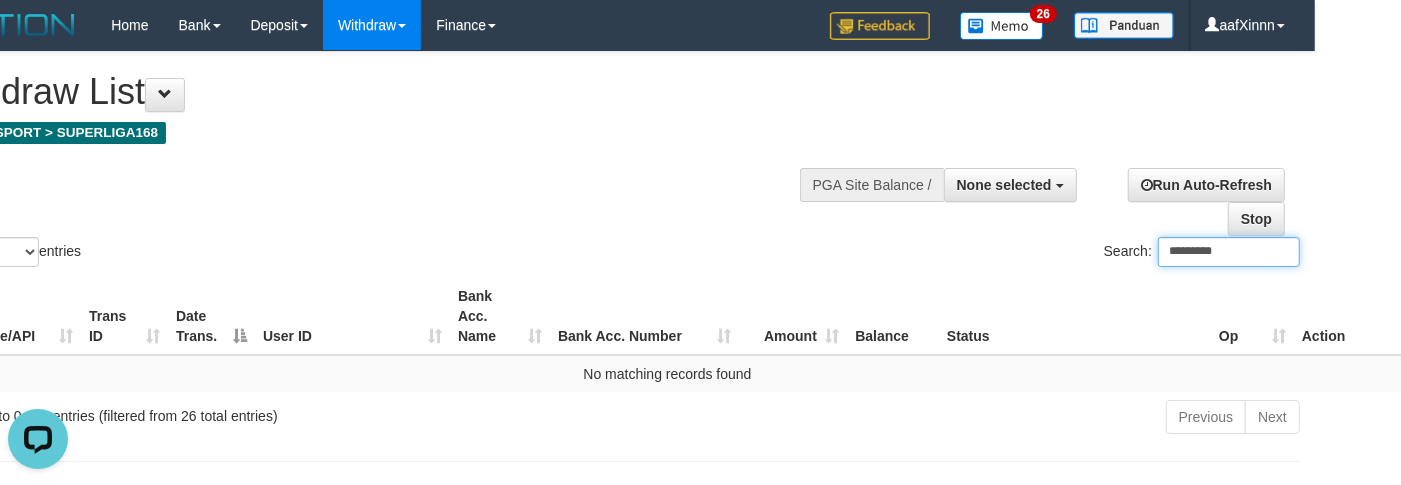 scroll, scrollTop: 0, scrollLeft: 0, axis: both 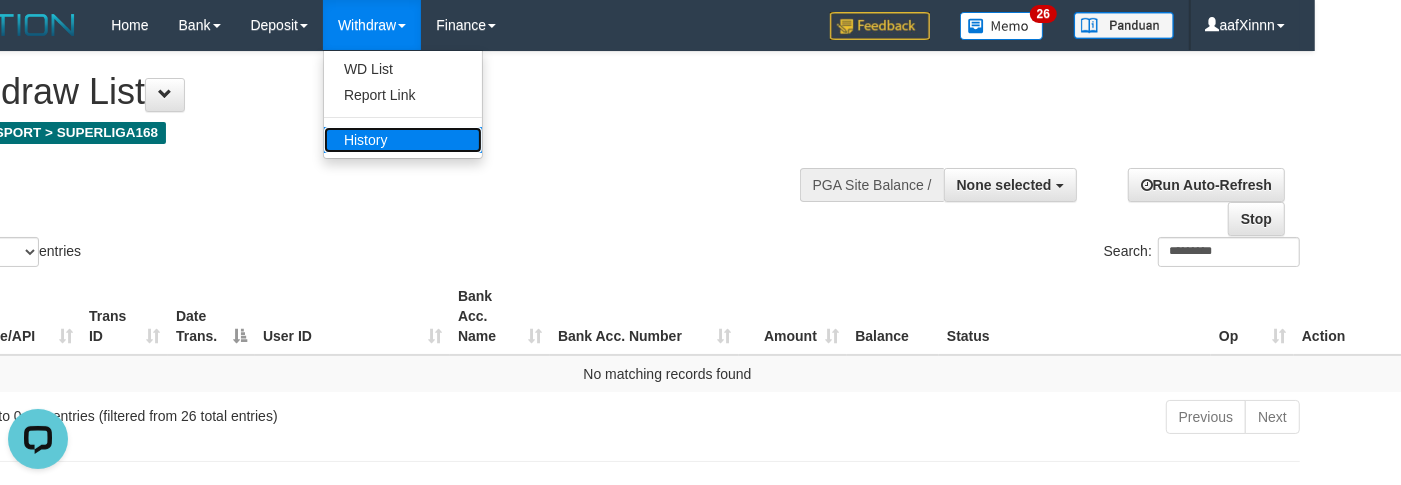 click on "History" at bounding box center [403, 140] 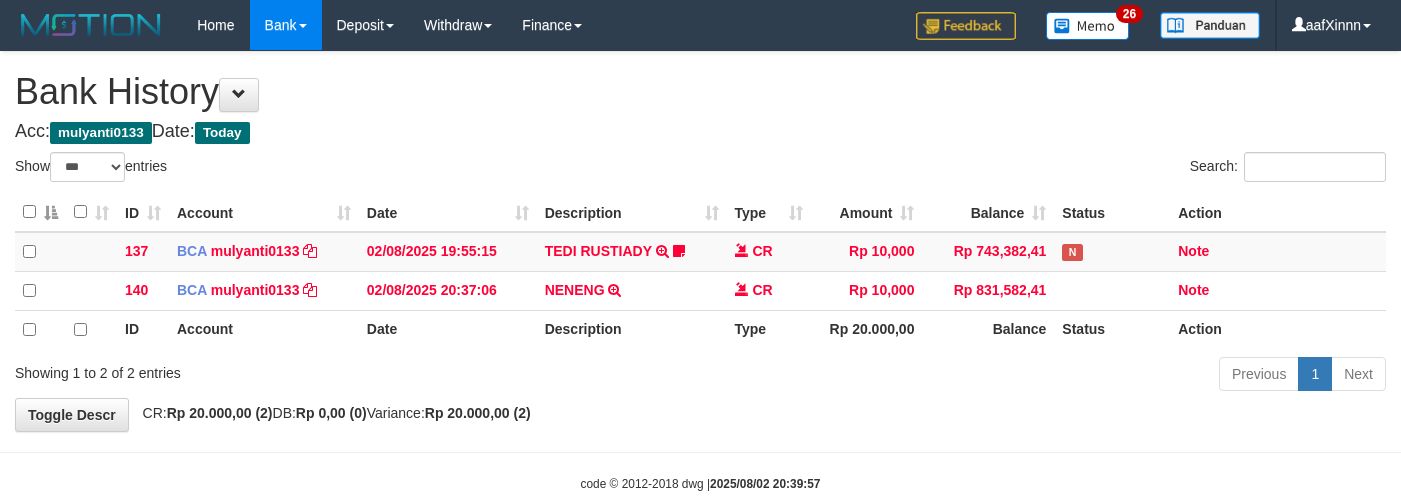 select on "***" 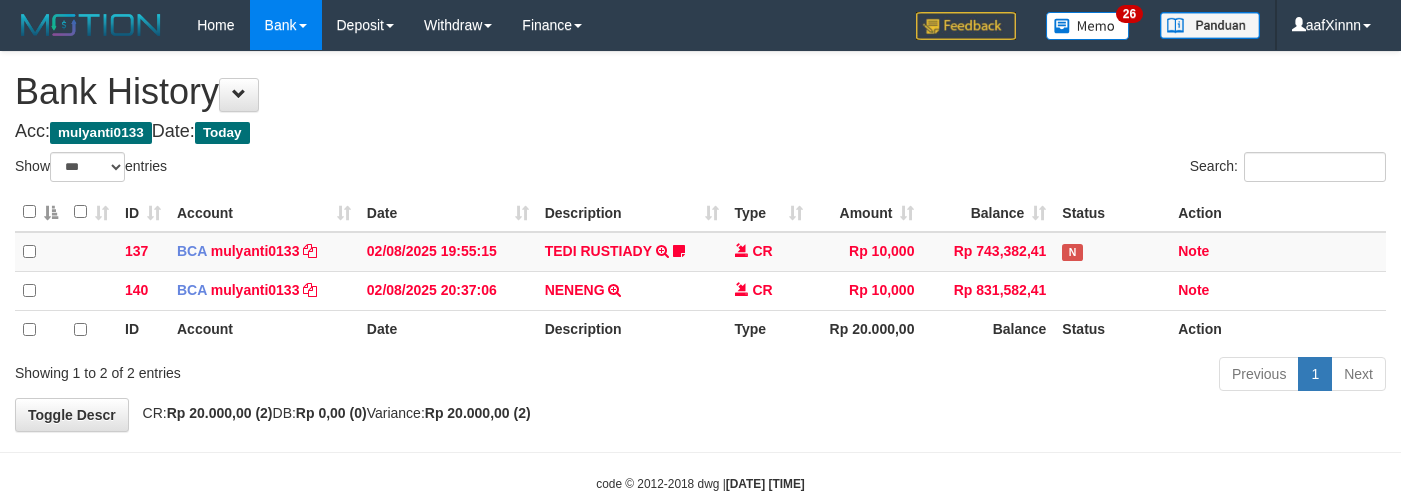 select on "***" 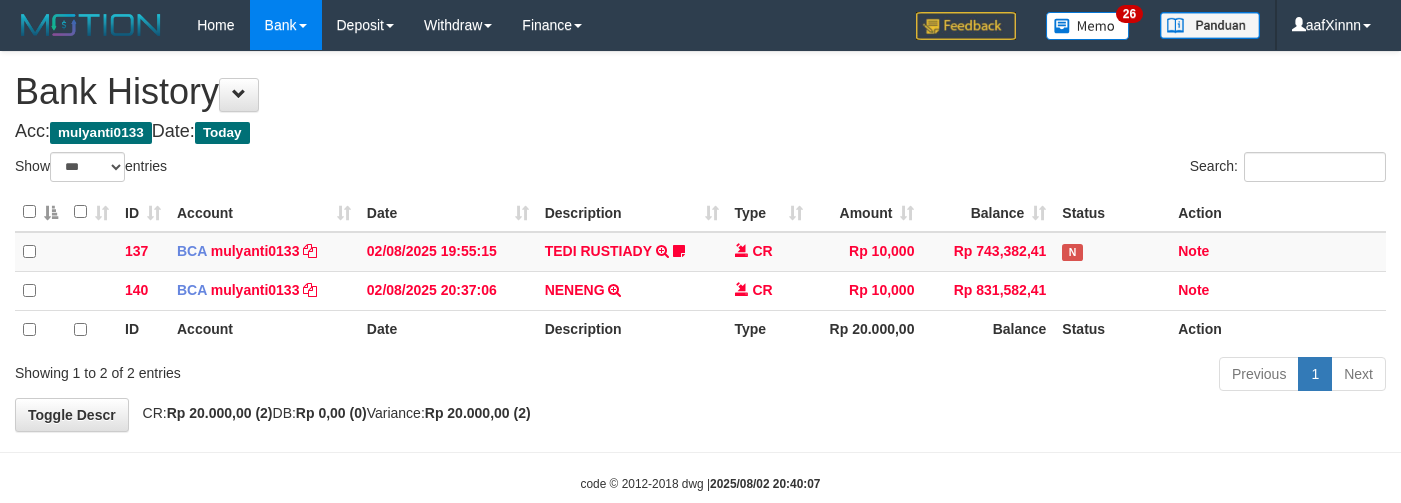 select on "***" 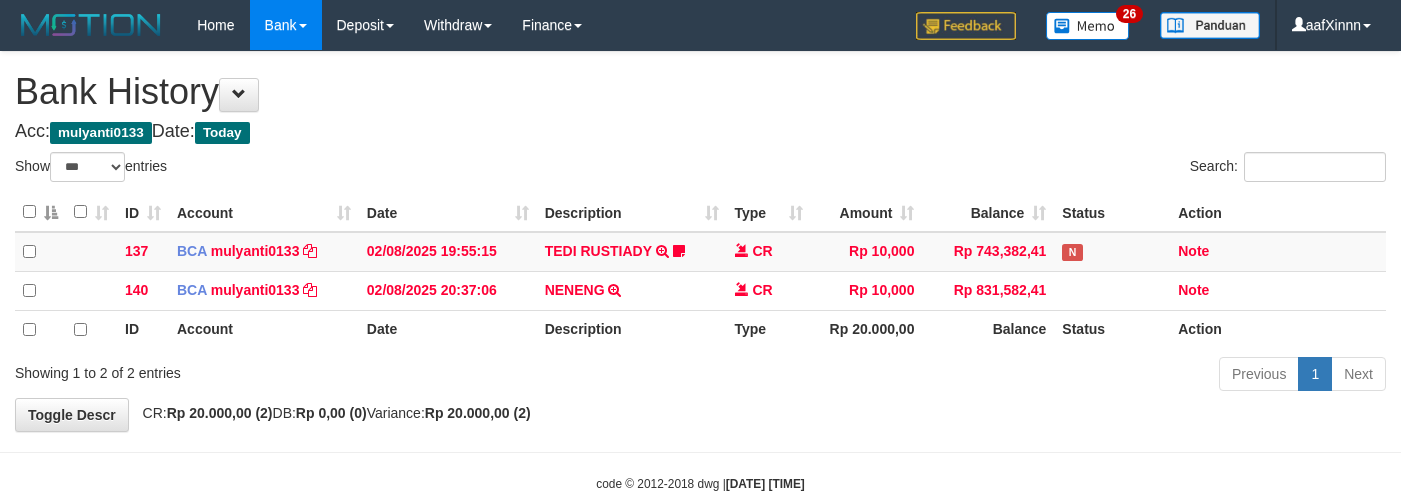select on "***" 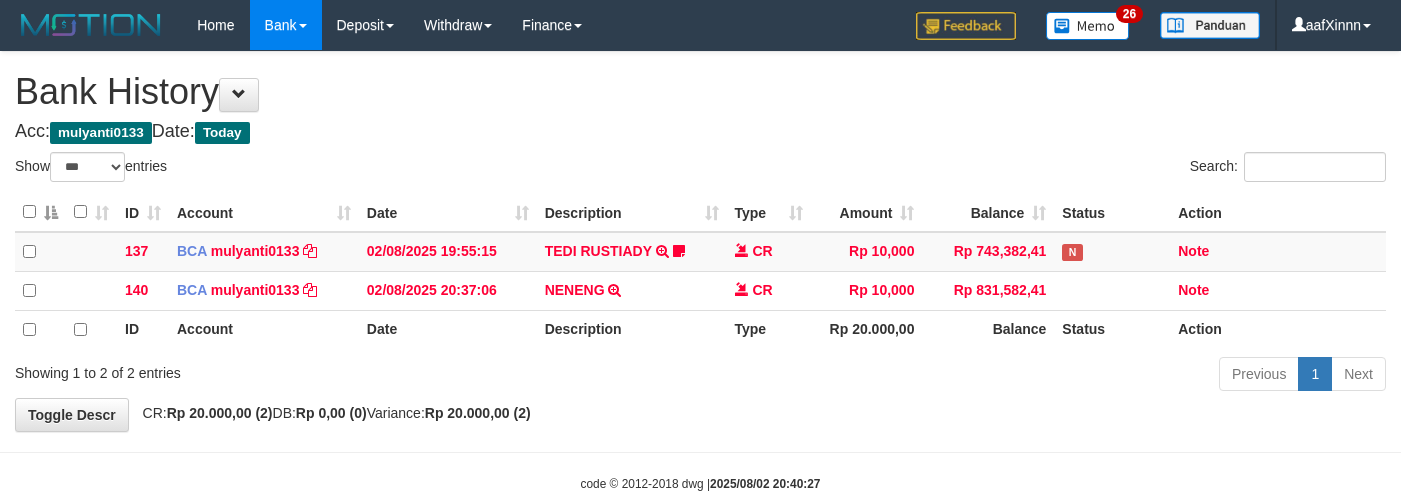 select on "***" 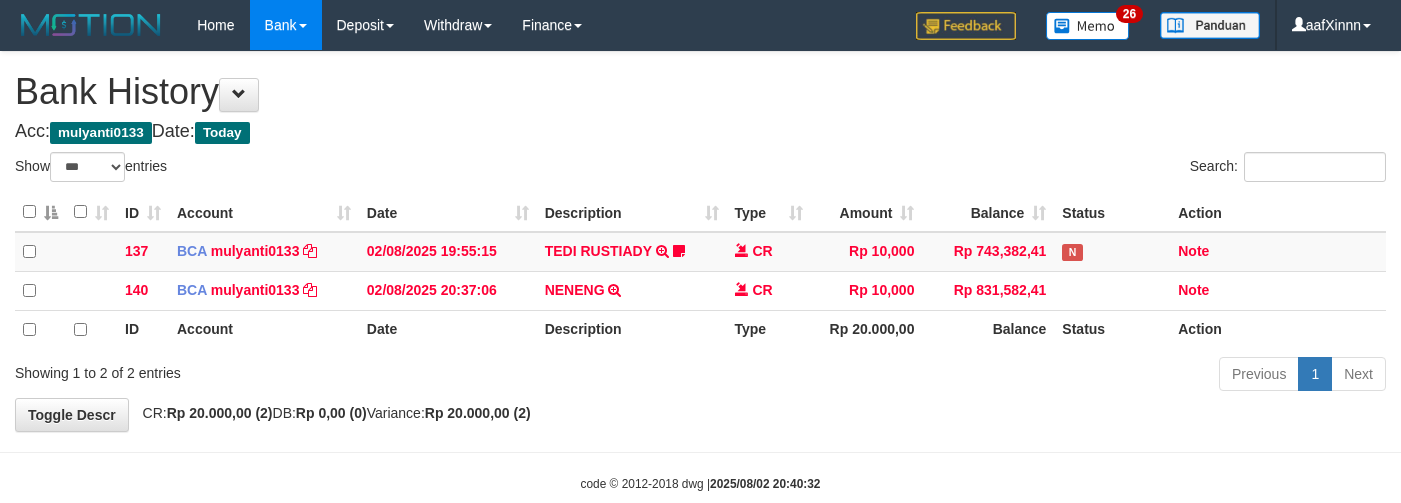 select on "***" 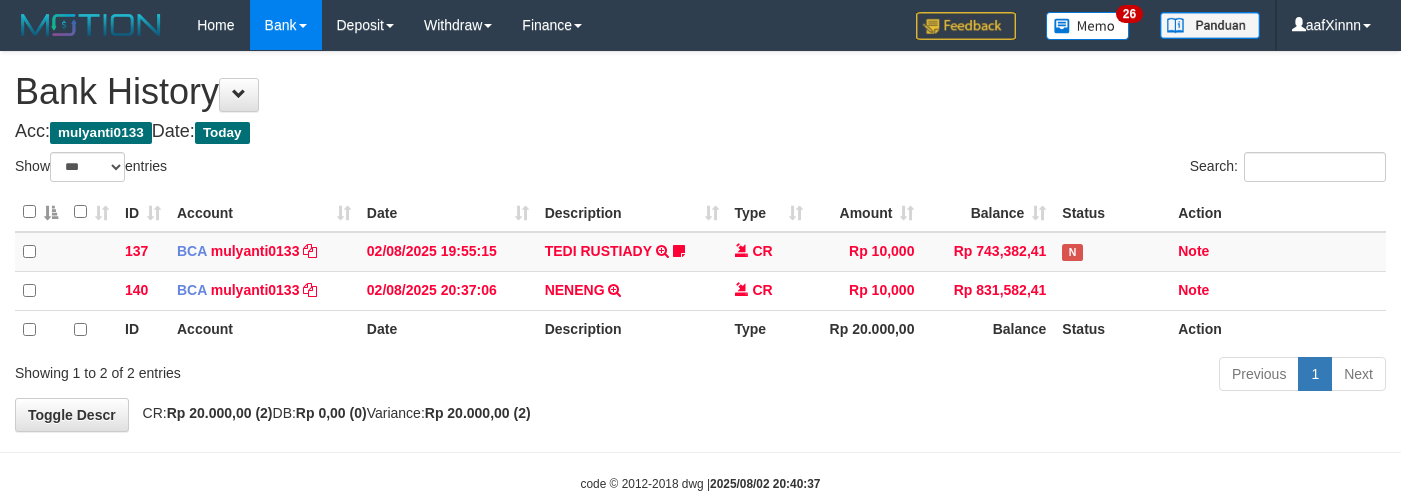 select on "***" 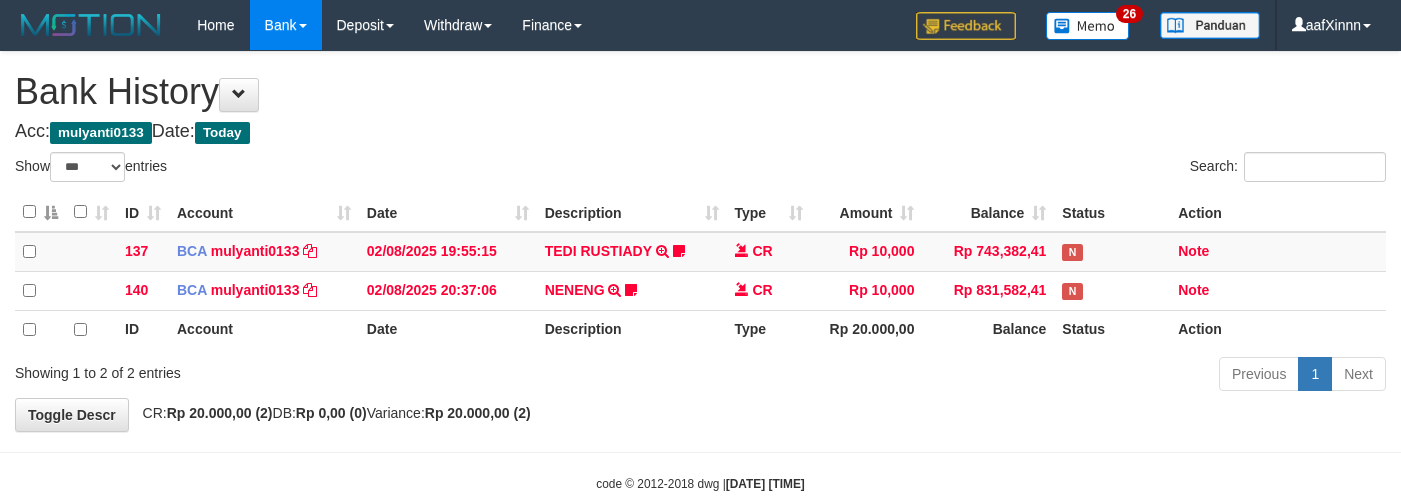 select on "***" 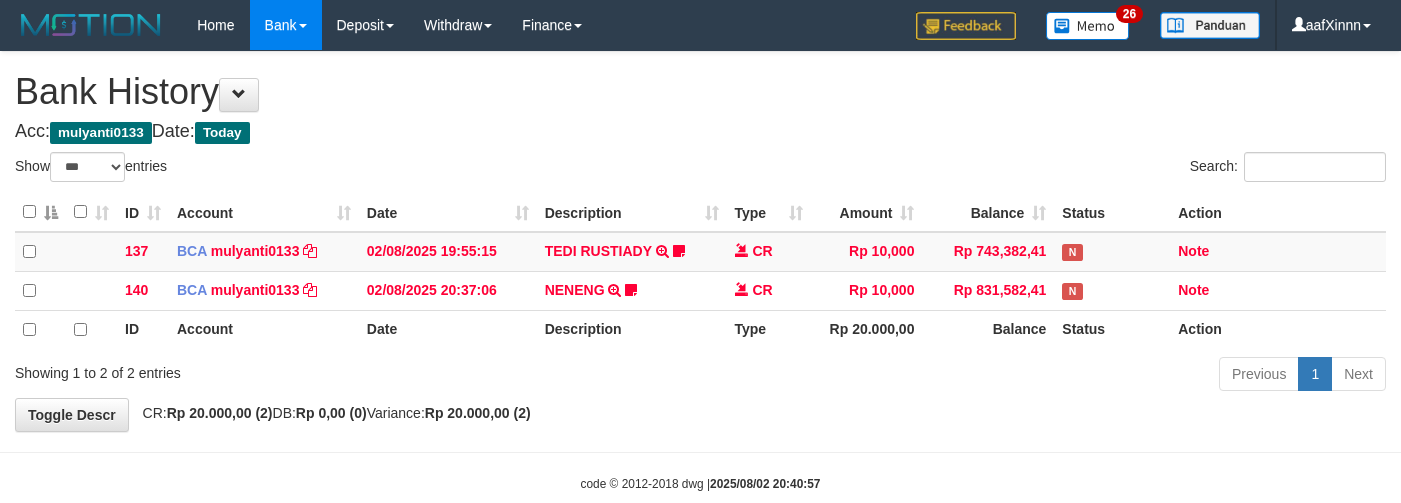 select on "***" 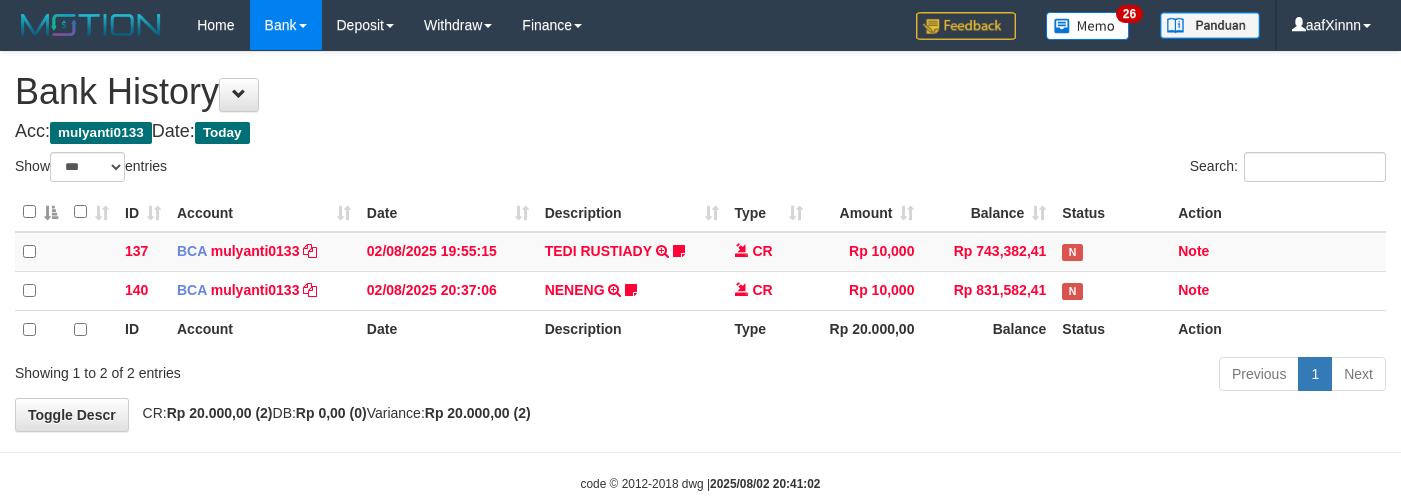 select on "***" 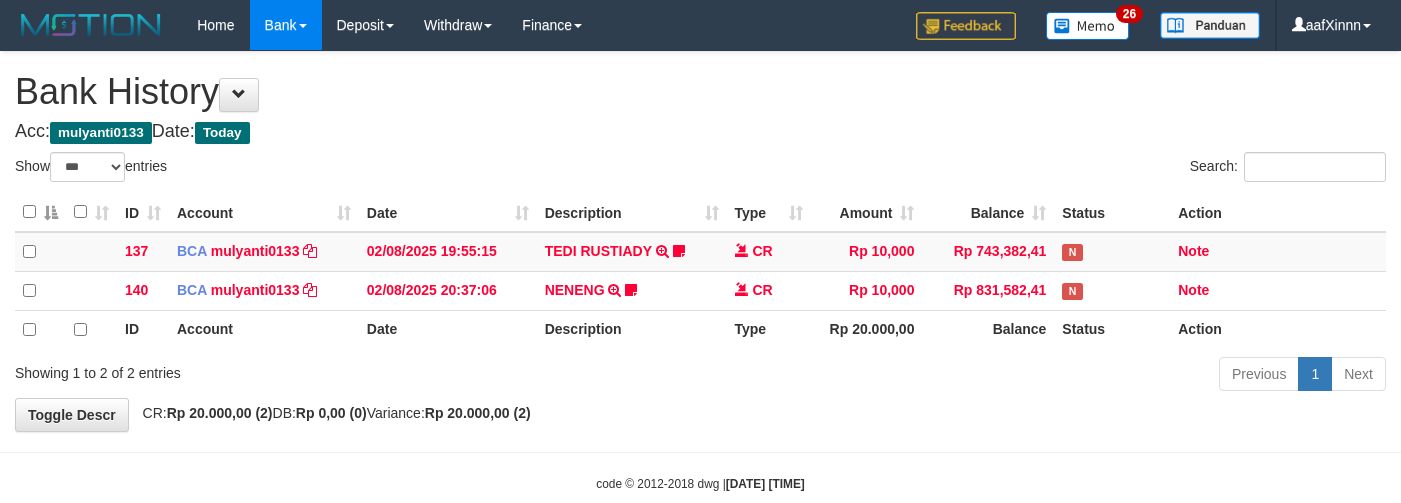 select on "***" 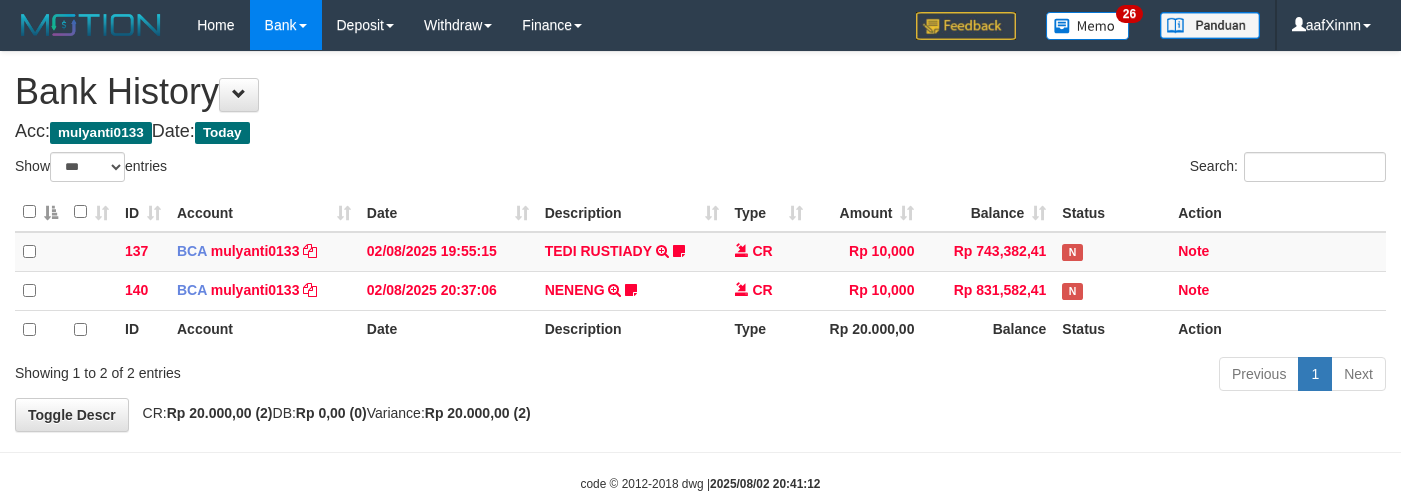 select on "***" 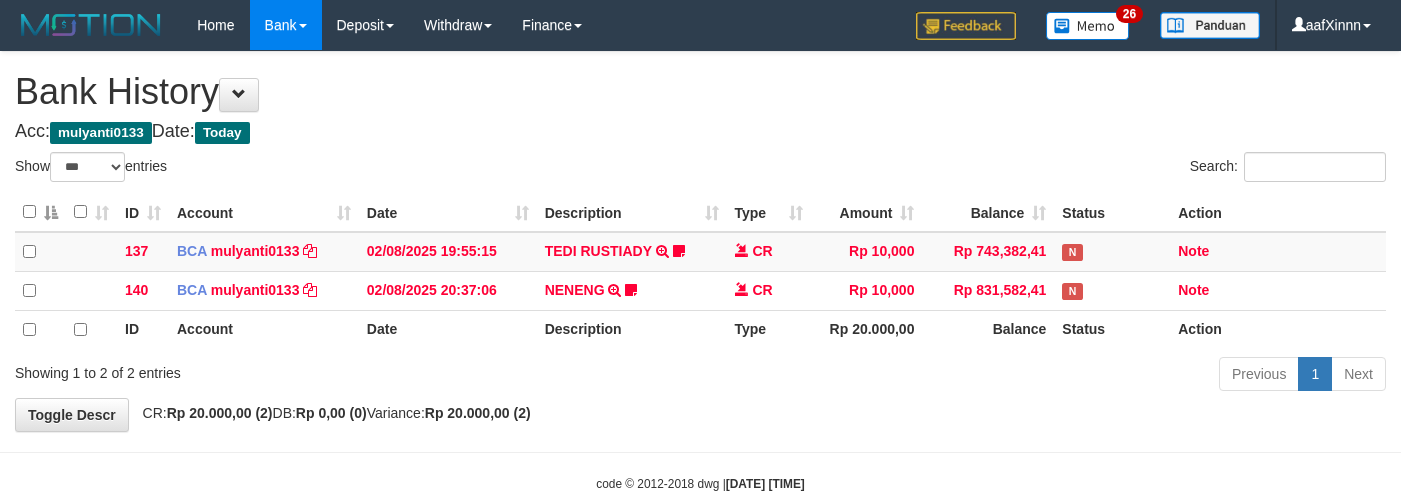 select on "***" 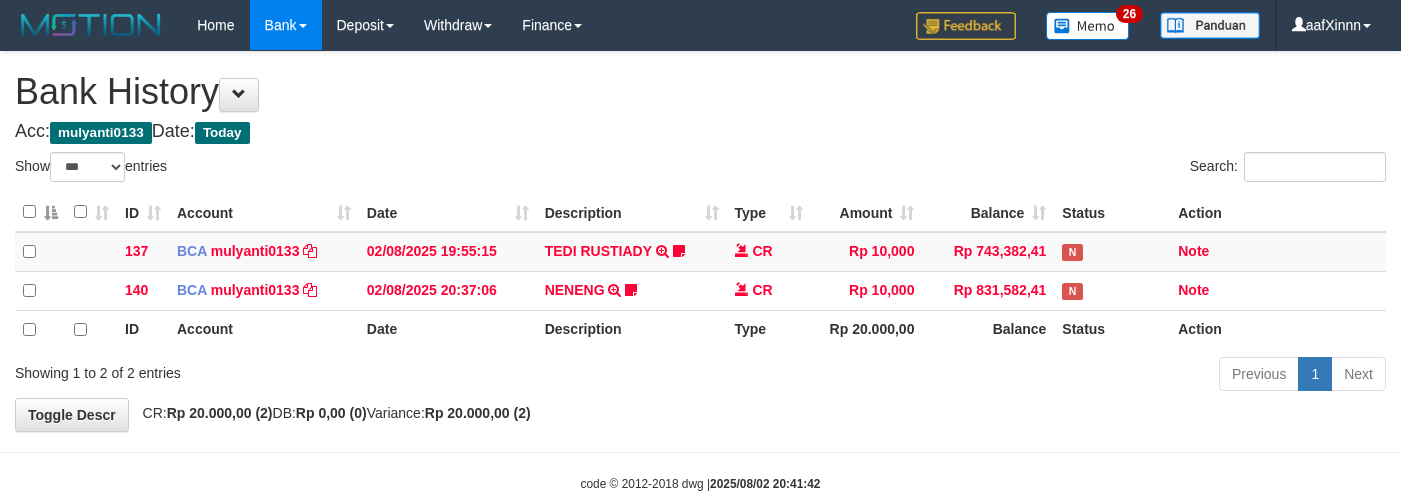 select on "***" 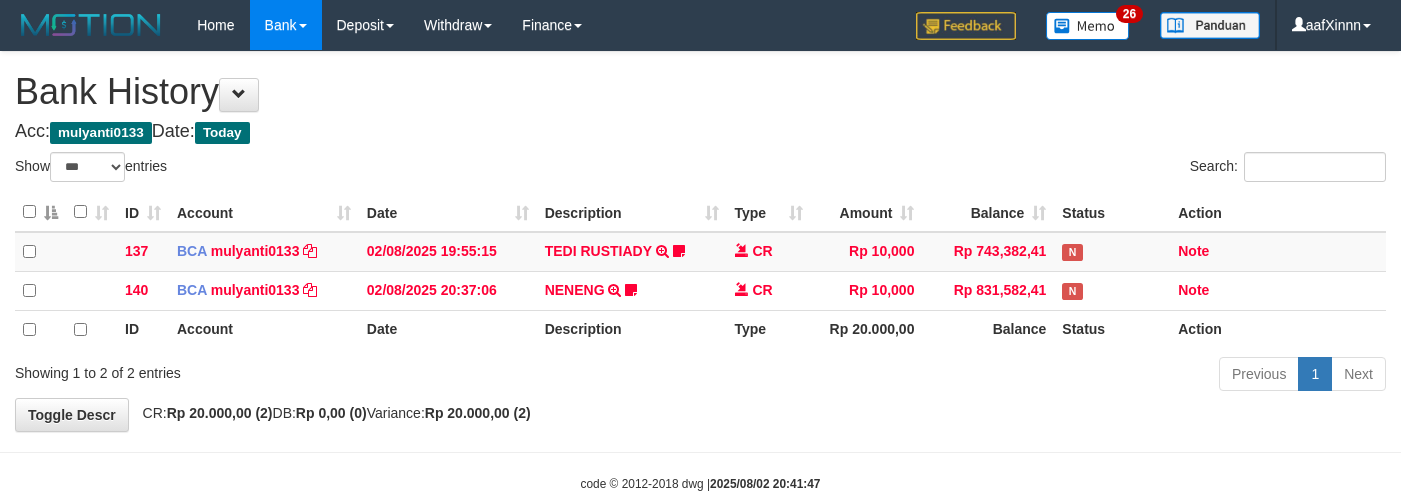 select on "***" 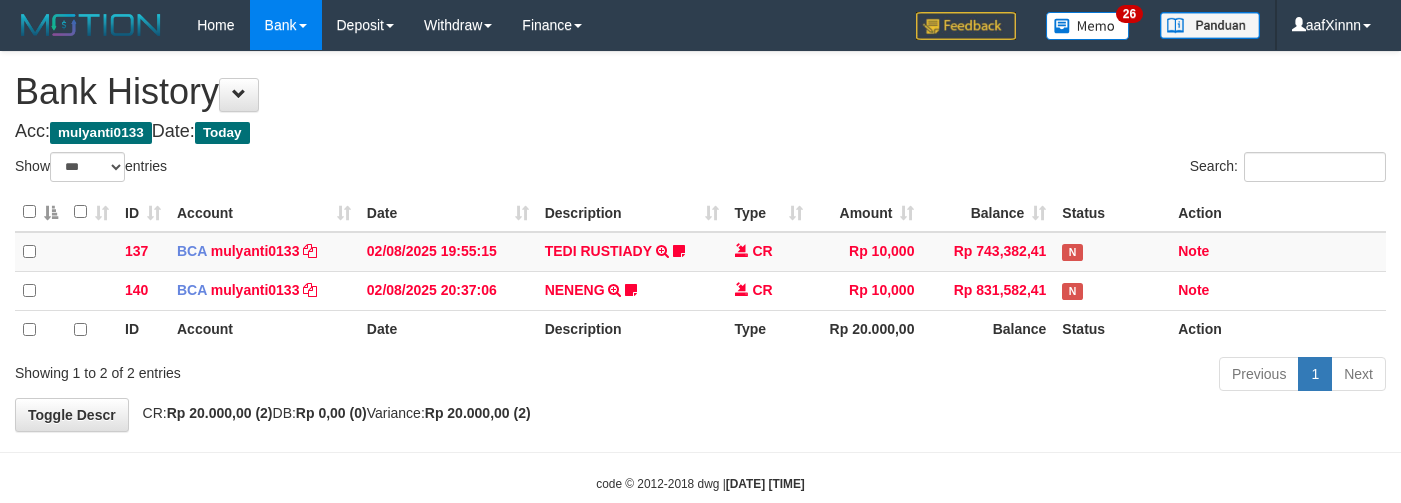 select on "***" 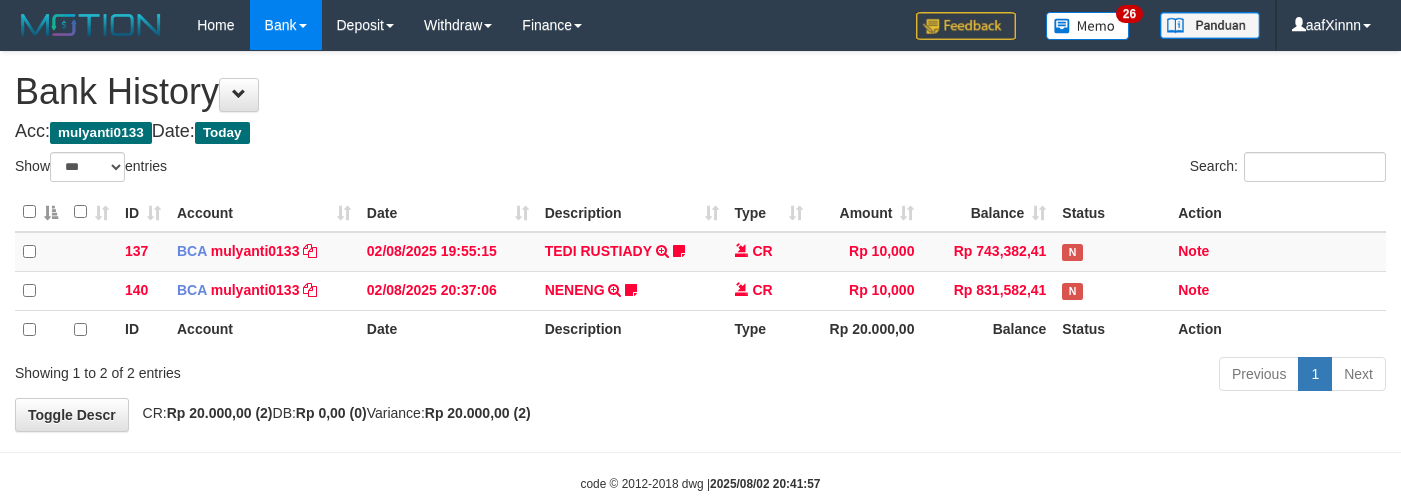 select on "***" 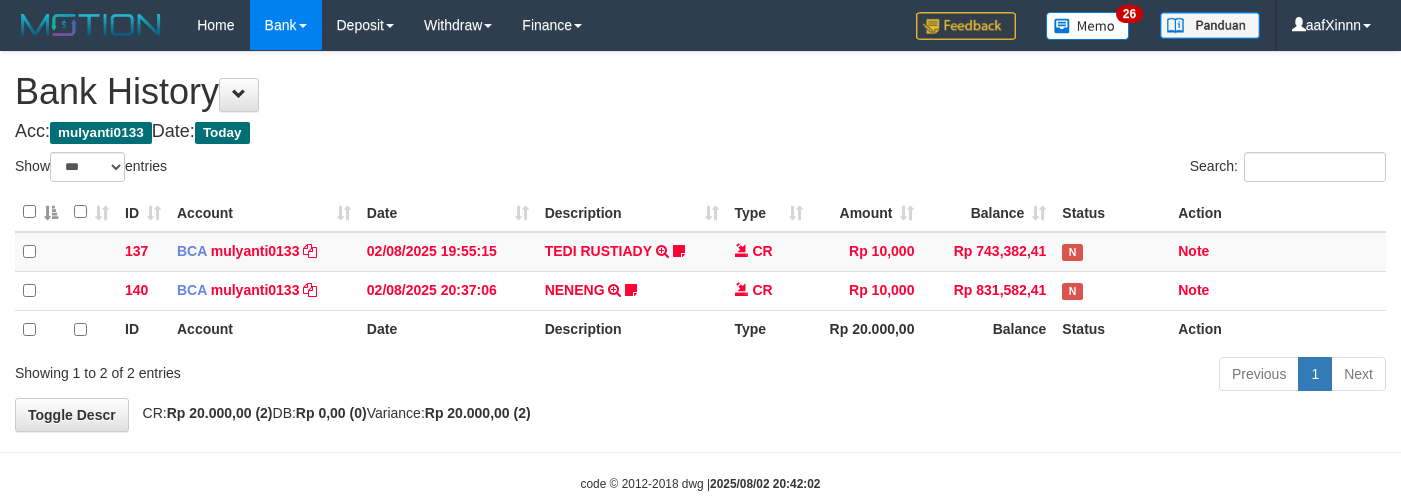 select on "***" 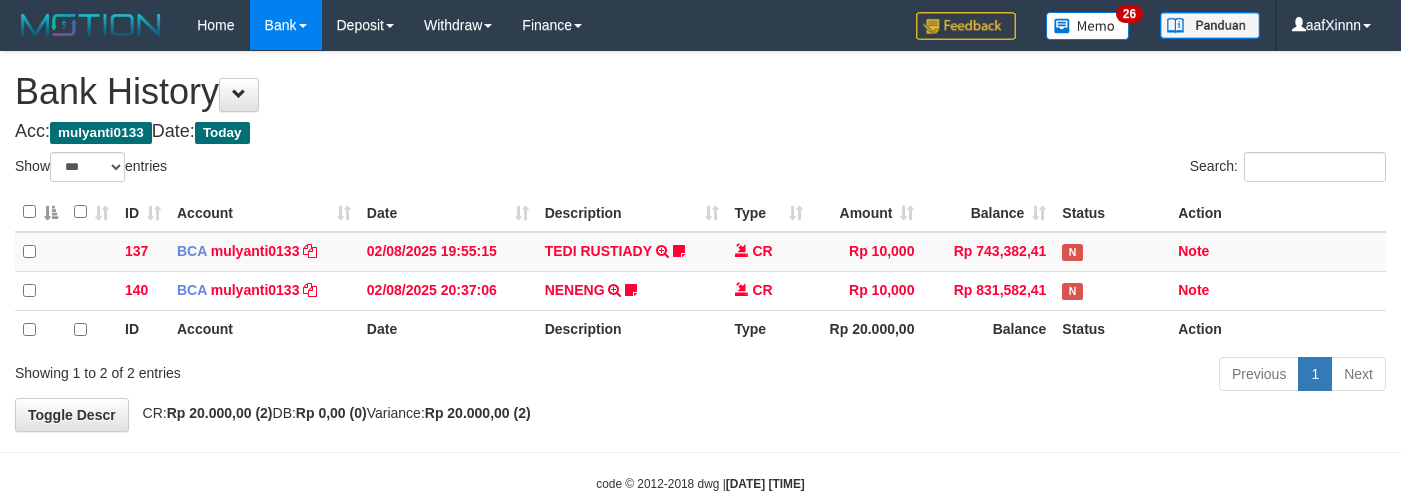 select on "***" 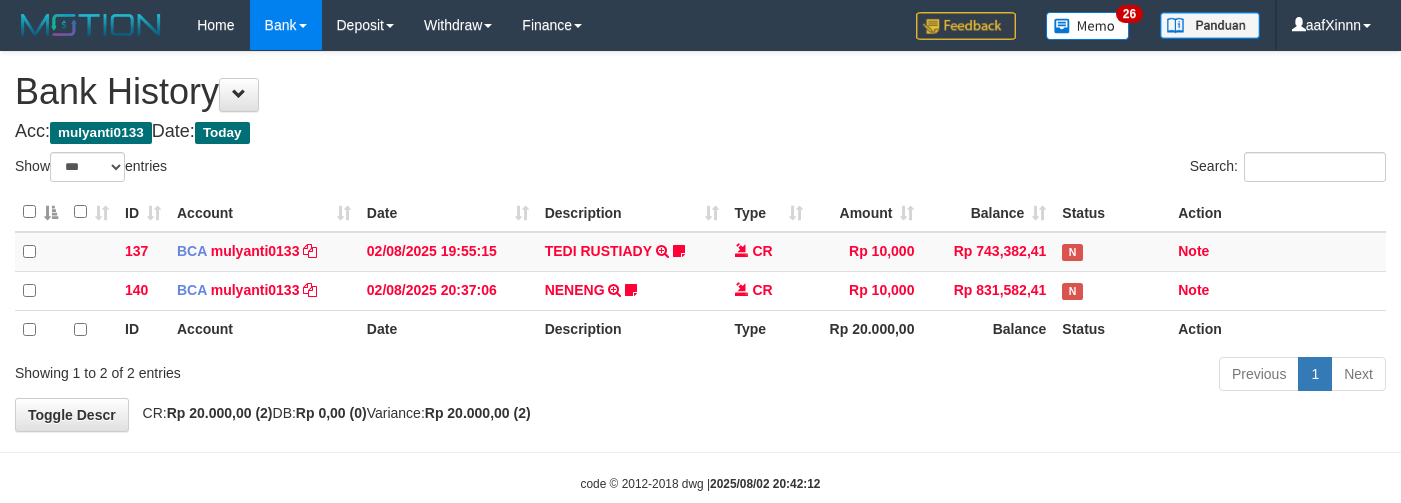 select on "***" 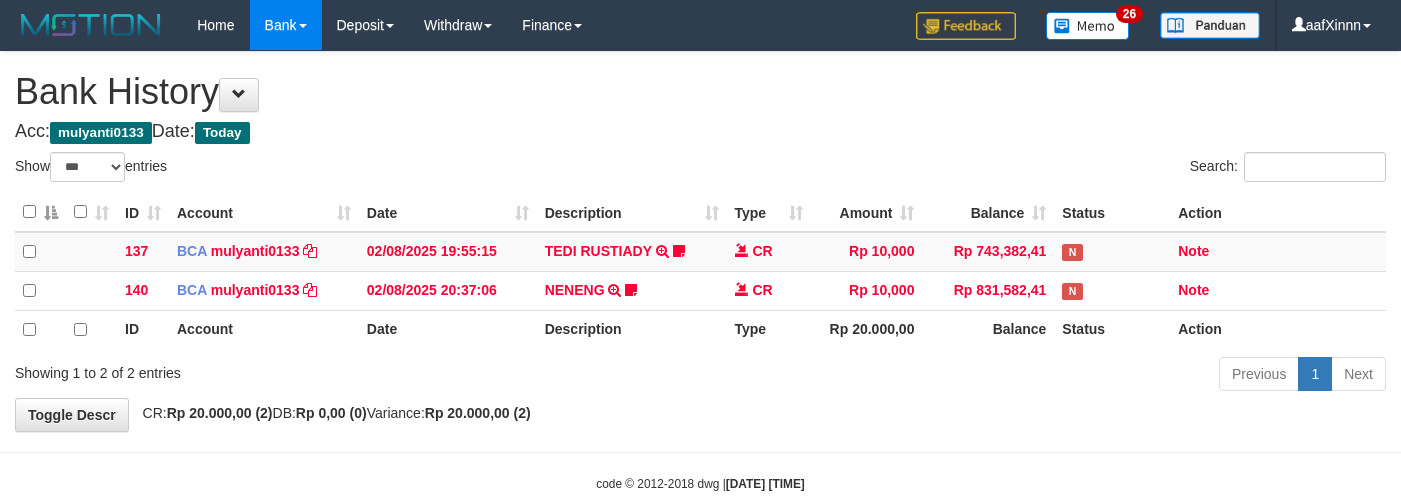 select on "***" 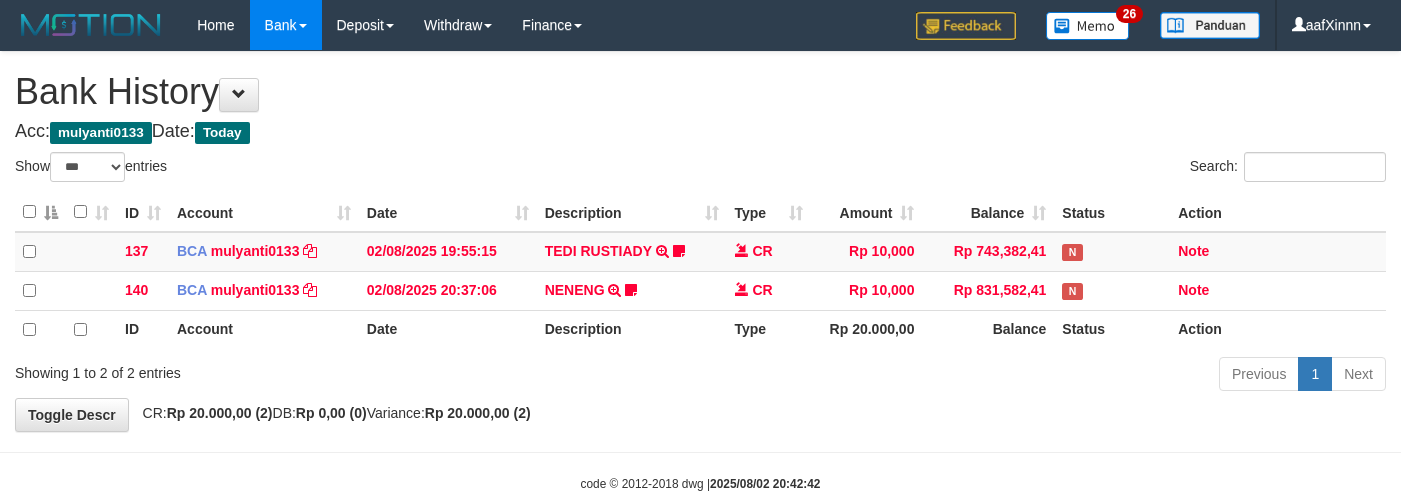 select on "***" 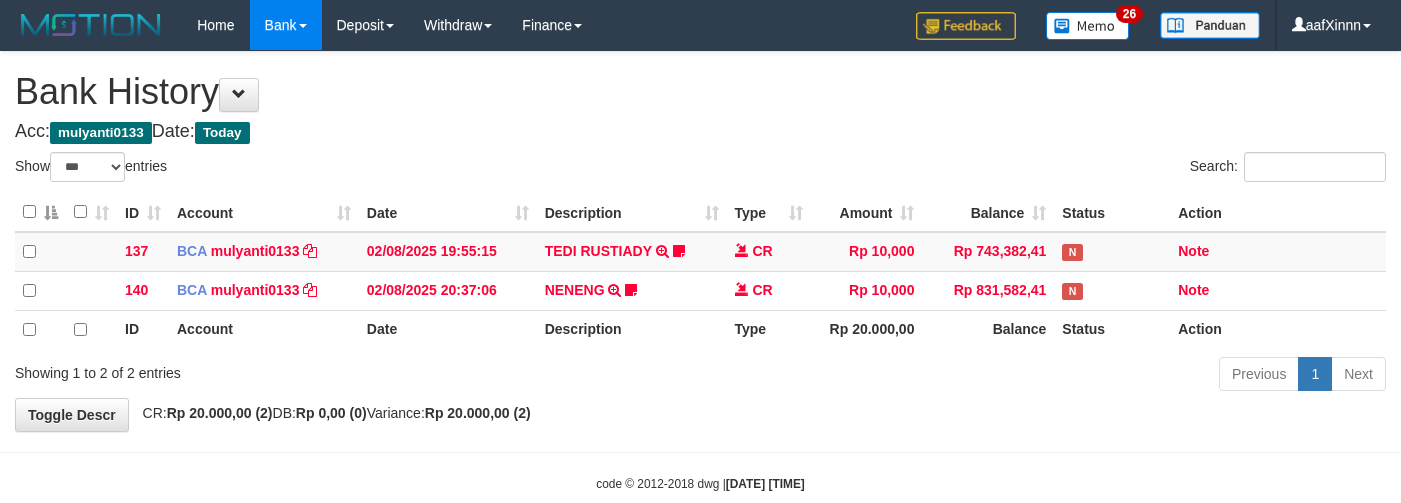 select on "***" 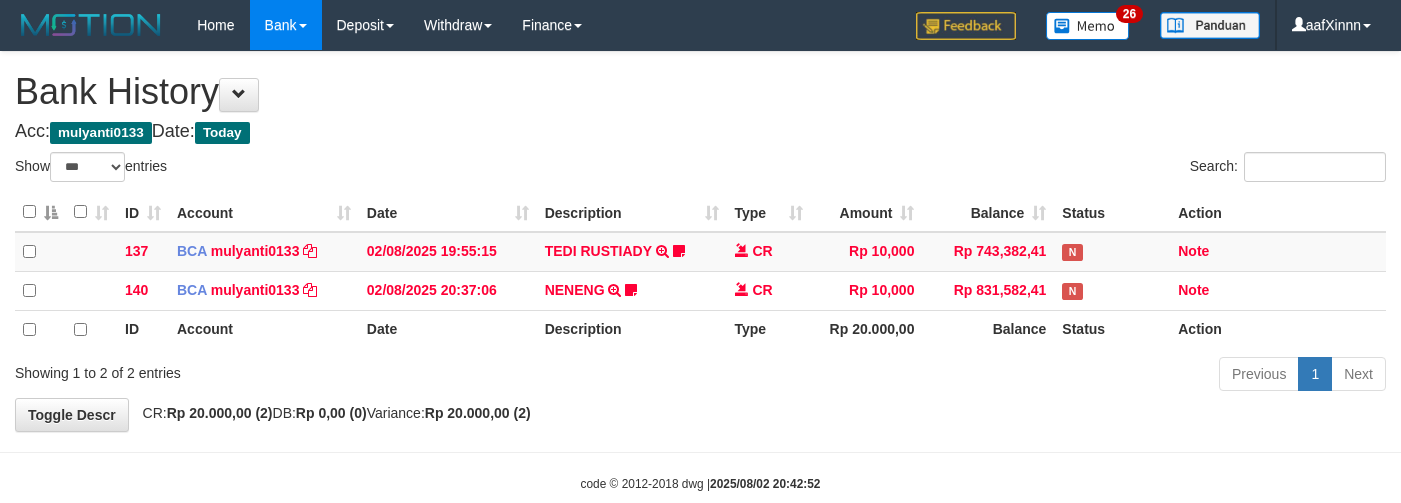 select on "***" 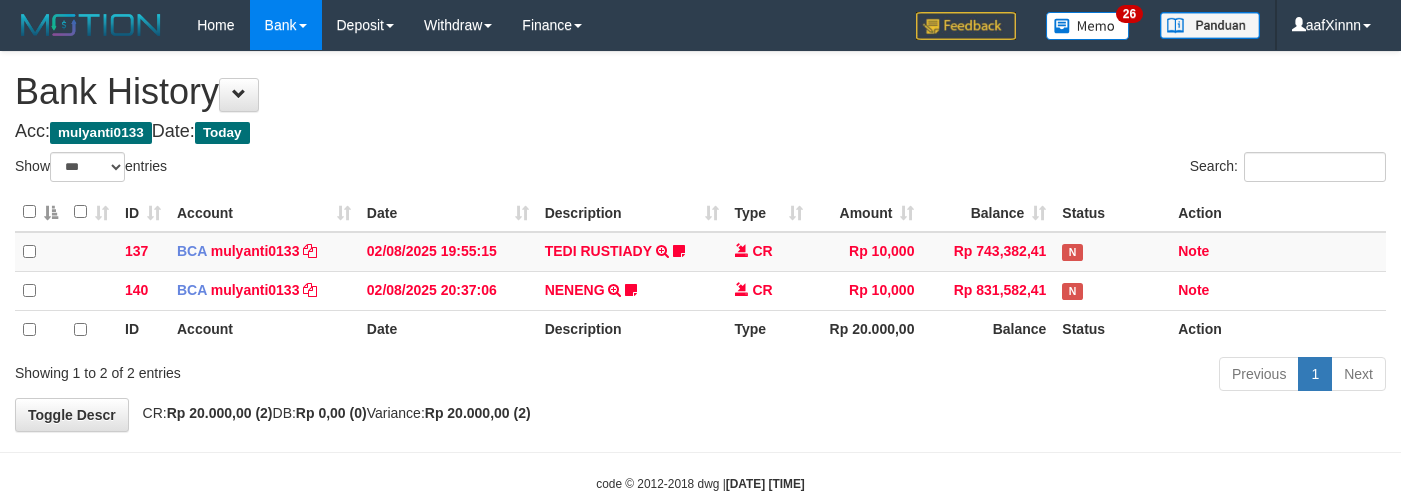 select on "***" 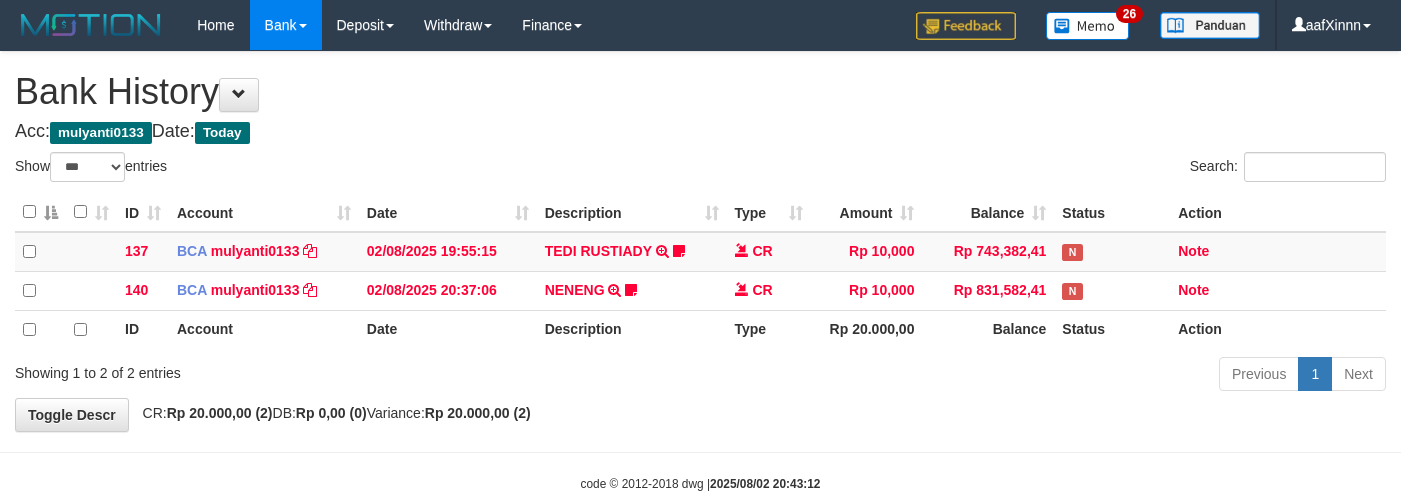 select on "***" 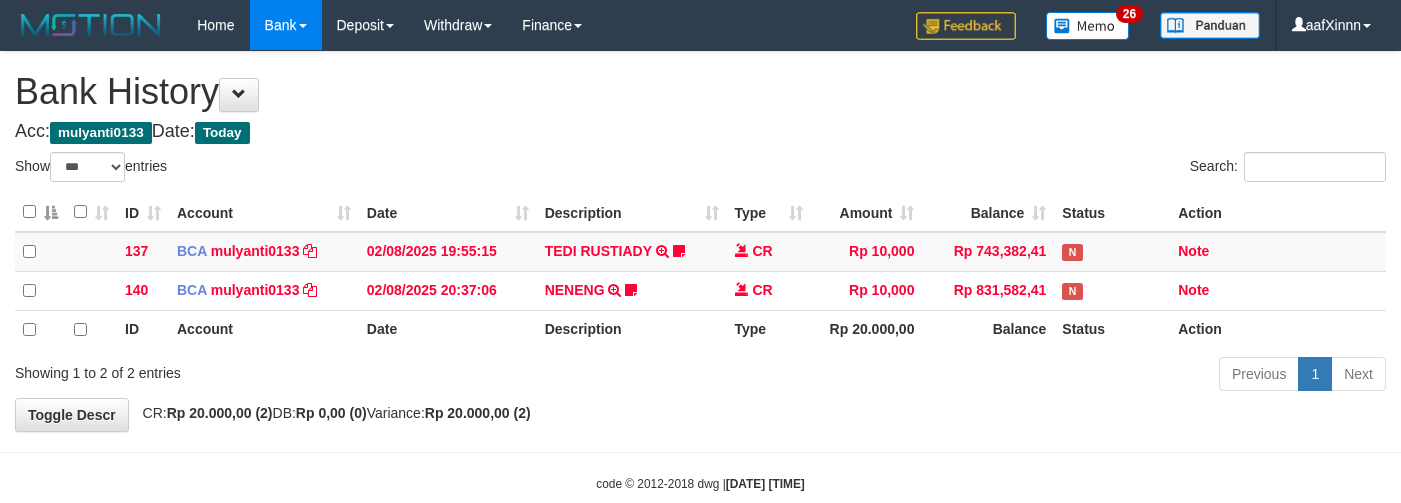 select on "***" 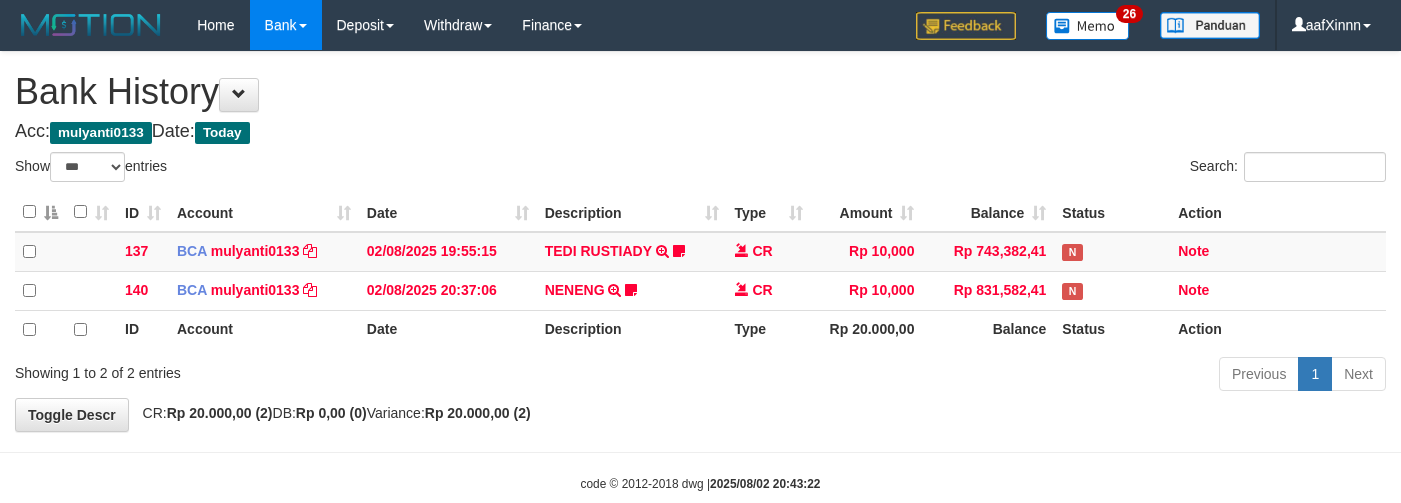select on "***" 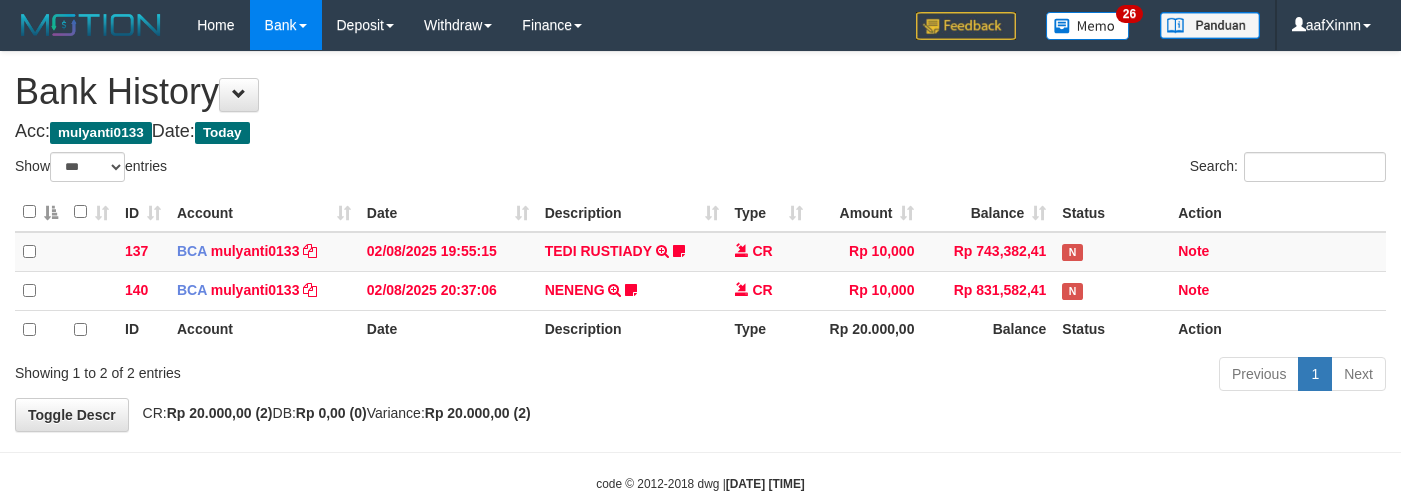 select on "***" 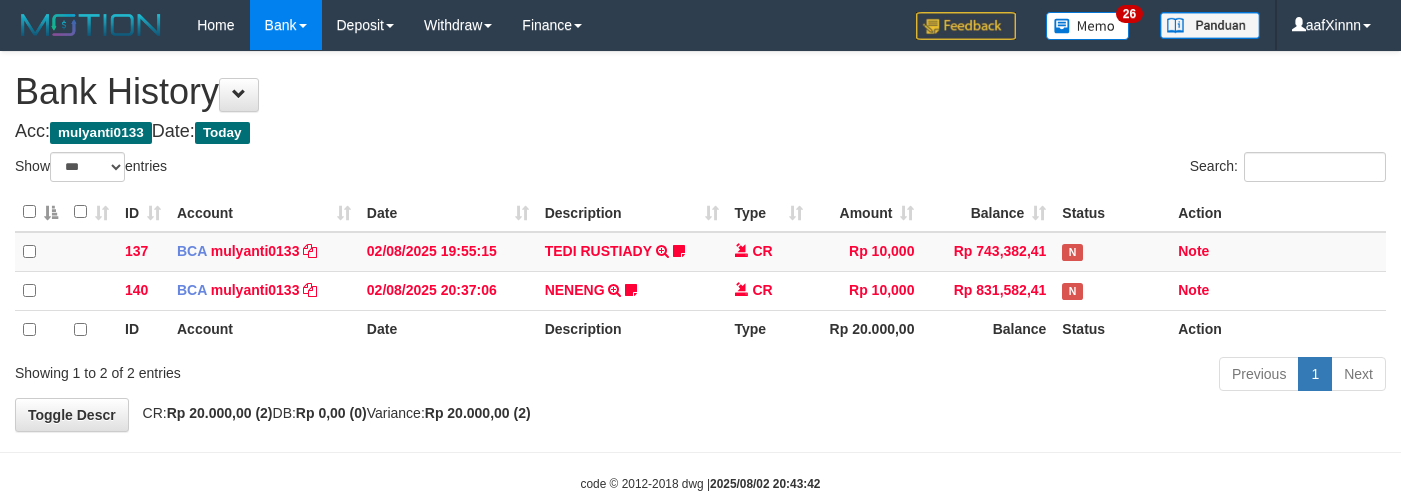 select on "***" 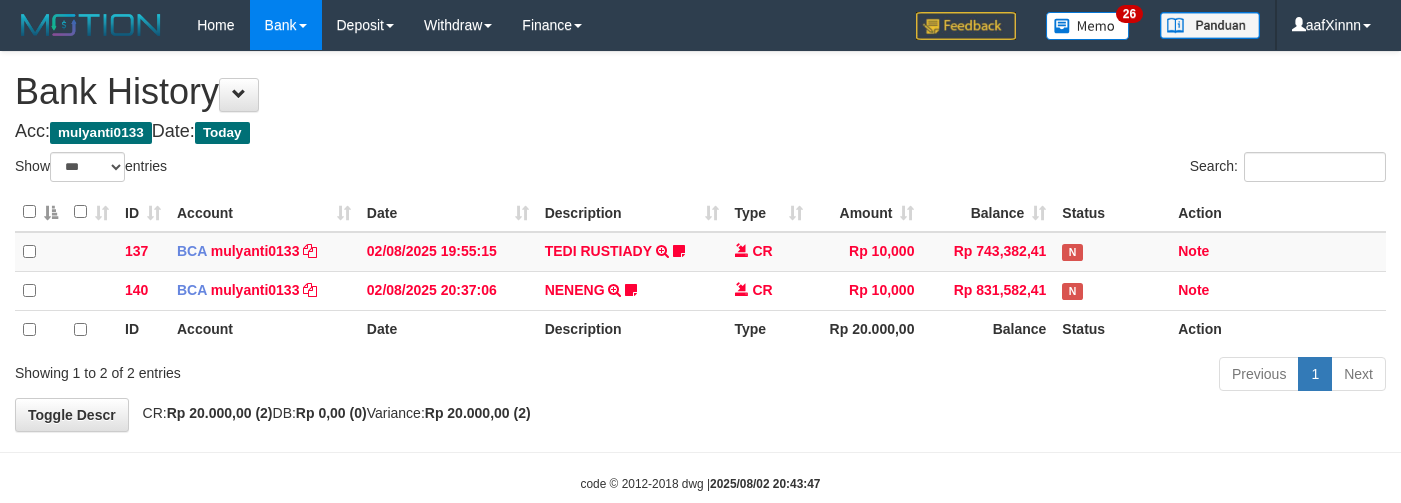 select on "***" 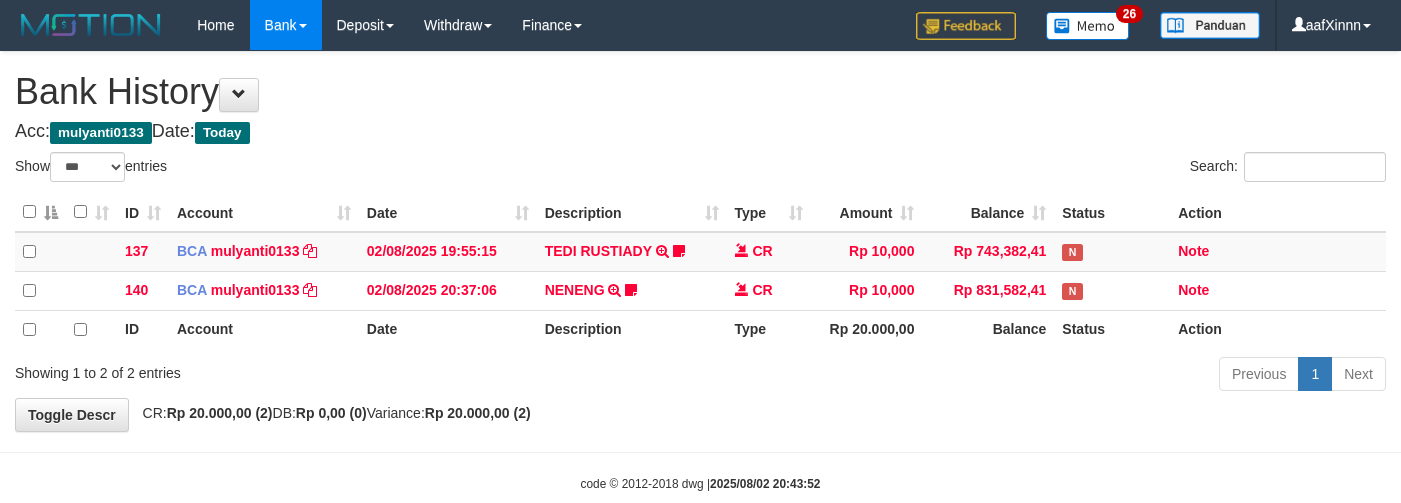 select on "***" 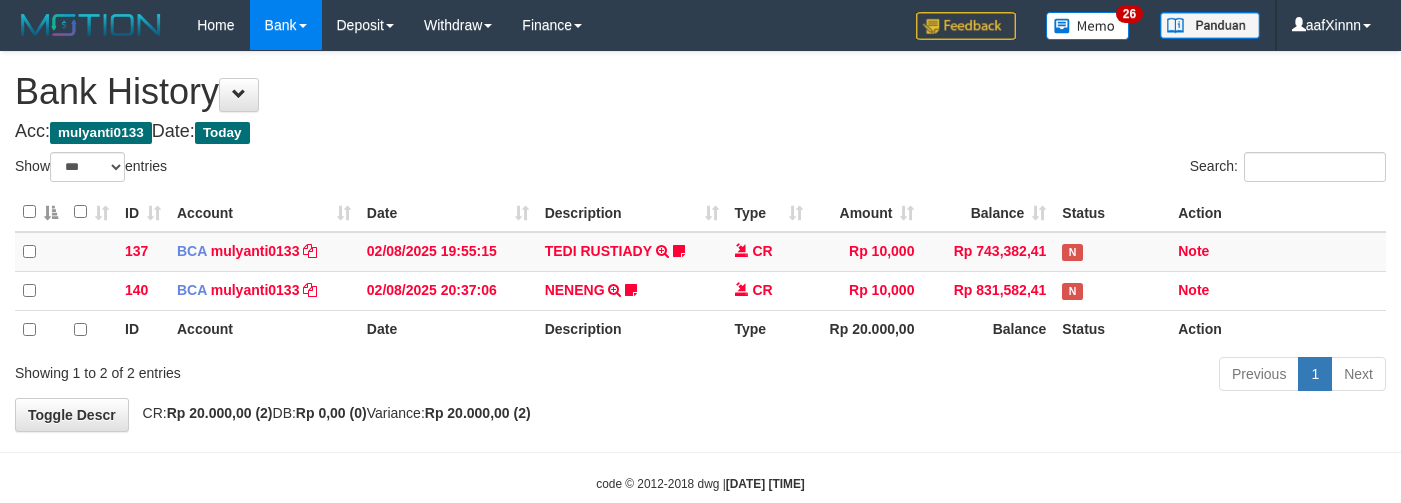 select on "***" 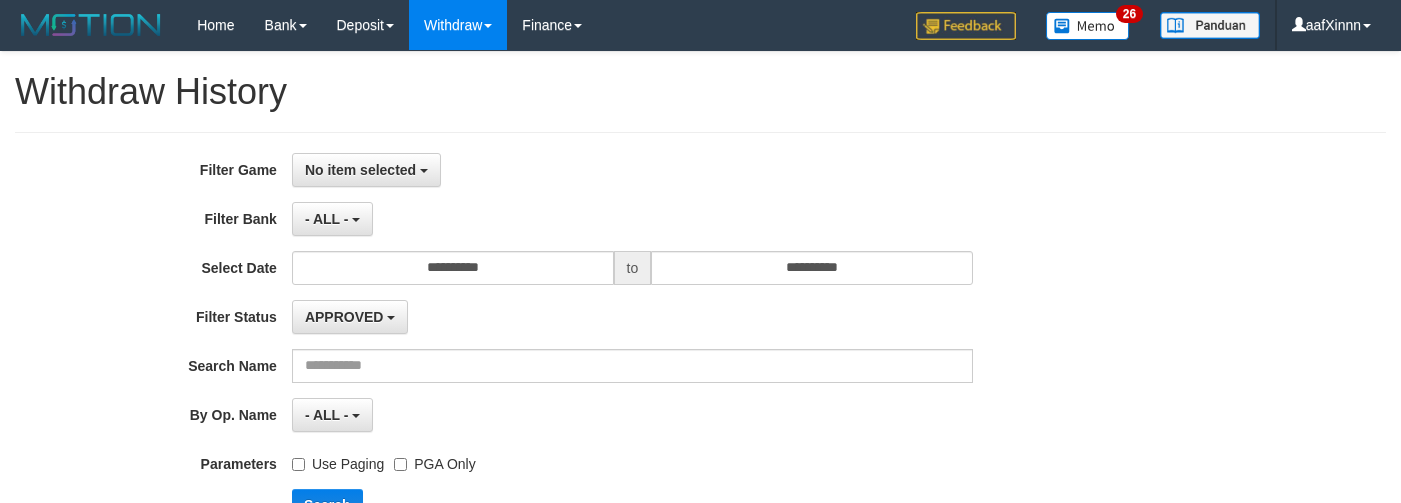 select 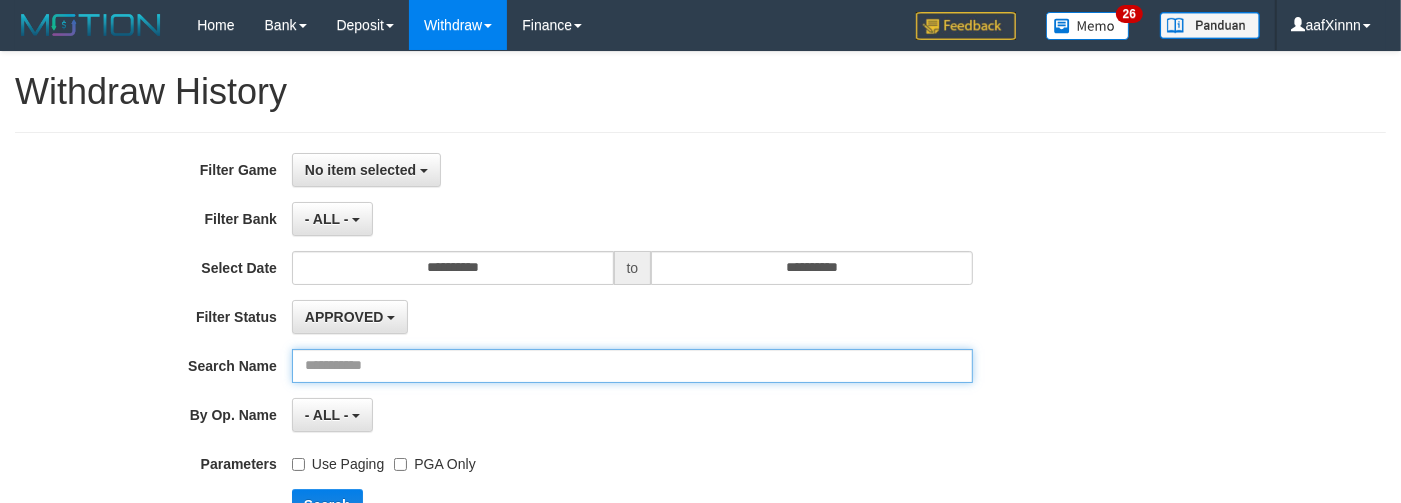 click at bounding box center [632, 366] 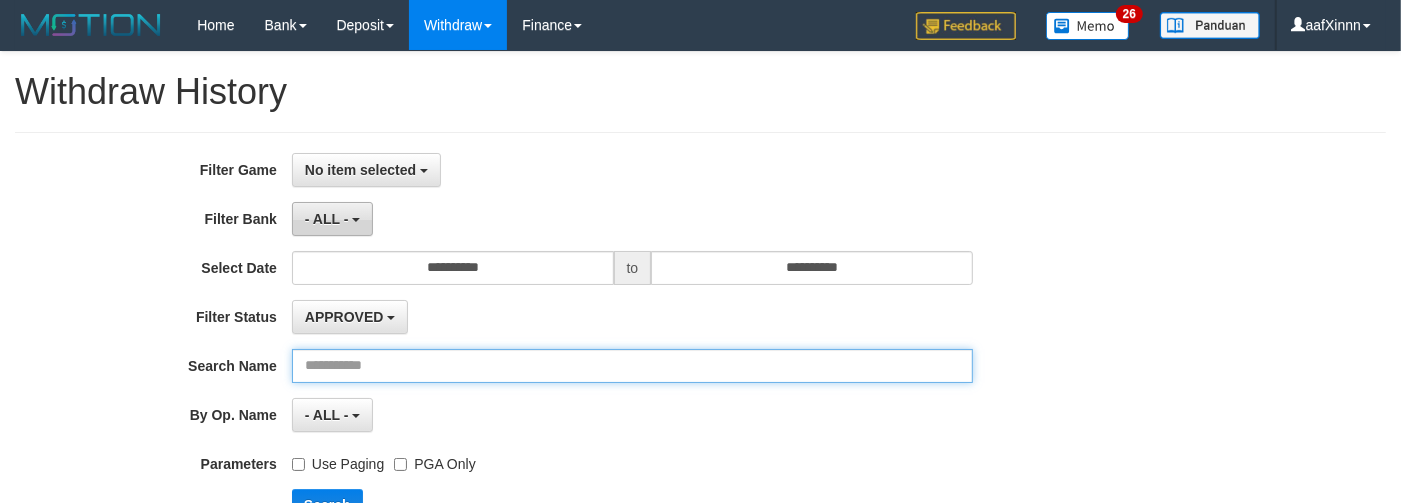 paste on "**********" 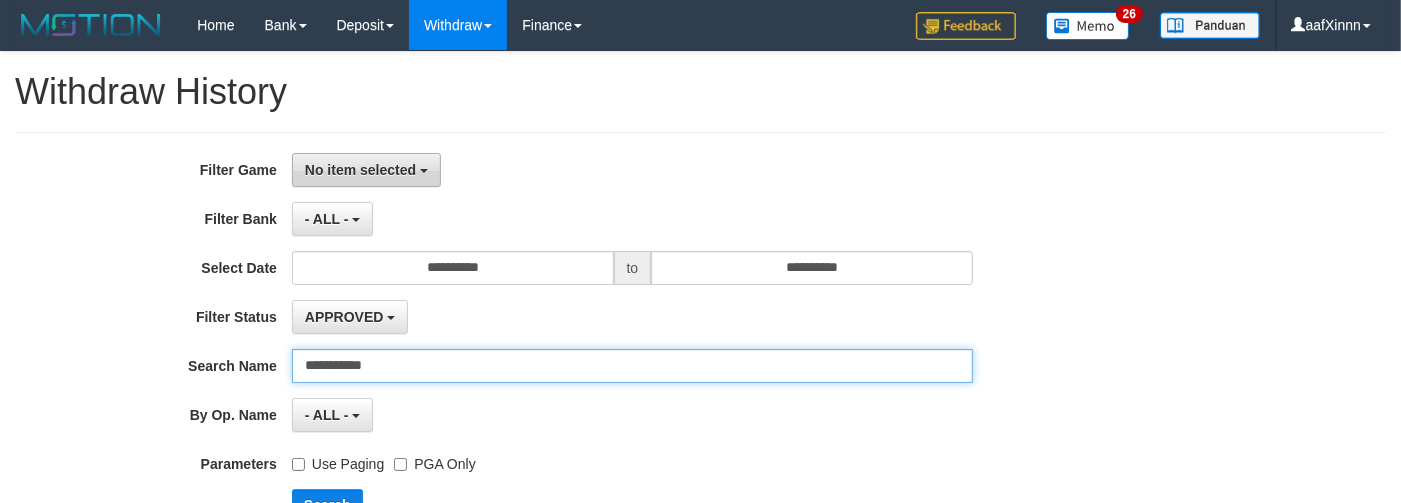 type on "**********" 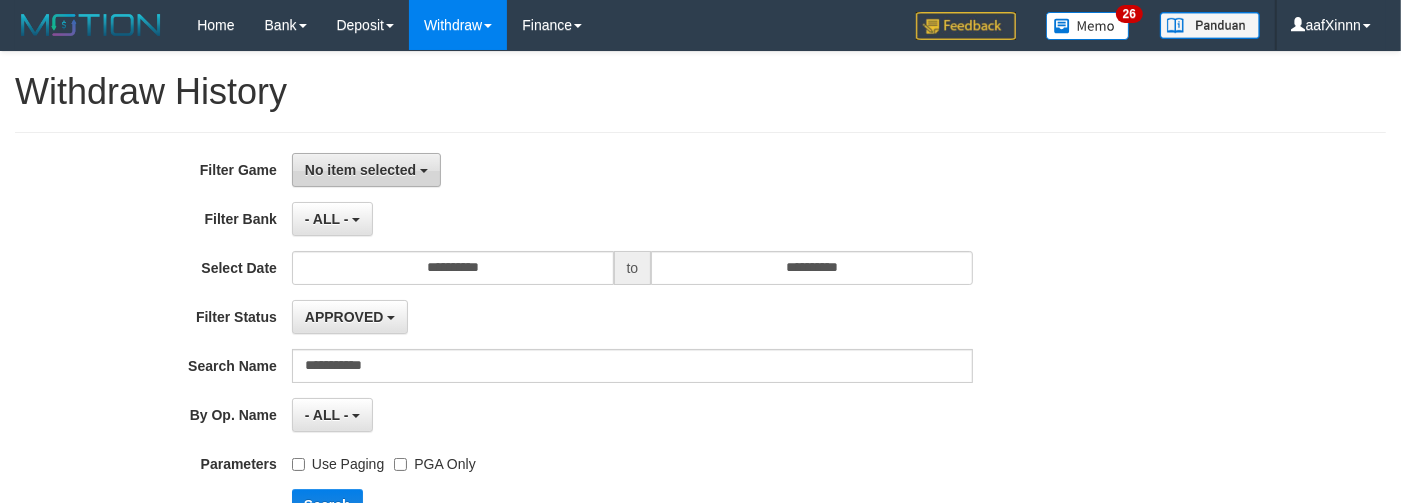 click on "No item selected" at bounding box center (366, 170) 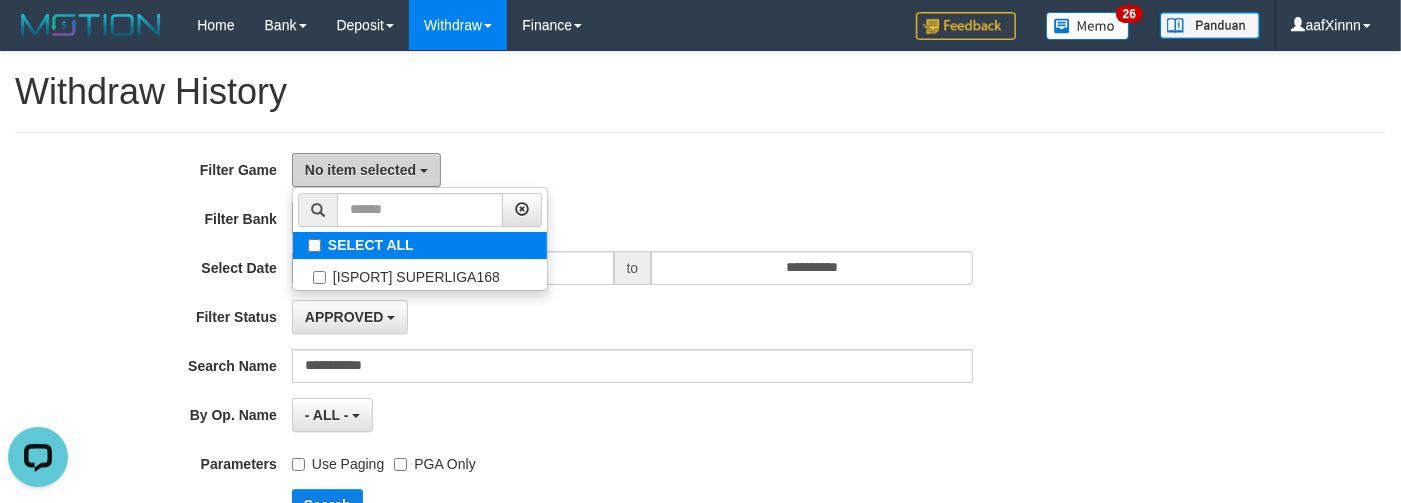 scroll, scrollTop: 0, scrollLeft: 0, axis: both 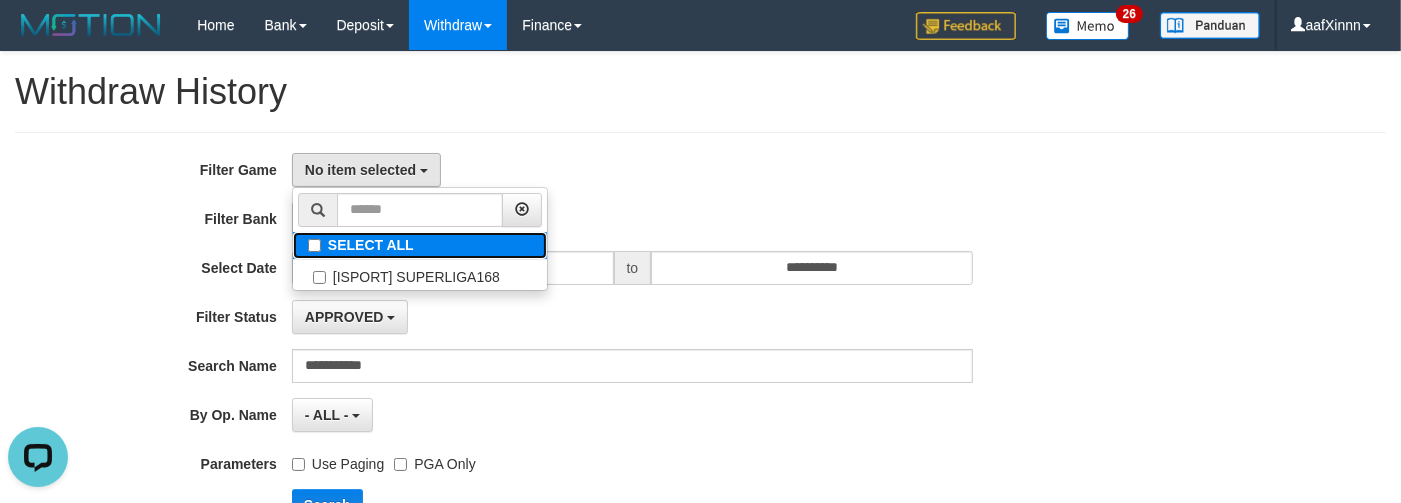 click on "SELECT ALL" at bounding box center (420, 245) 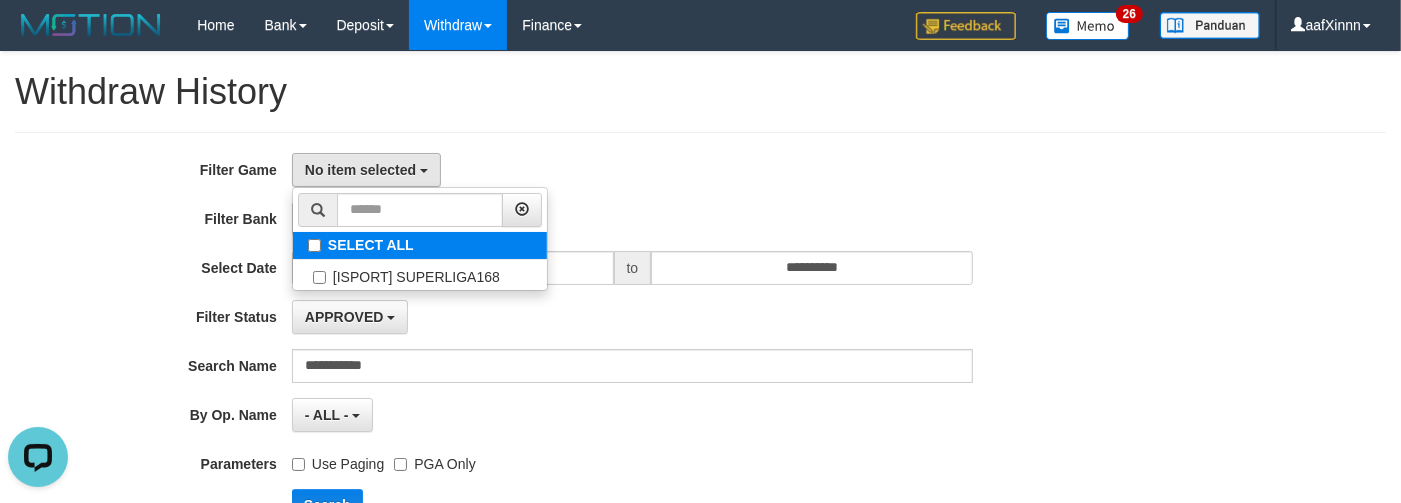 select on "***" 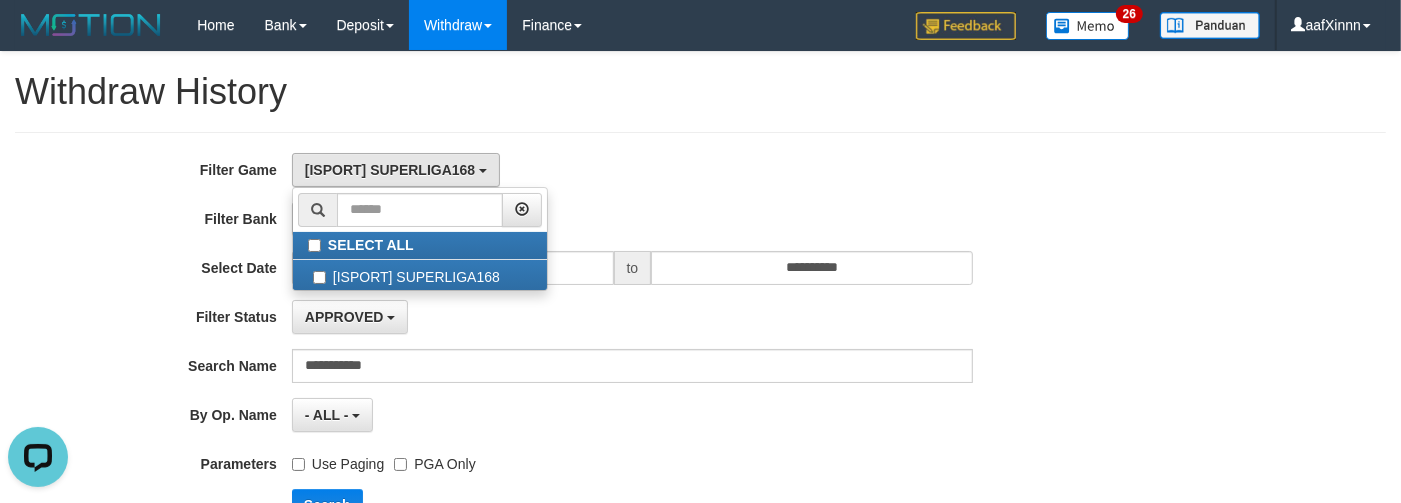 click on "PGA Only" at bounding box center (434, 460) 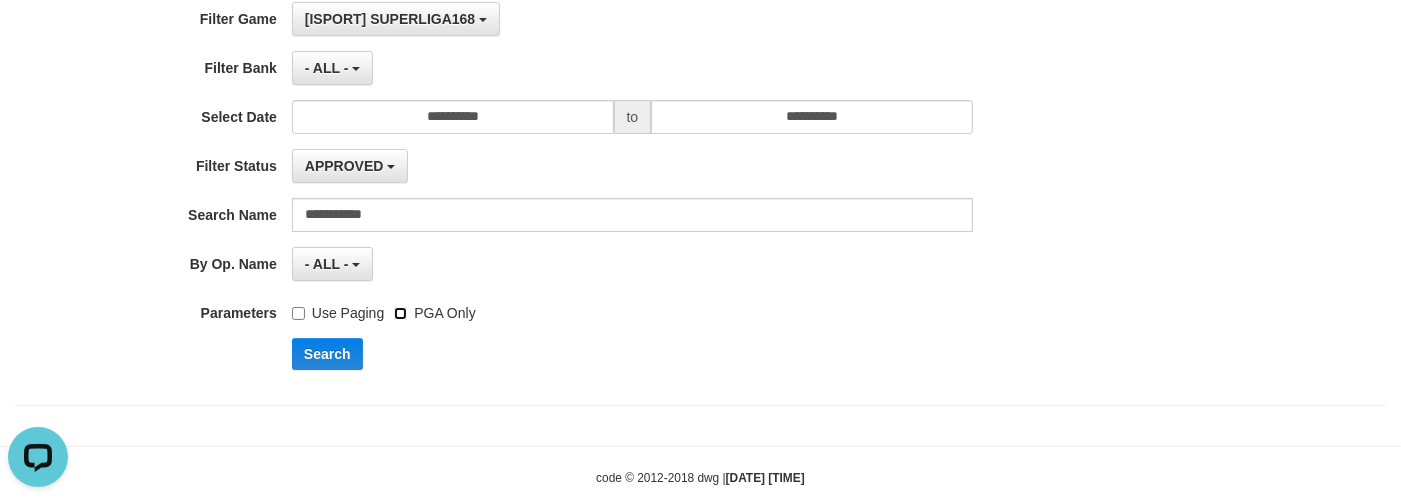 scroll, scrollTop: 166, scrollLeft: 0, axis: vertical 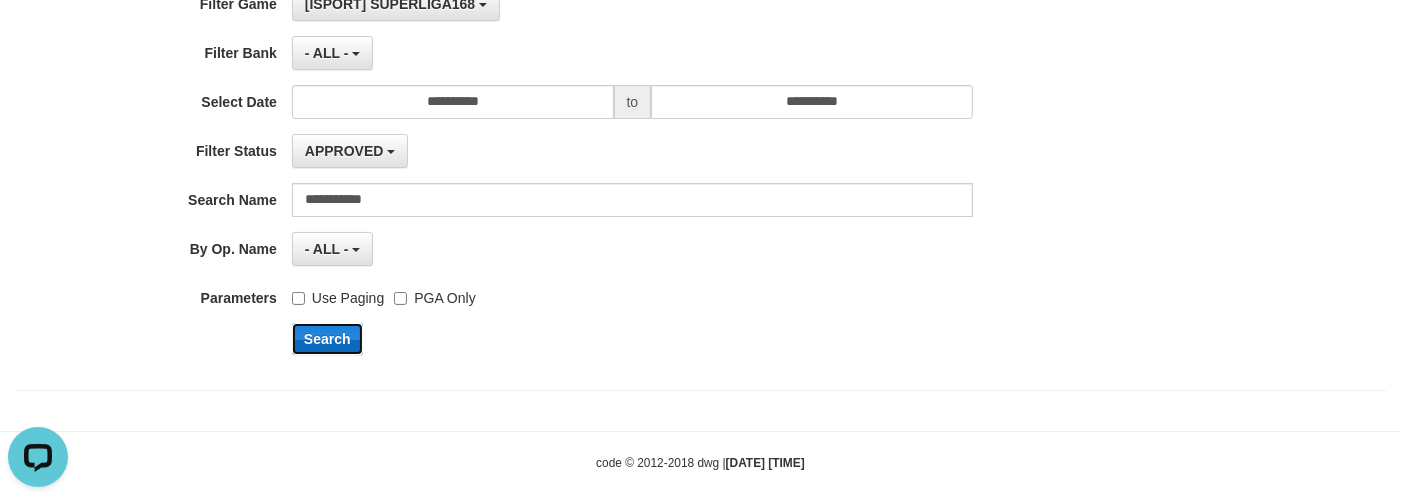 click on "Search" at bounding box center (327, 339) 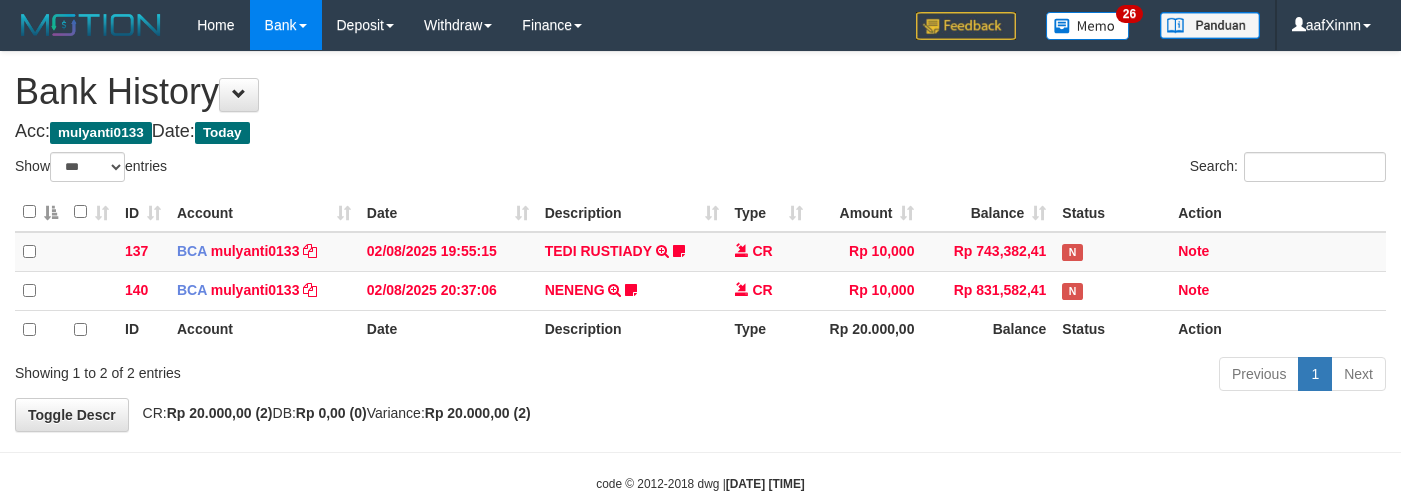 select on "***" 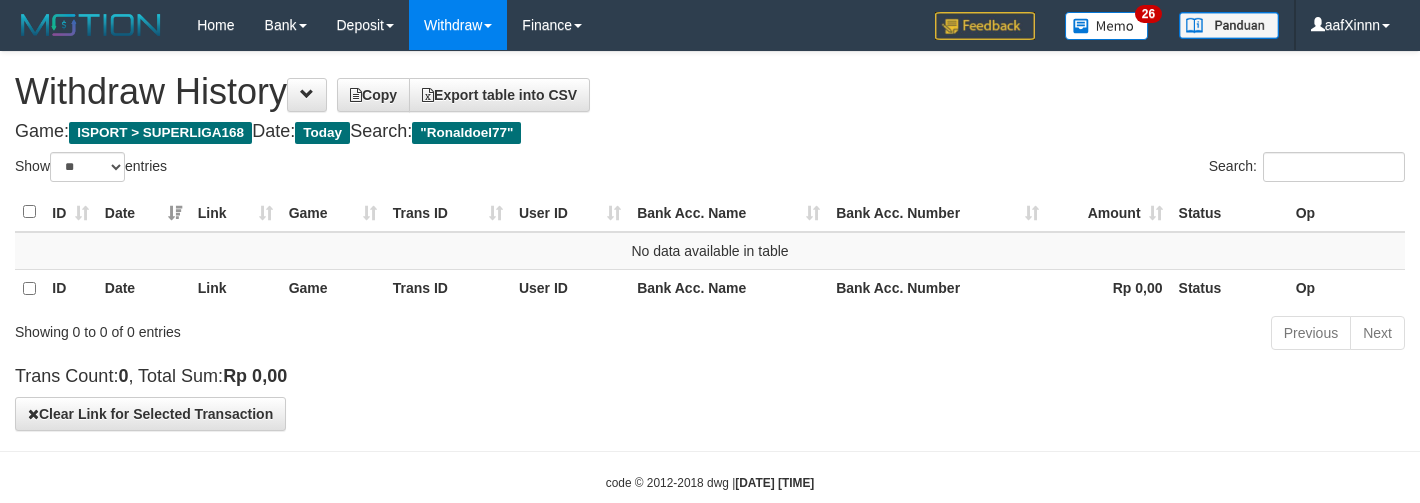 select on "**" 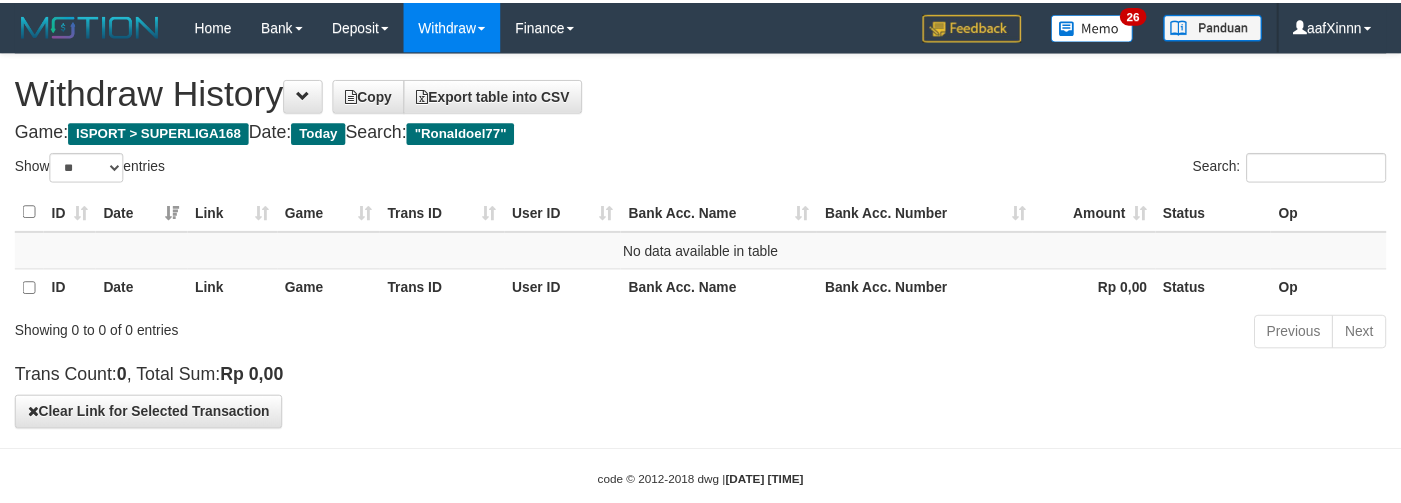 scroll, scrollTop: 0, scrollLeft: 0, axis: both 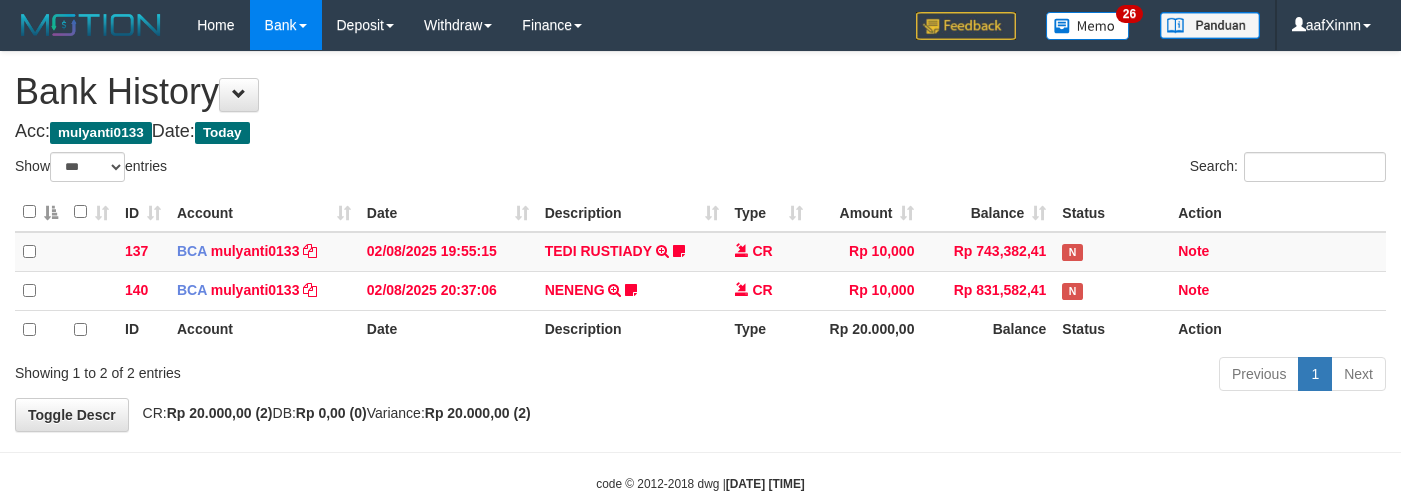 select on "***" 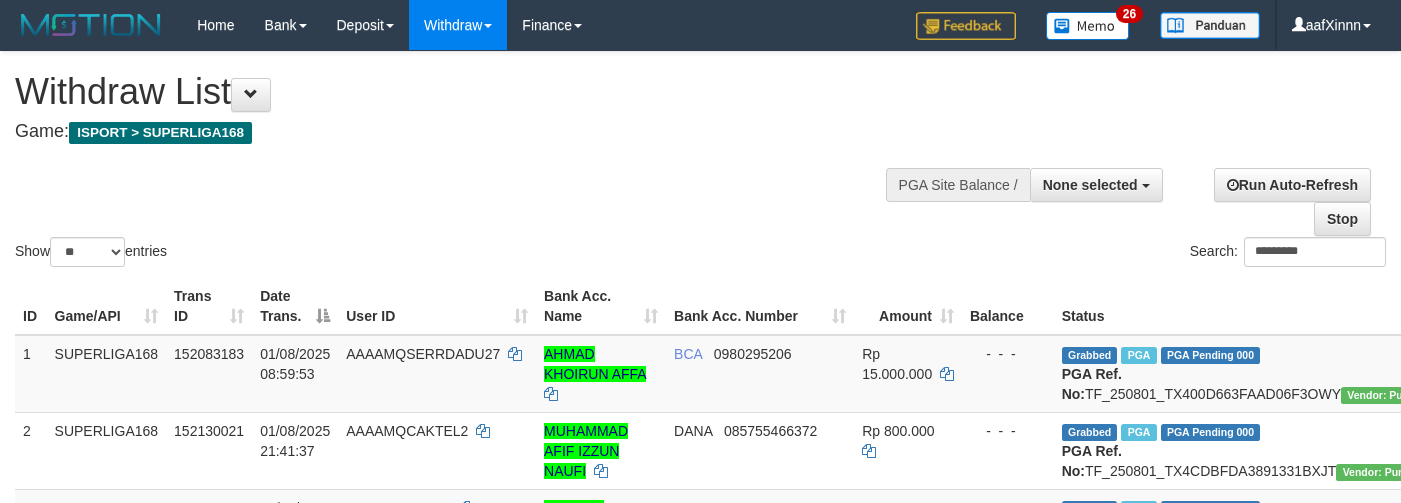 select 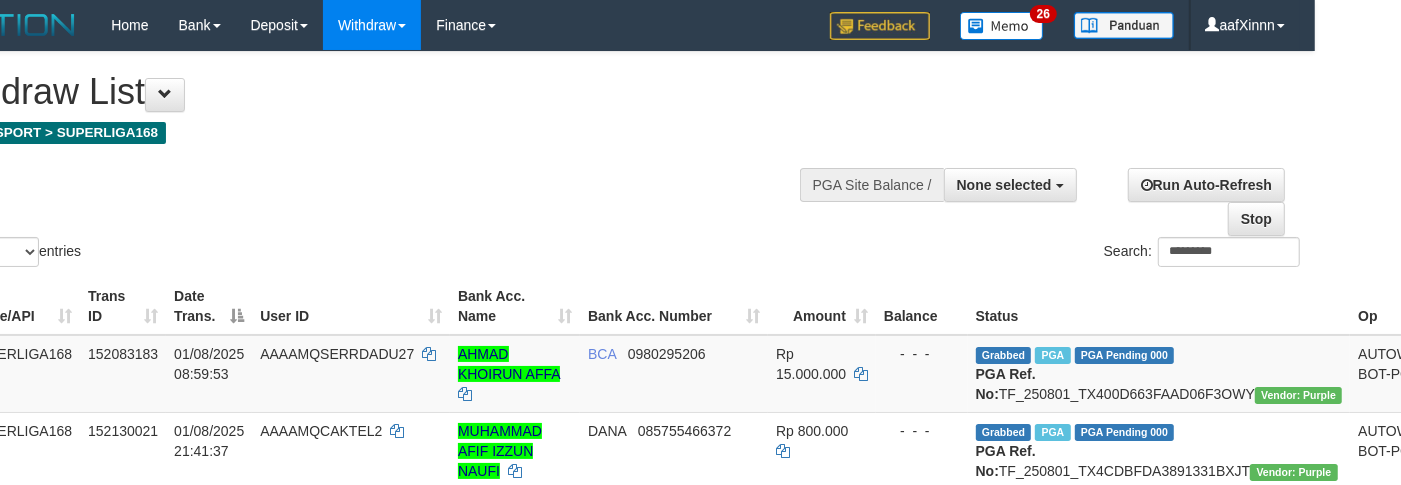 scroll, scrollTop: 0, scrollLeft: 86, axis: horizontal 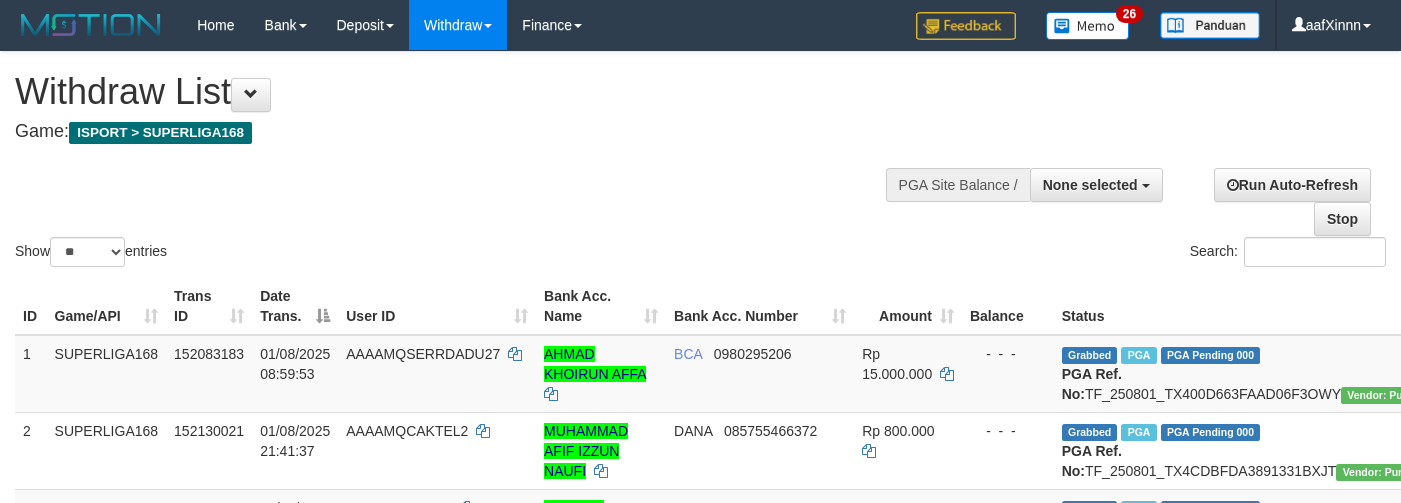 select 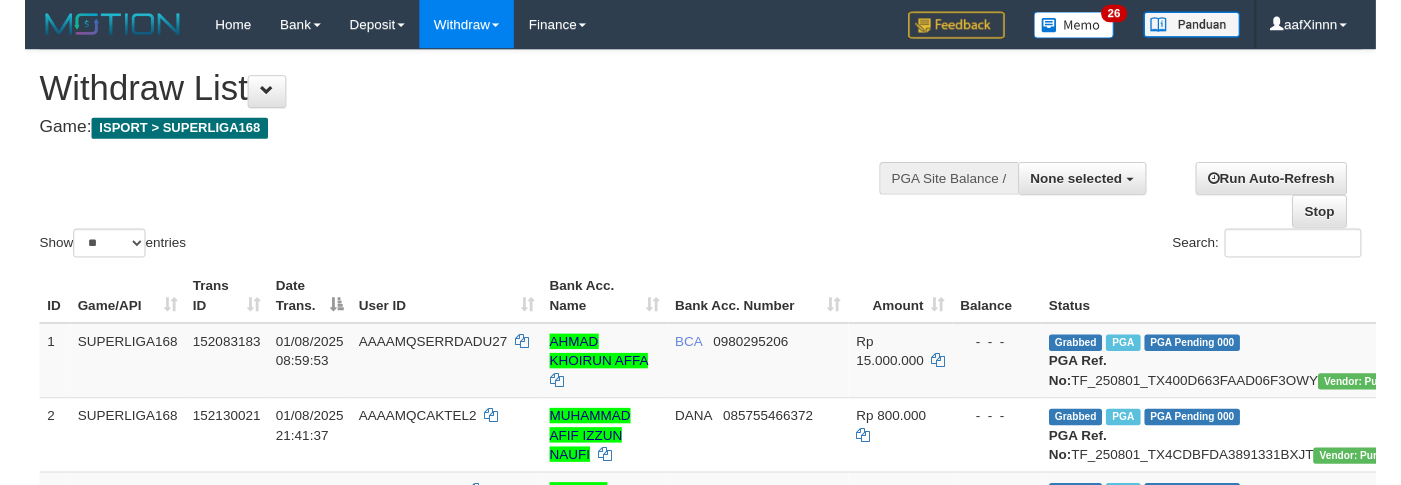 scroll, scrollTop: 0, scrollLeft: 86, axis: horizontal 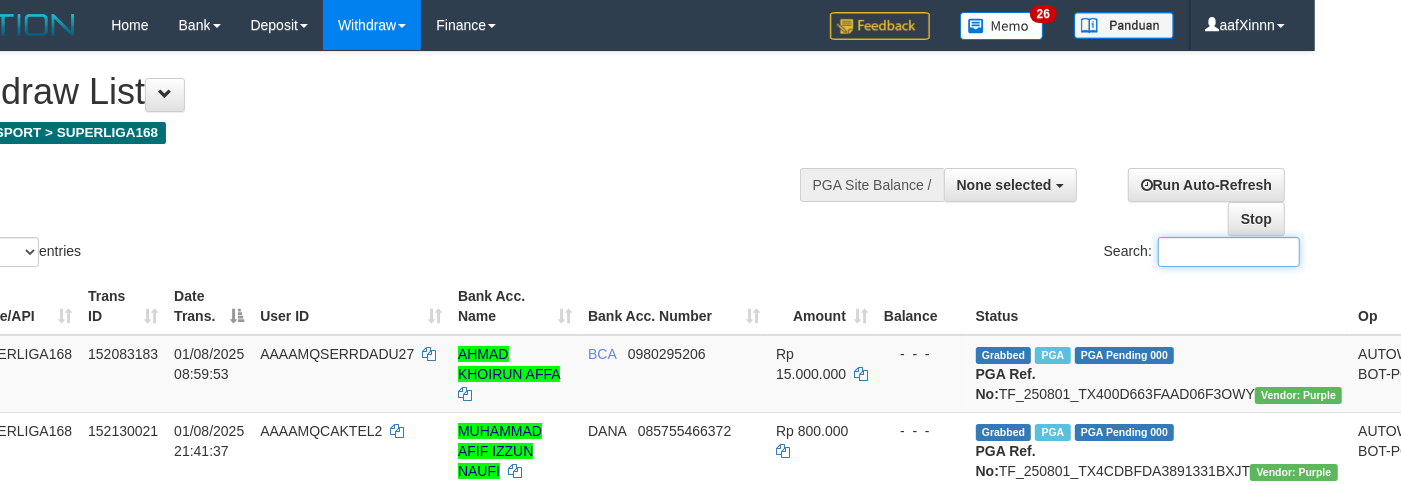 click on "Search:" at bounding box center (1229, 252) 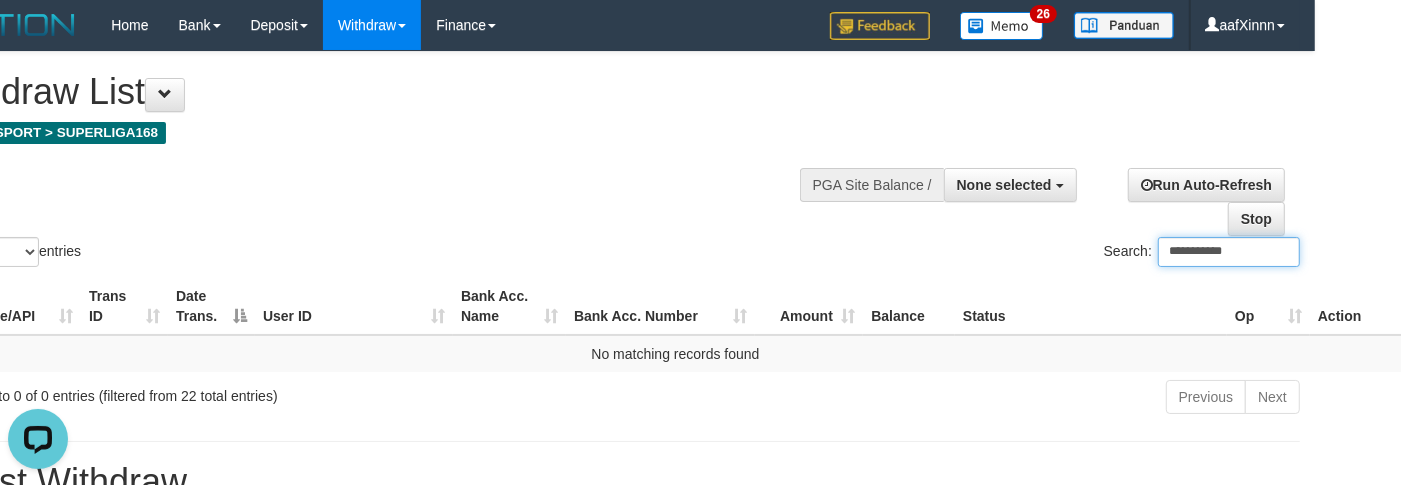 scroll, scrollTop: 0, scrollLeft: 0, axis: both 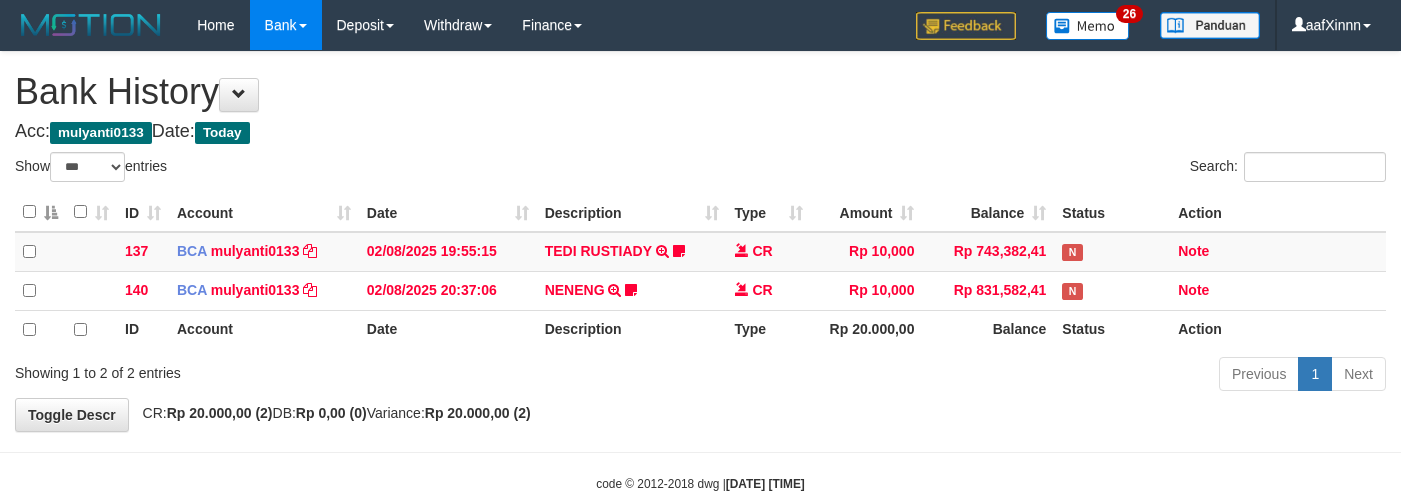 select on "***" 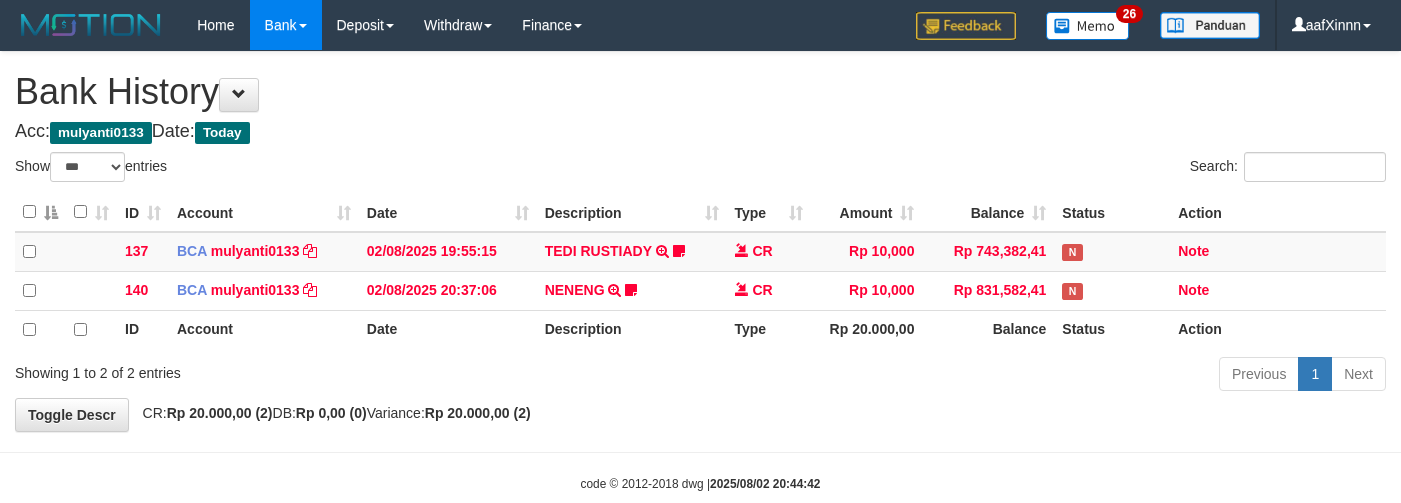 select on "***" 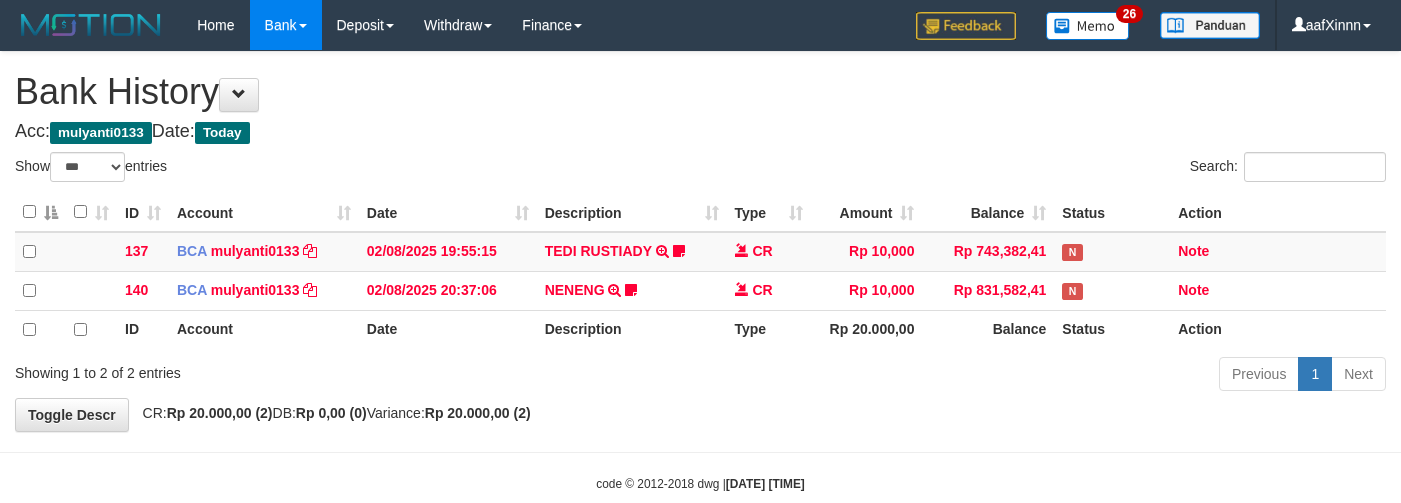 select on "***" 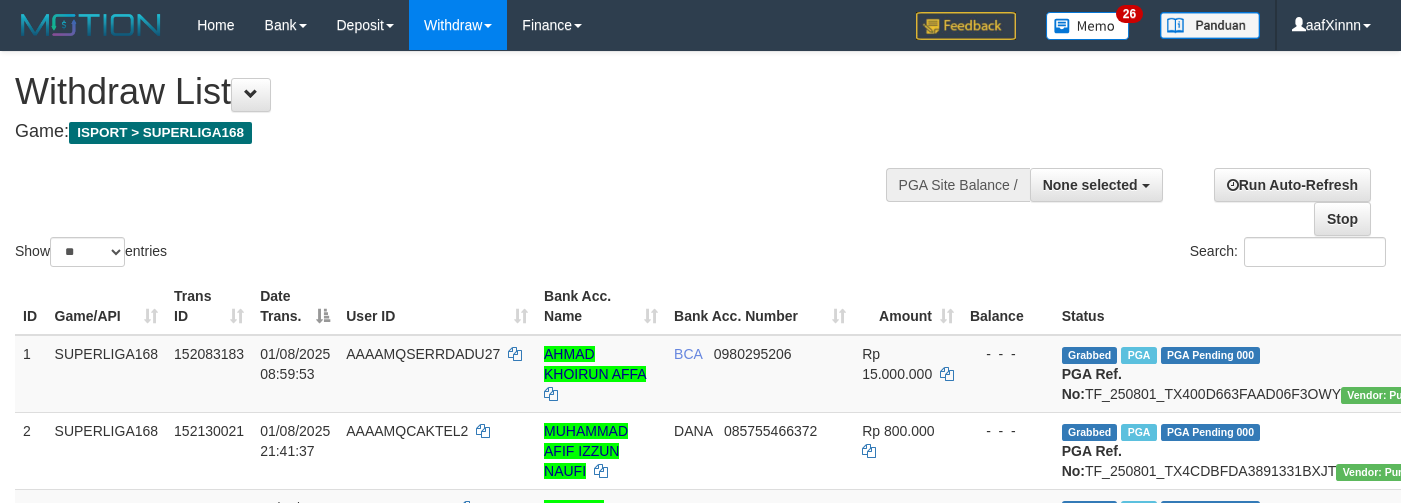 select 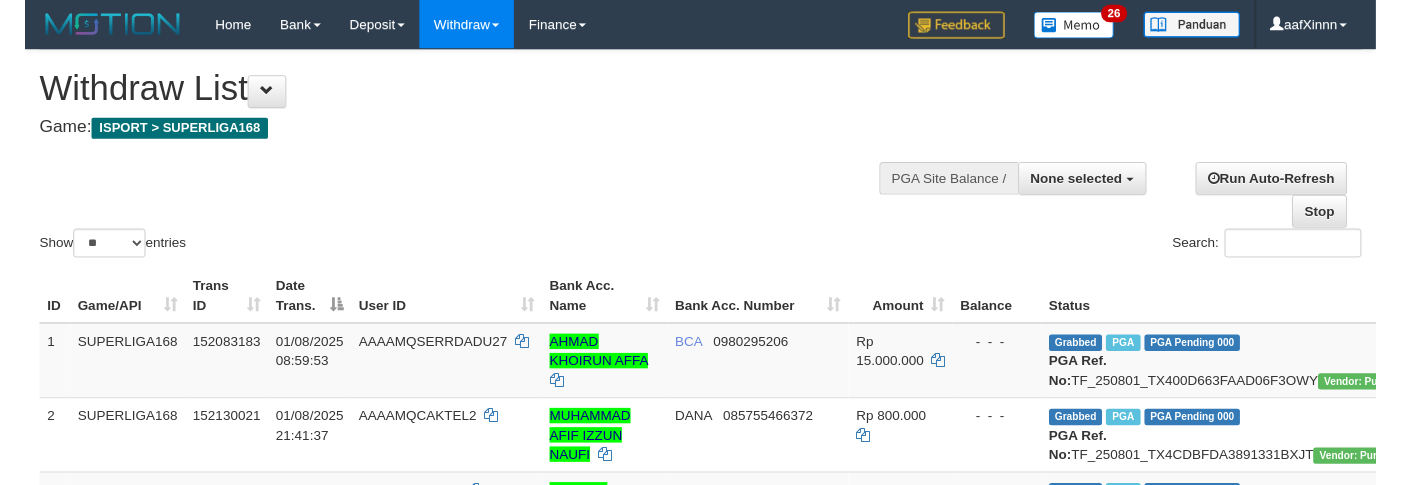 scroll, scrollTop: 0, scrollLeft: 86, axis: horizontal 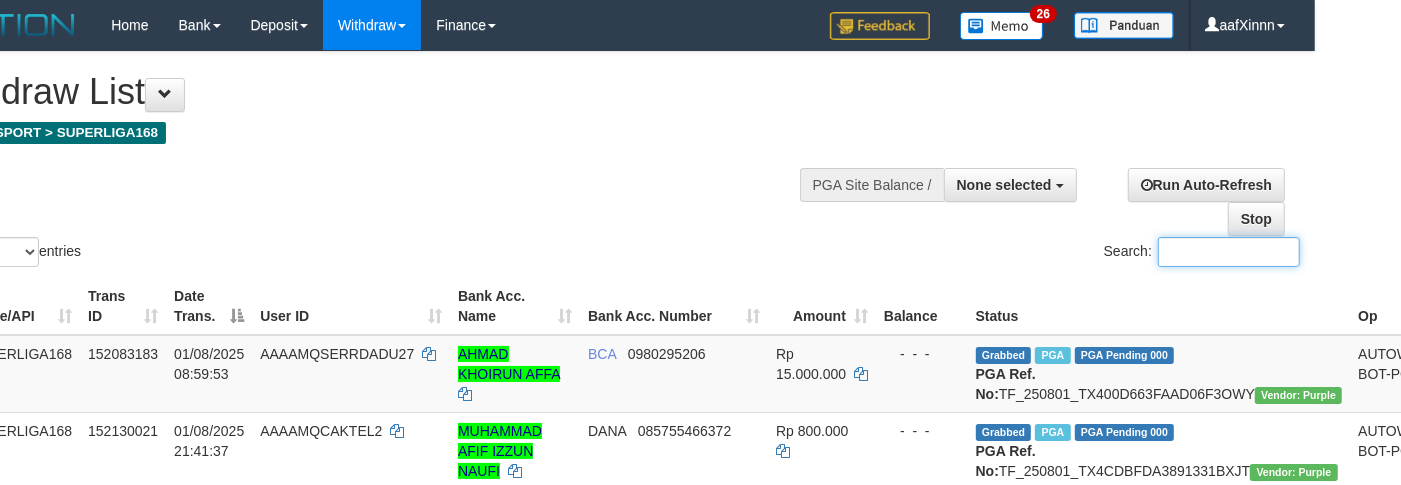 click on "Search:" at bounding box center (1229, 252) 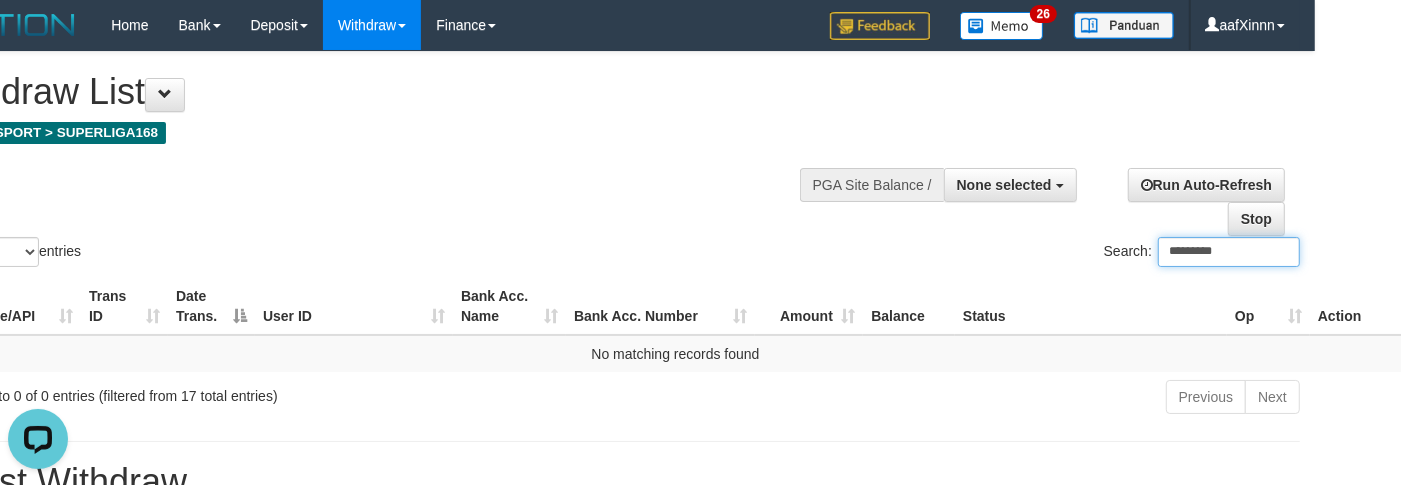 scroll, scrollTop: 0, scrollLeft: 0, axis: both 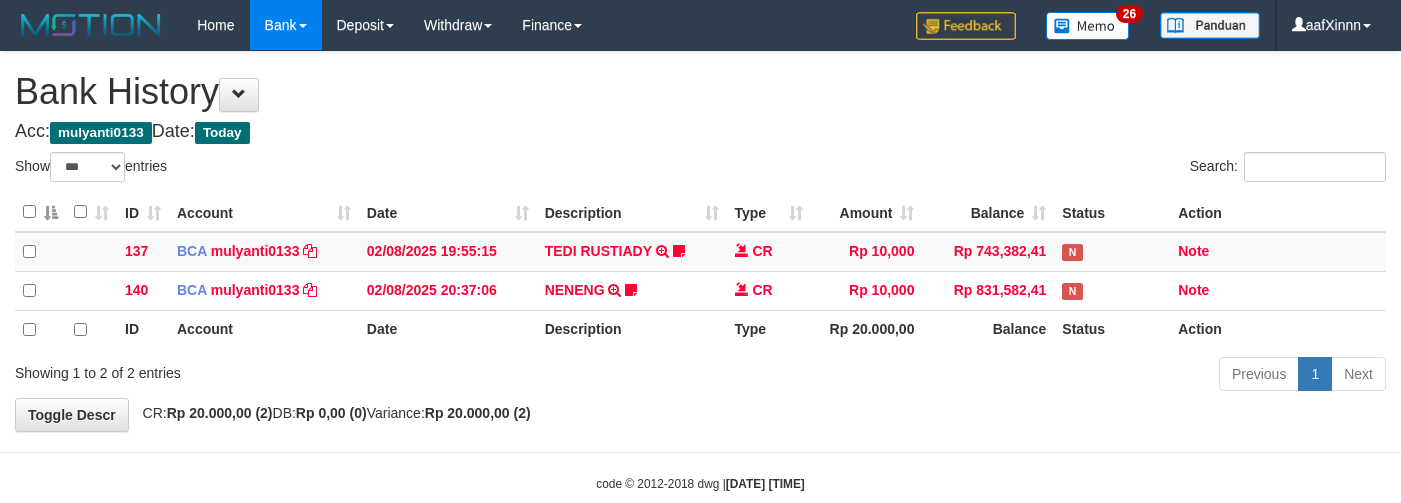 select on "***" 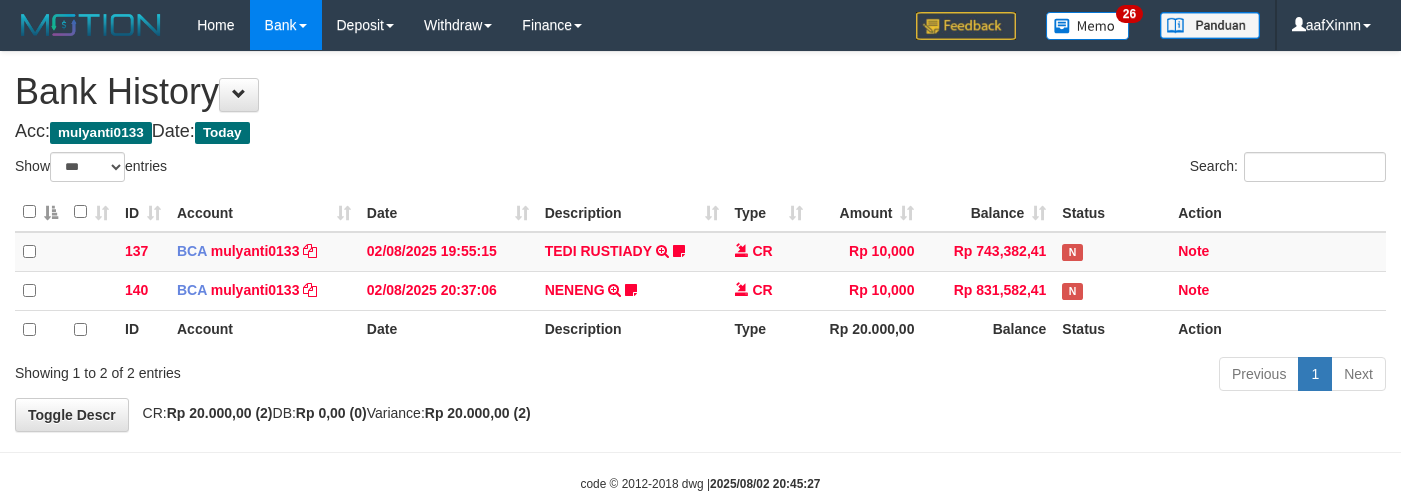 select on "***" 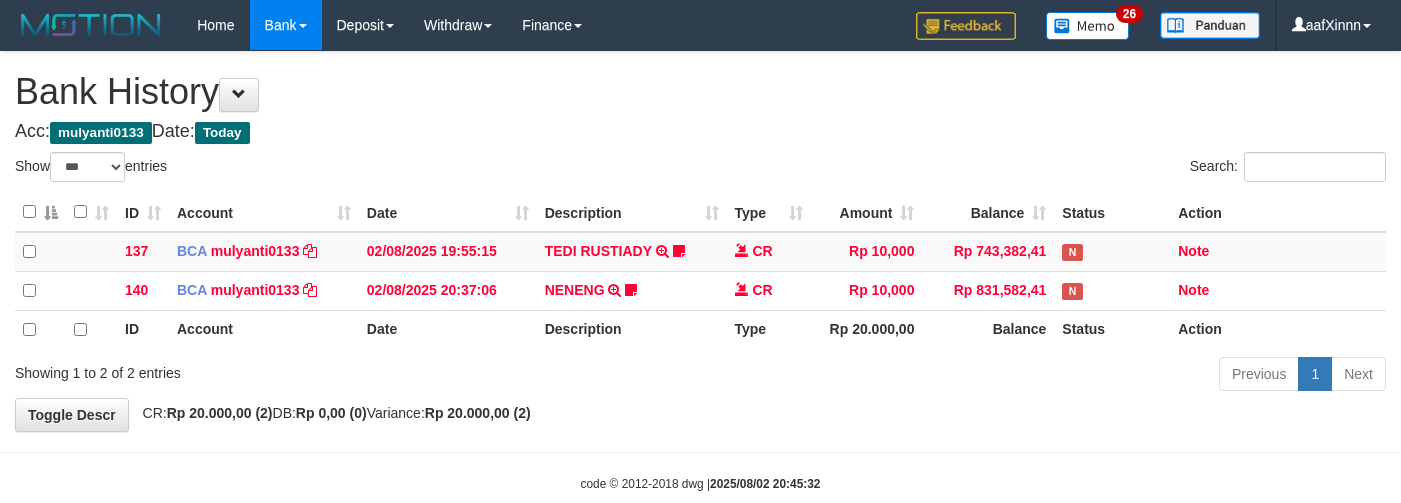 select on "***" 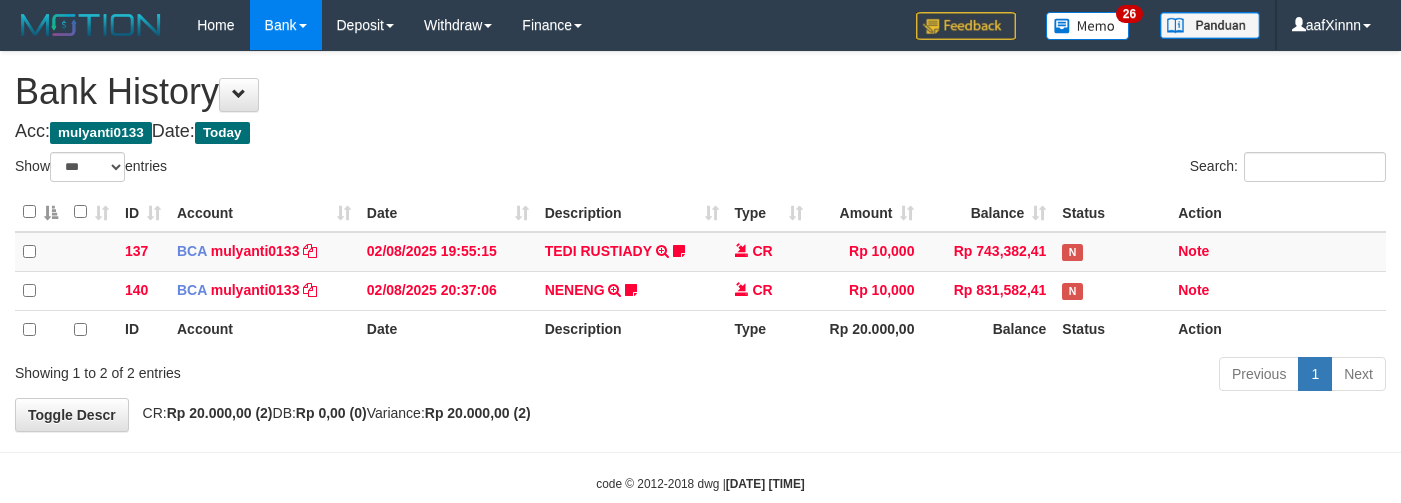 select on "***" 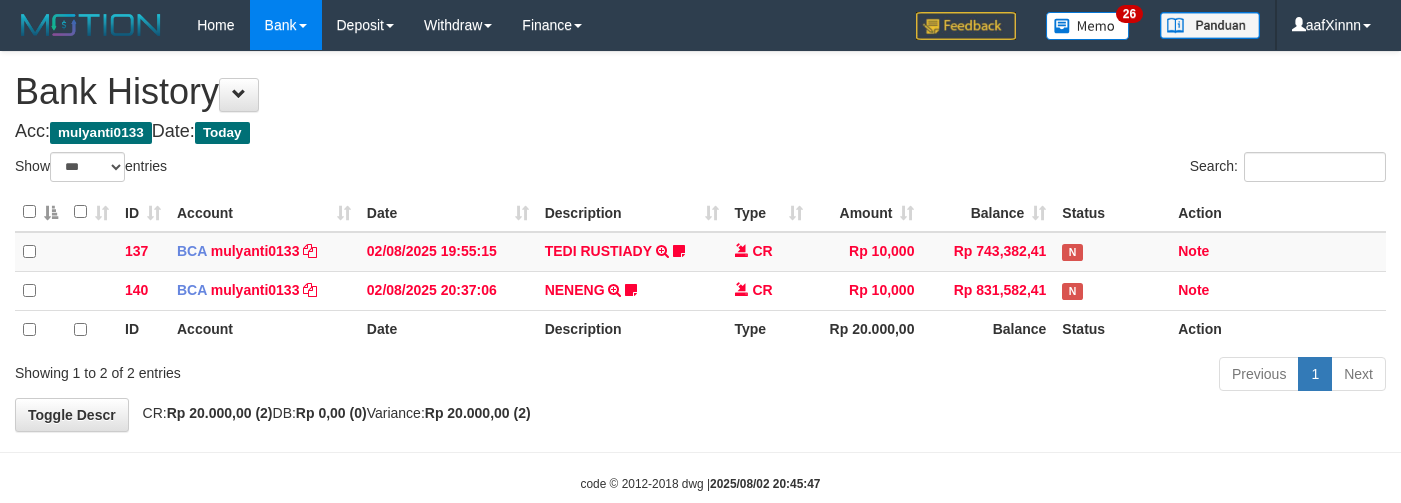 select on "***" 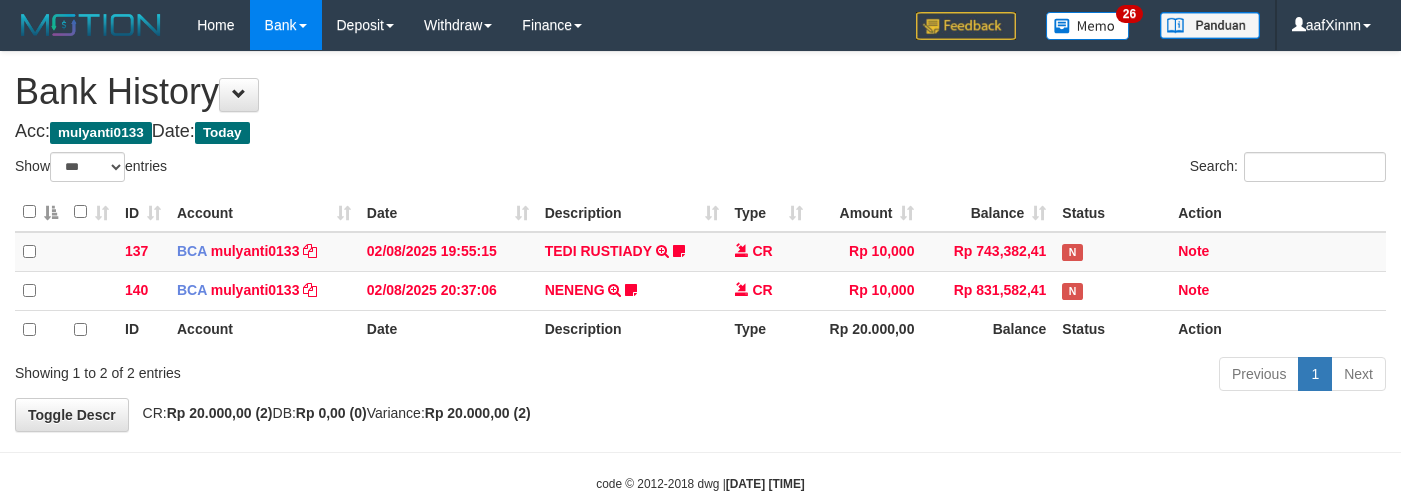 select on "***" 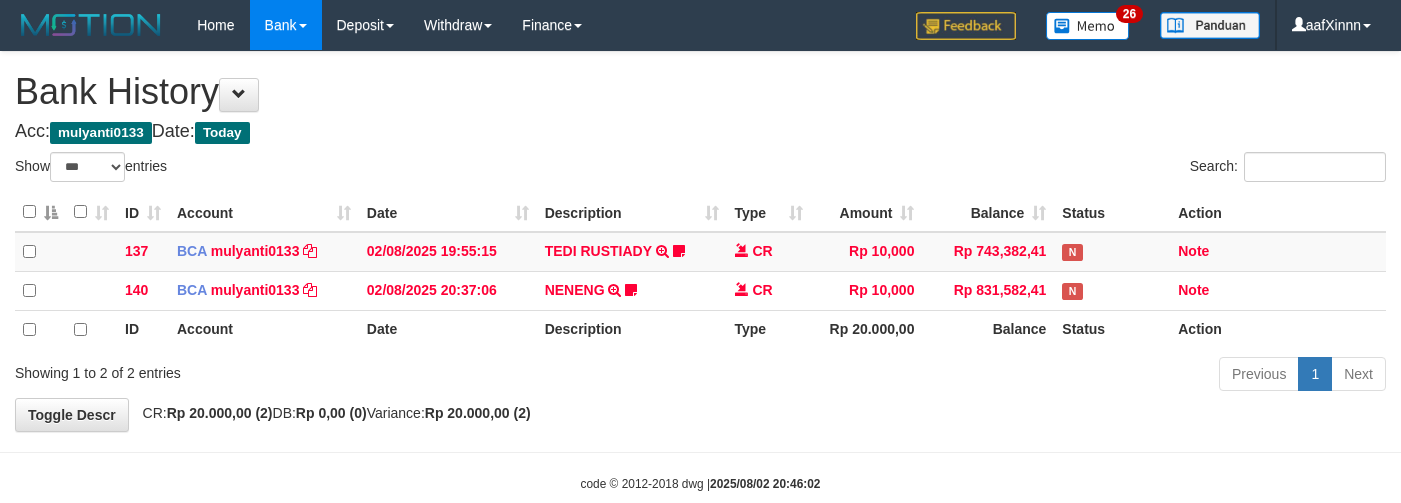 select on "***" 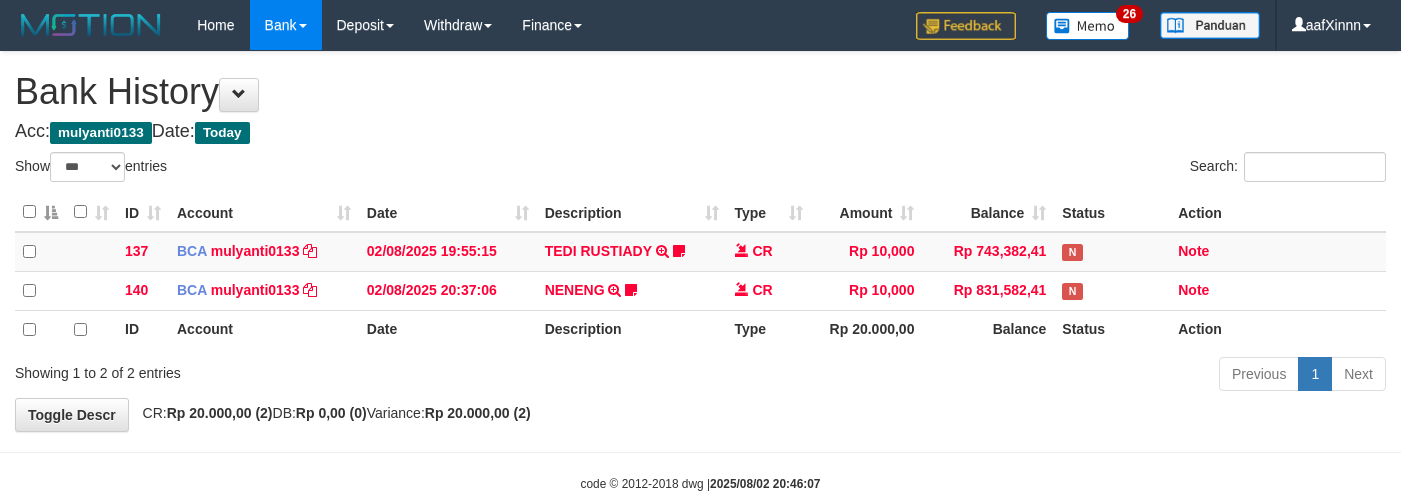 select on "***" 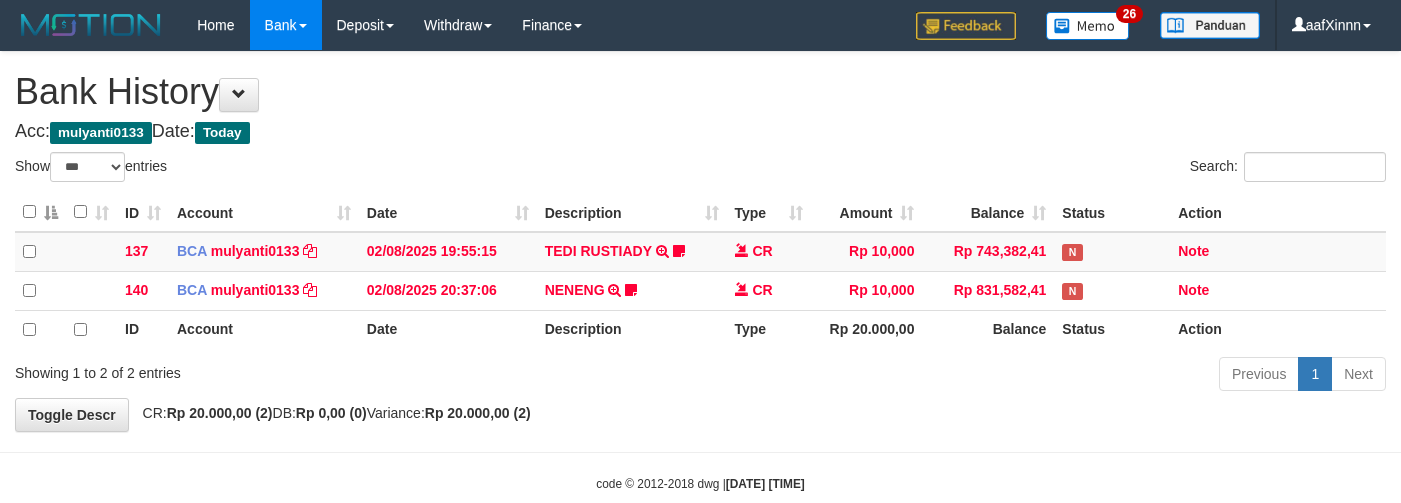 select on "***" 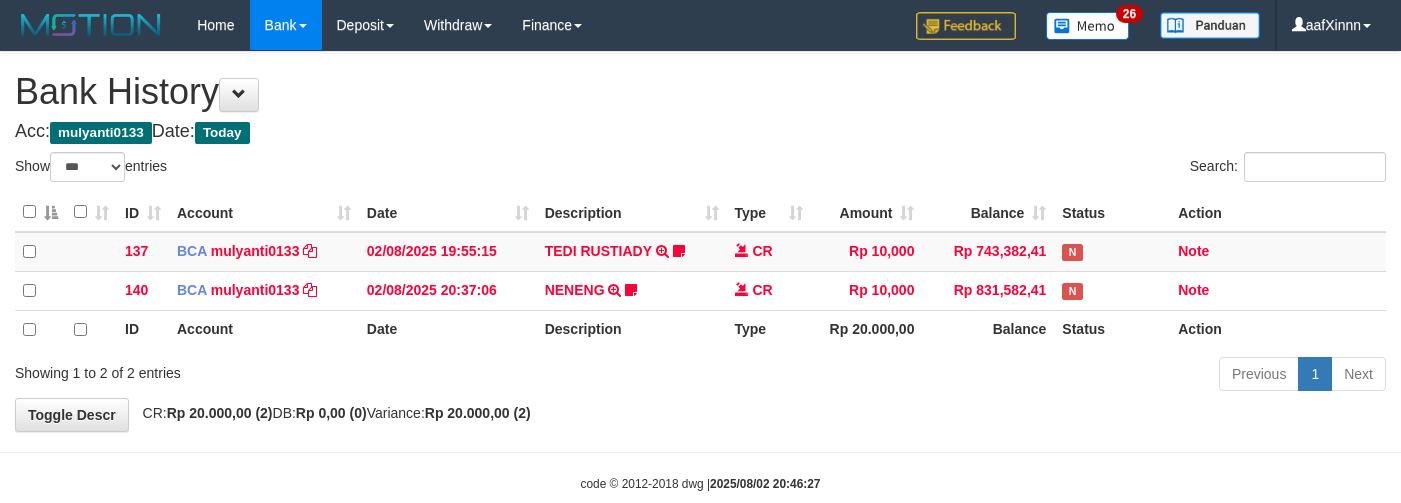 select on "***" 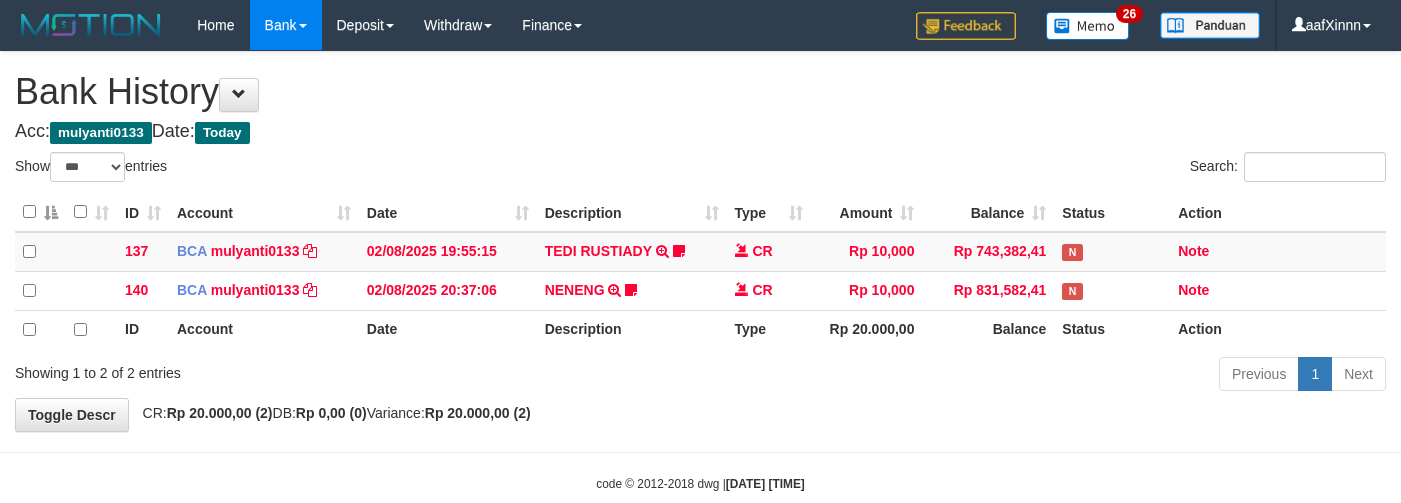 select on "***" 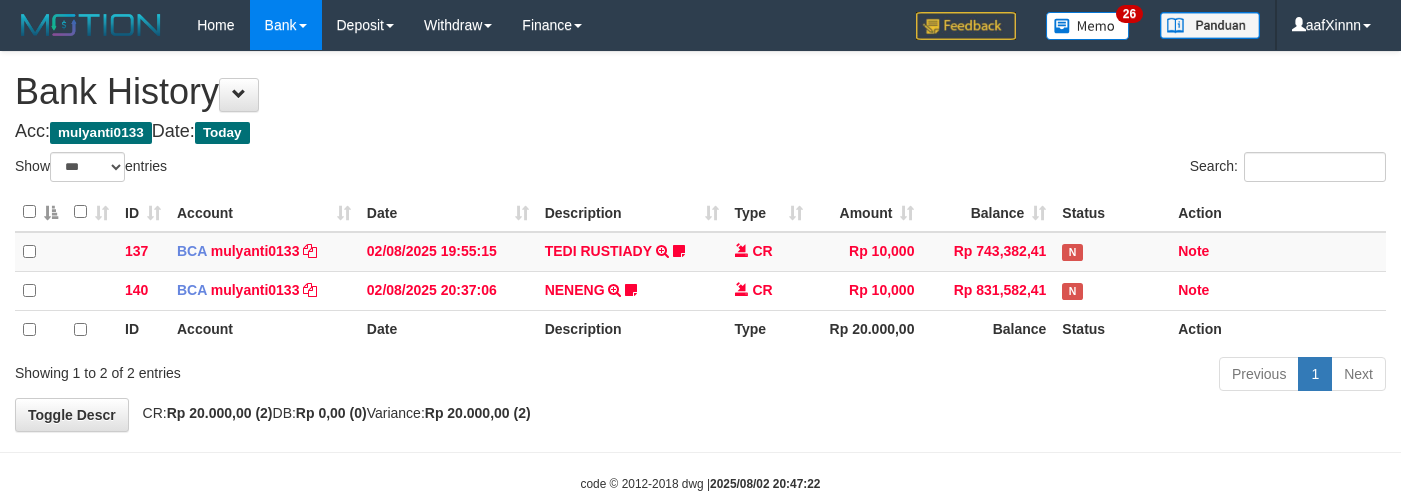 select on "***" 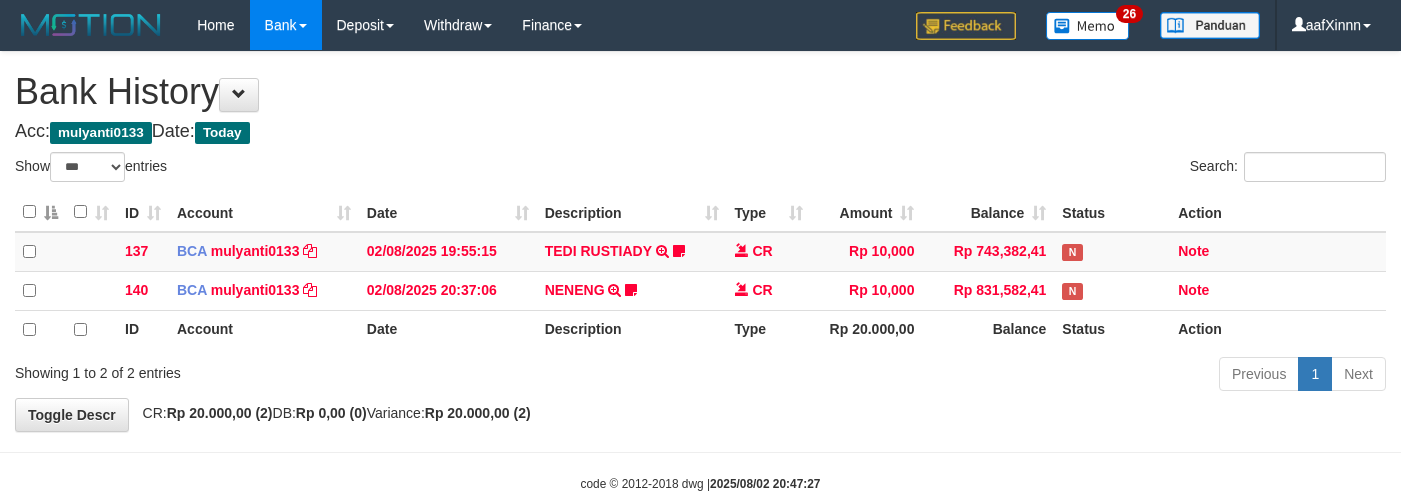 select on "***" 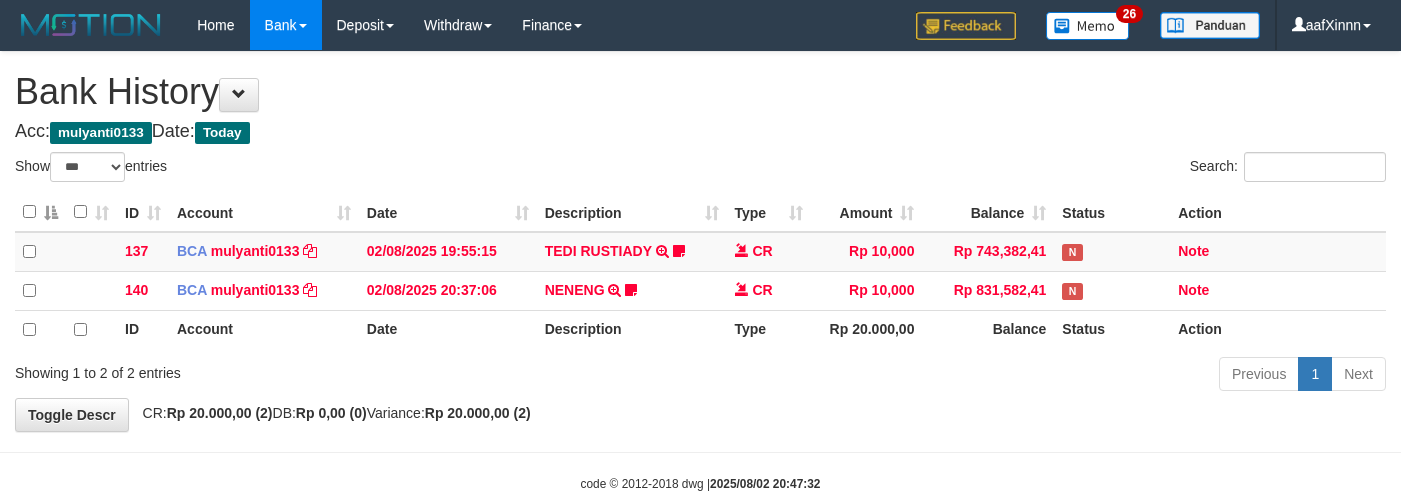 select on "***" 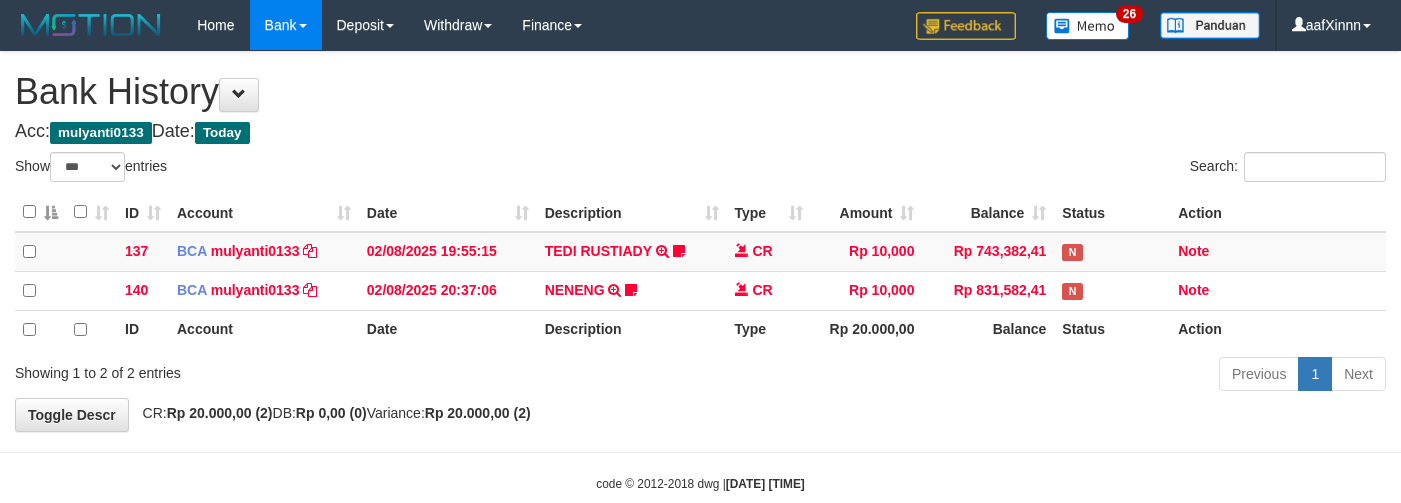 select on "***" 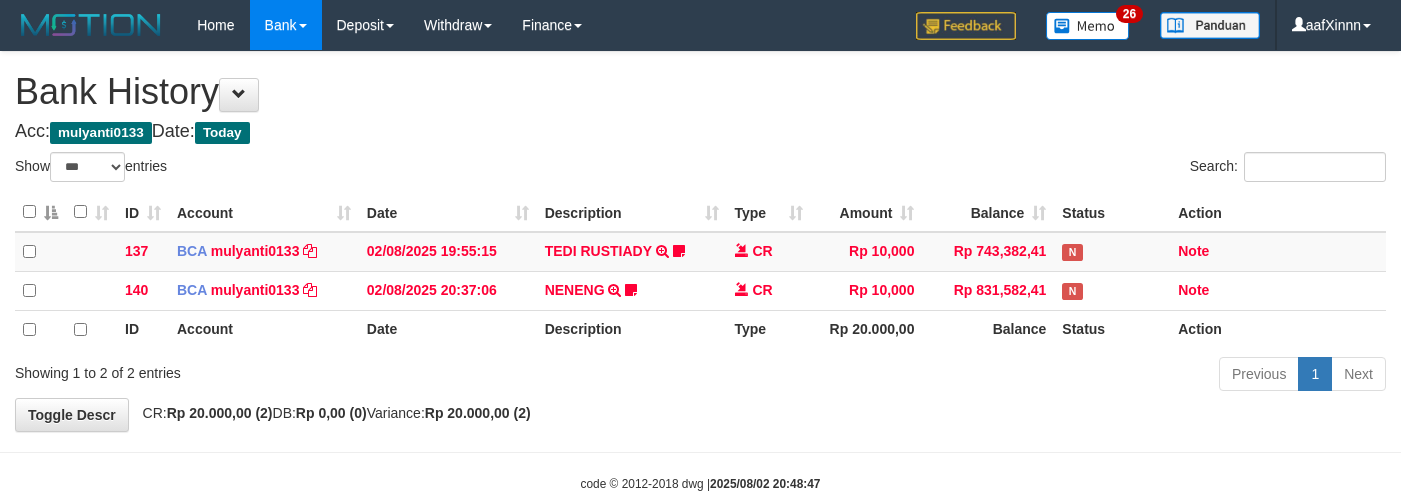select on "***" 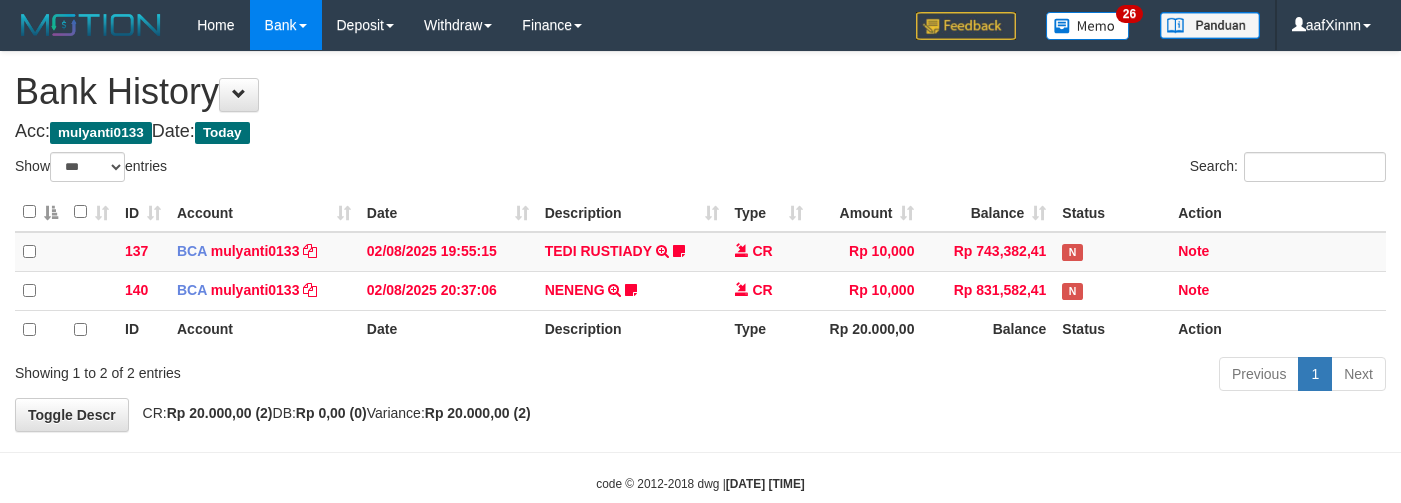 select on "***" 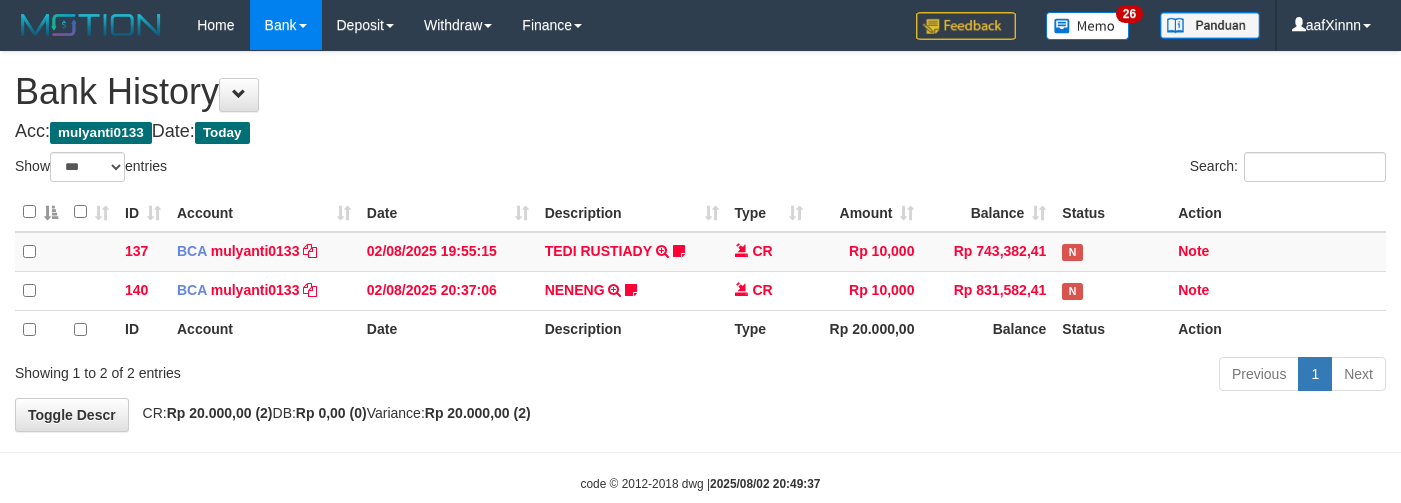 select on "***" 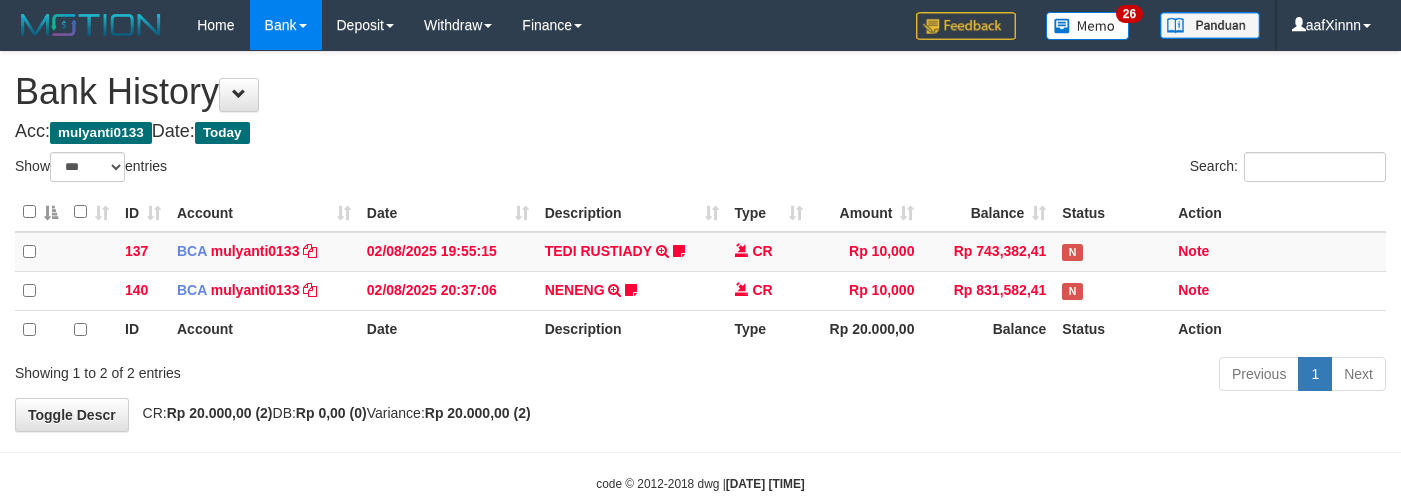 select on "***" 